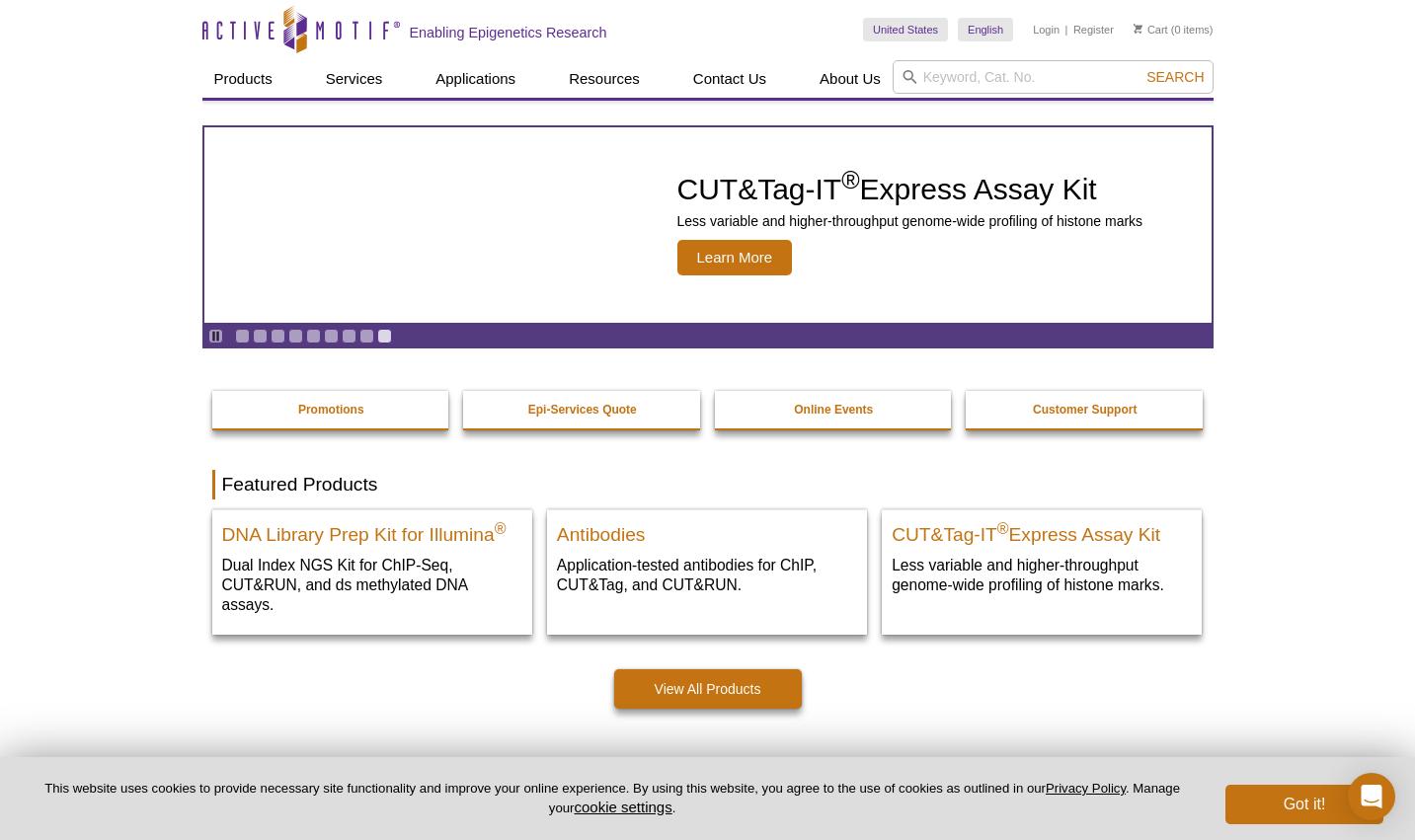 scroll, scrollTop: 0, scrollLeft: 0, axis: both 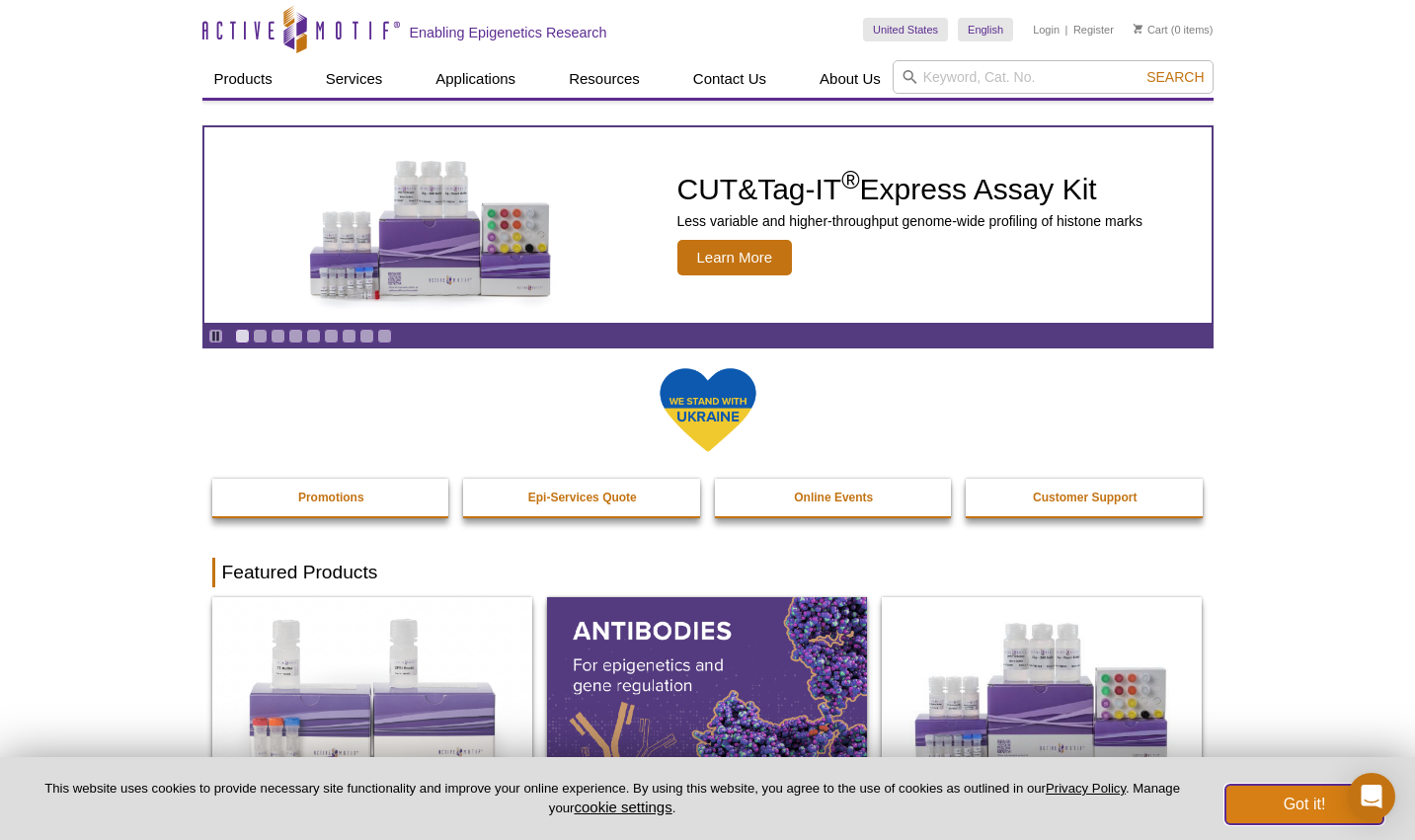 click on "Got it!" at bounding box center [1304, 804] 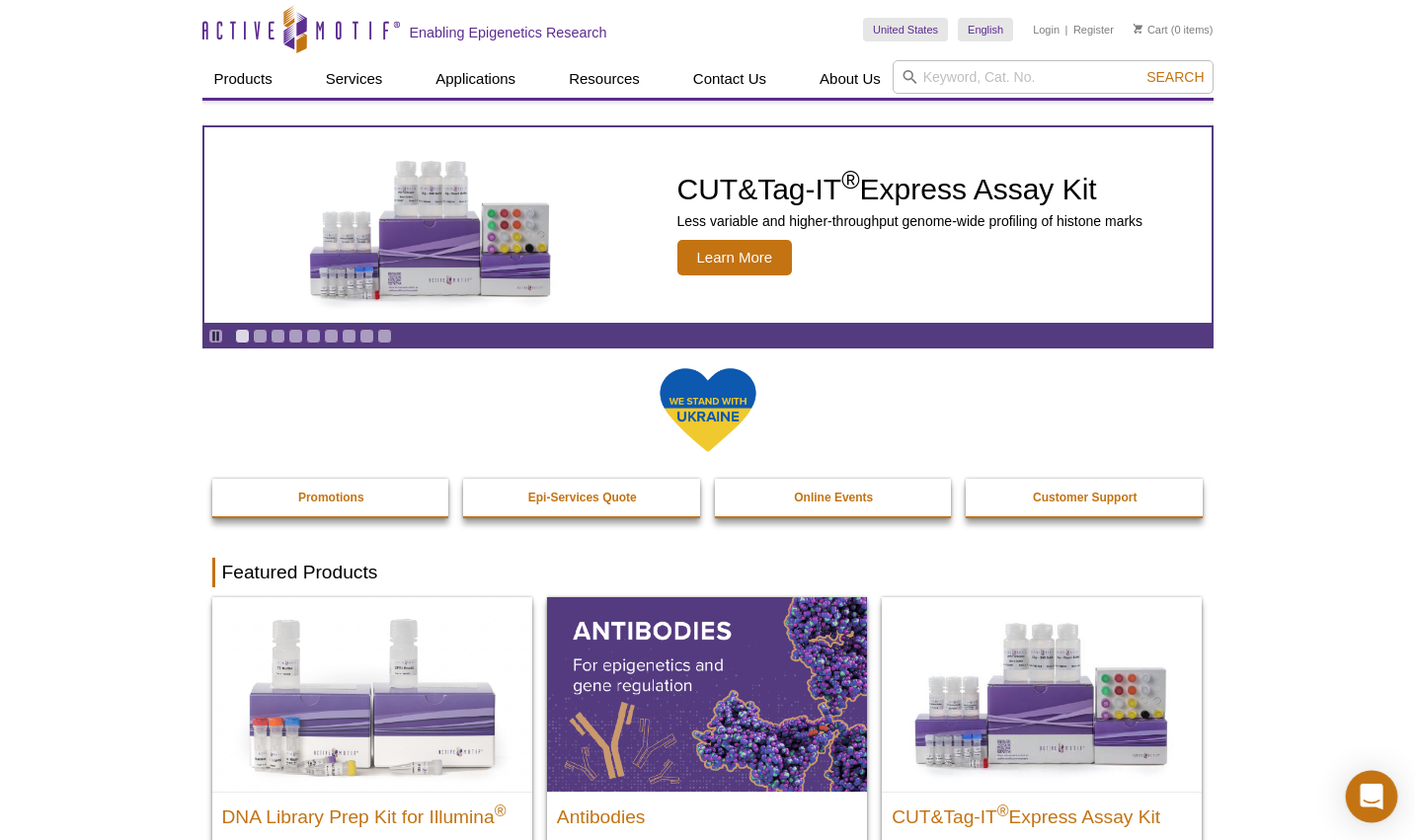 click 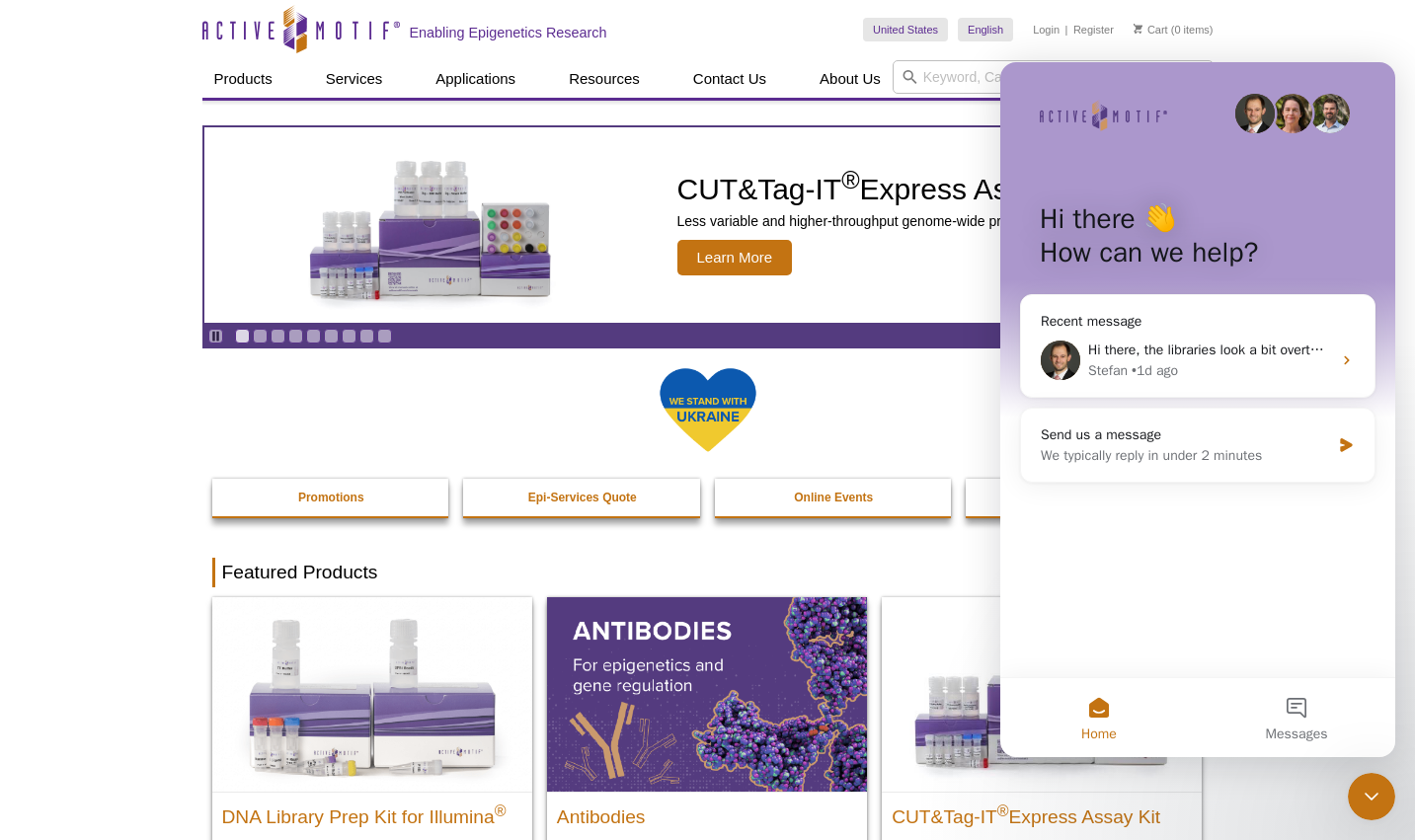 scroll, scrollTop: 0, scrollLeft: 0, axis: both 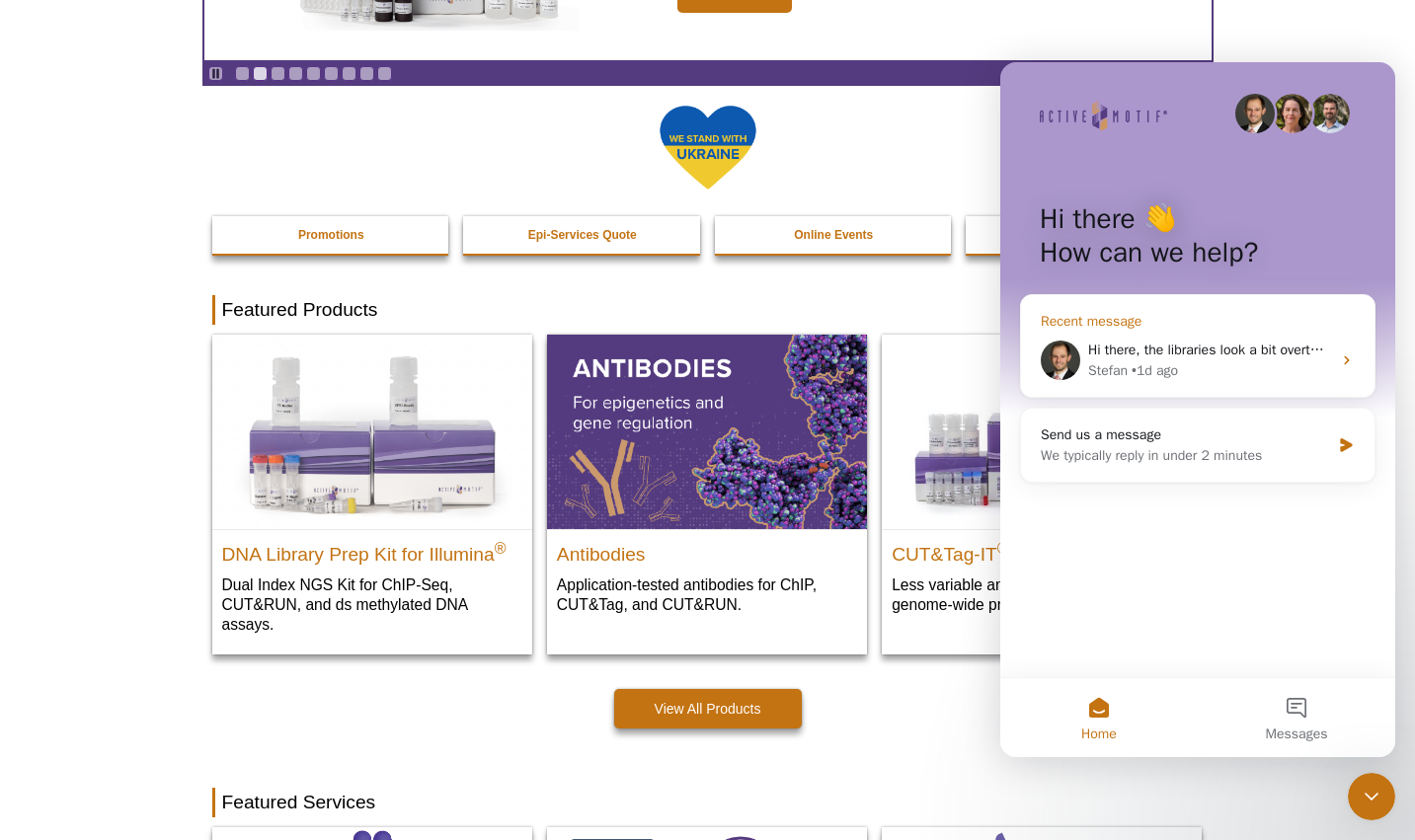 click on "Hi there, the libraries look a bit overtagmented. Could you please let me know your sample type, the number of cells you used and the kit you used ?" at bounding box center (1538, 349) 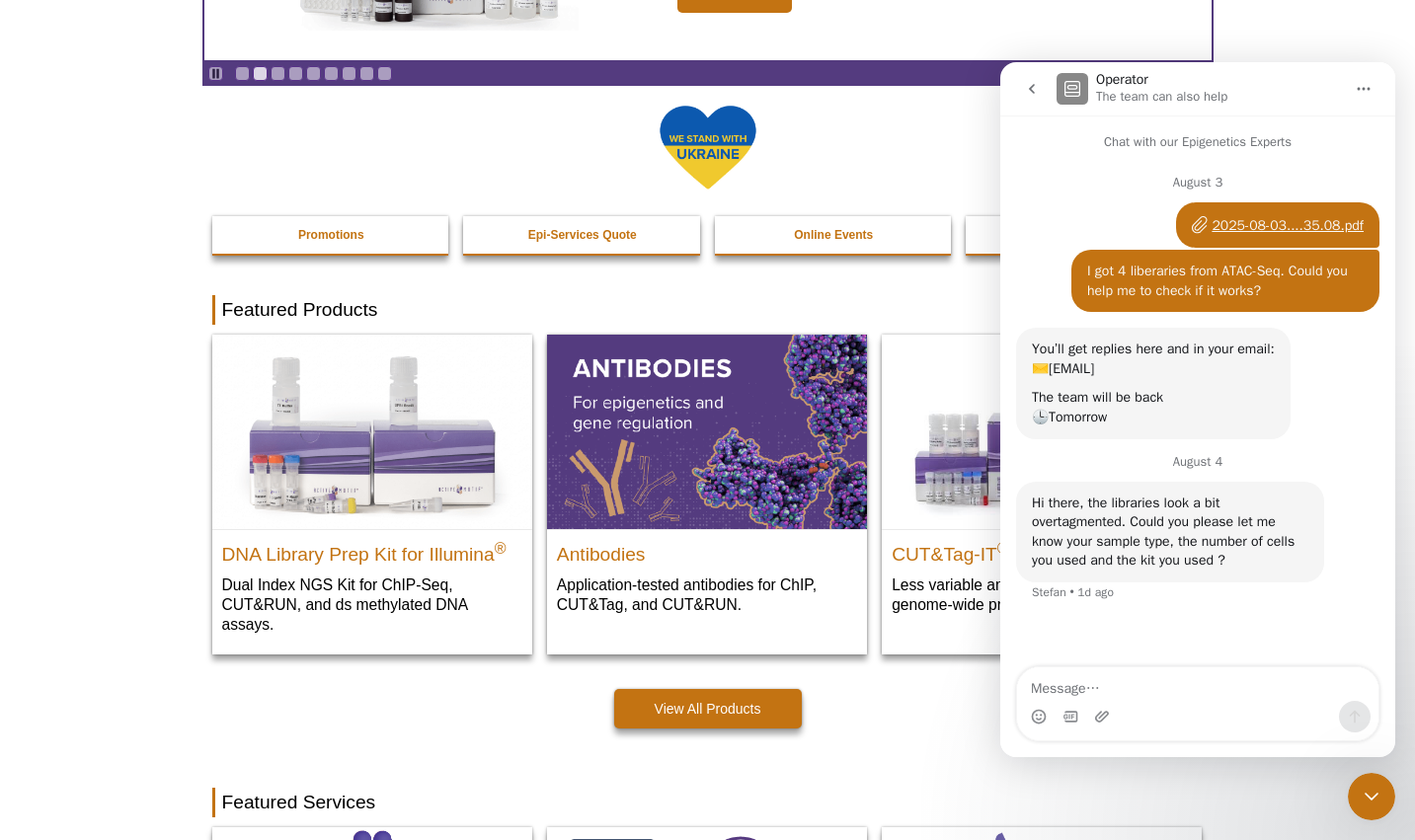 click at bounding box center [1198, 684] 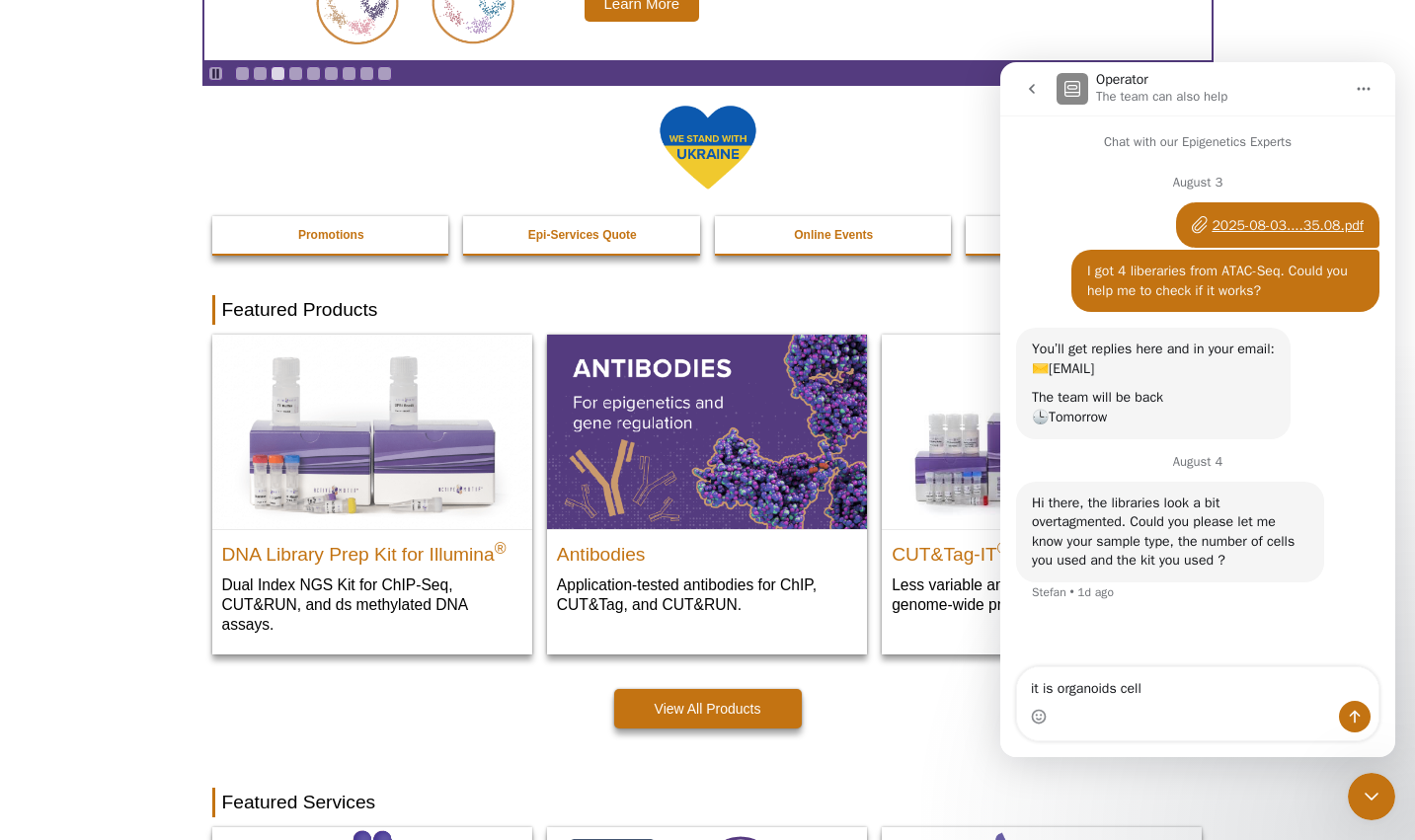 type on "it is organoids cells" 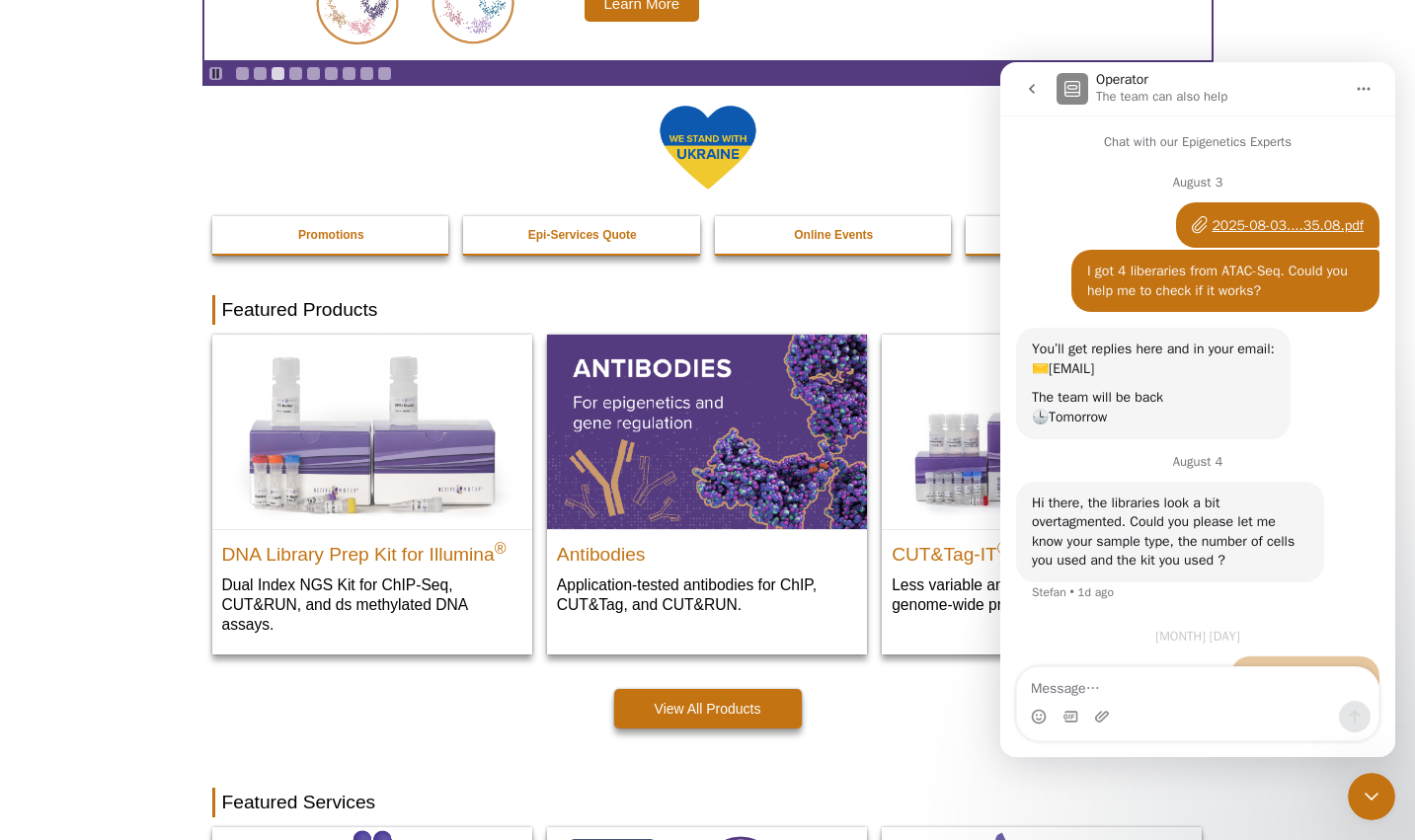 scroll, scrollTop: 41, scrollLeft: 0, axis: vertical 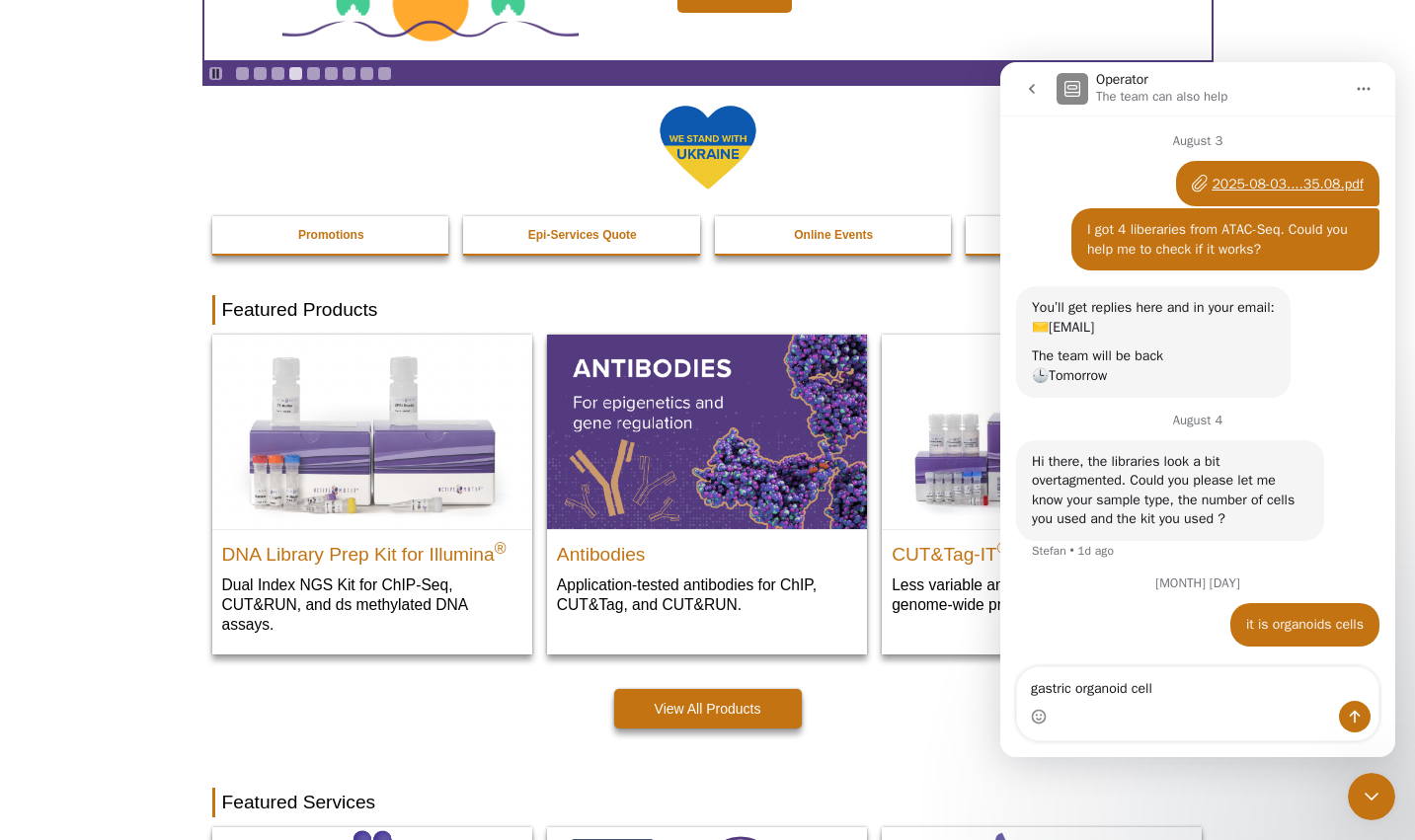 type on "gastric organoid cells" 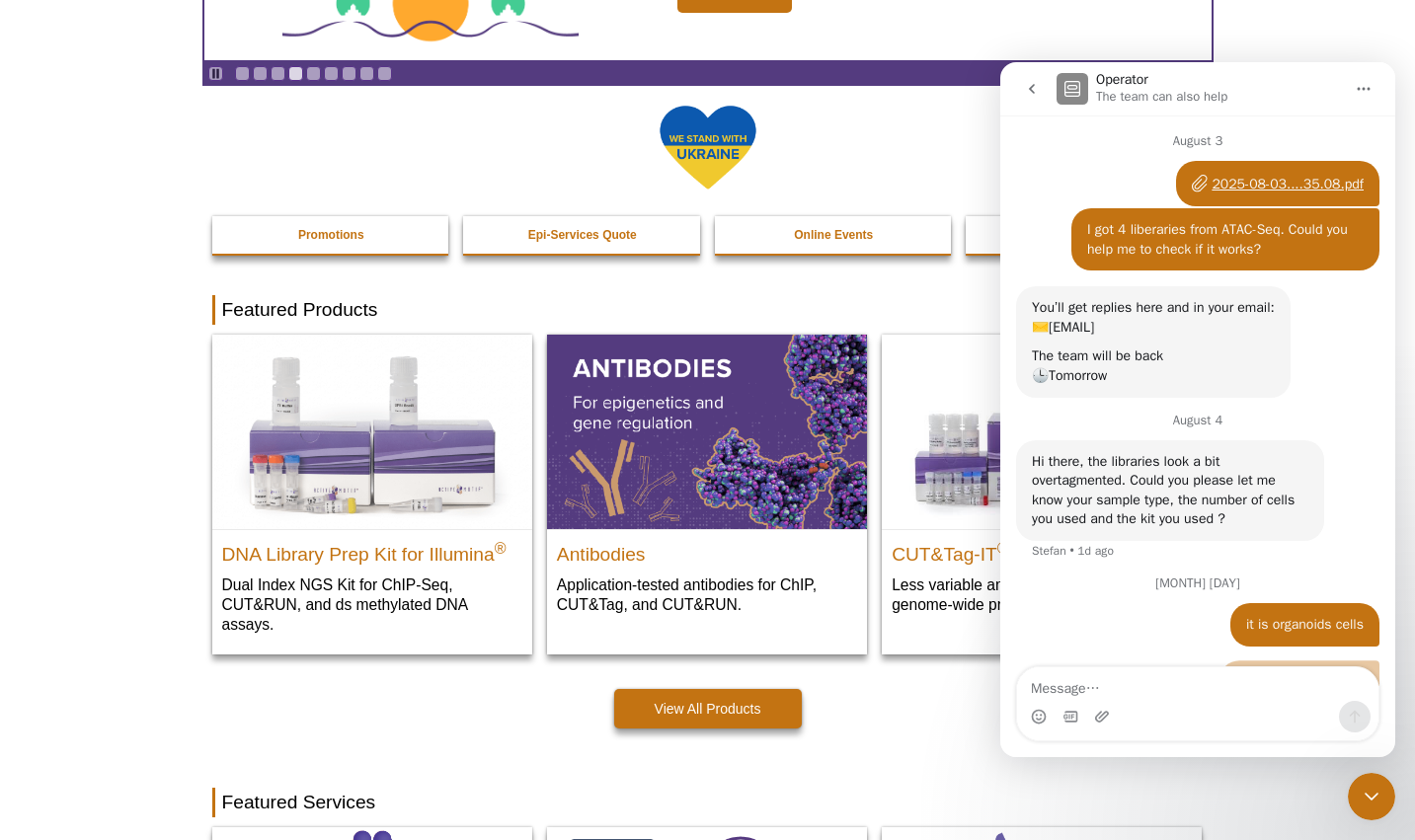 scroll, scrollTop: 87, scrollLeft: 0, axis: vertical 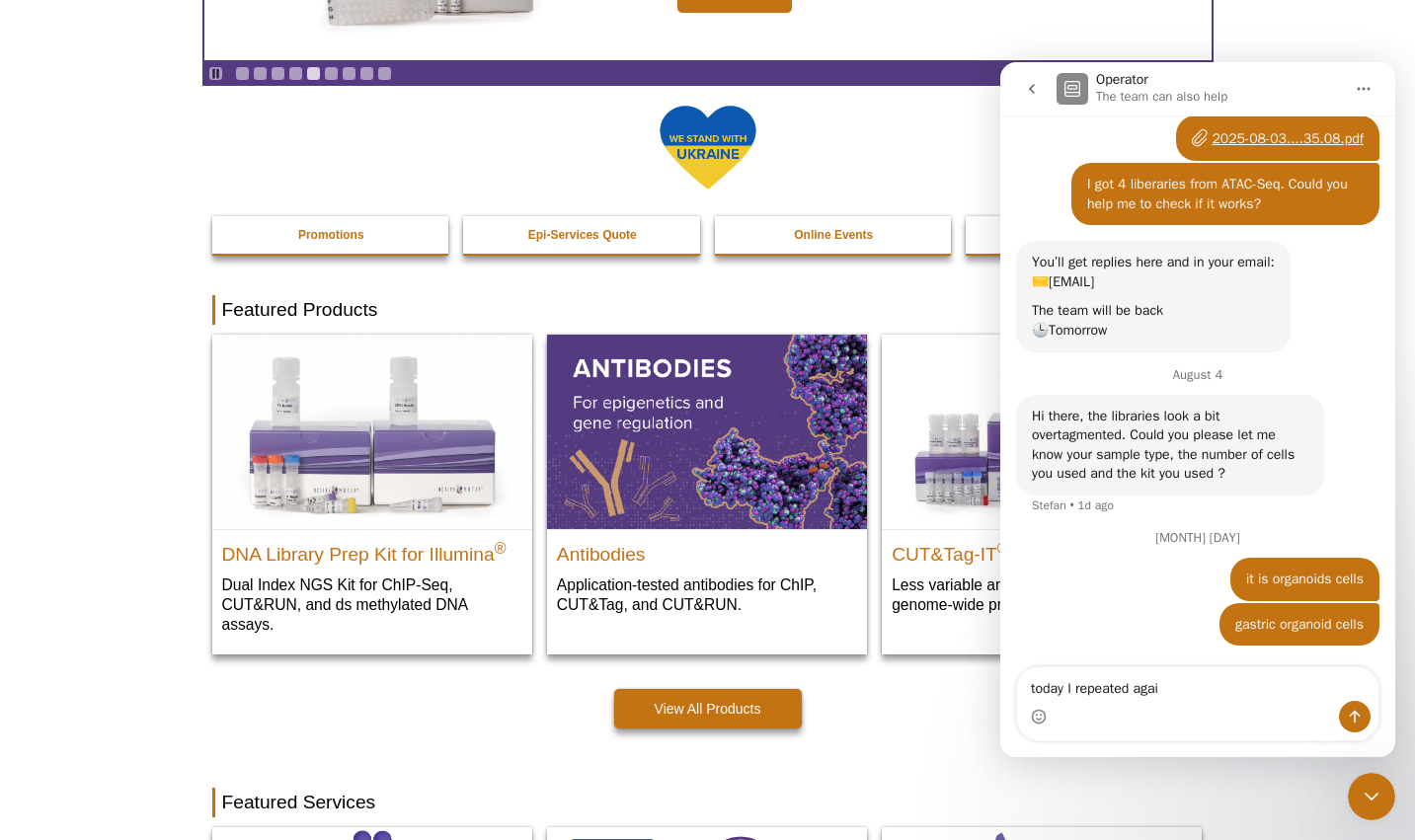 type on "today I repeated again" 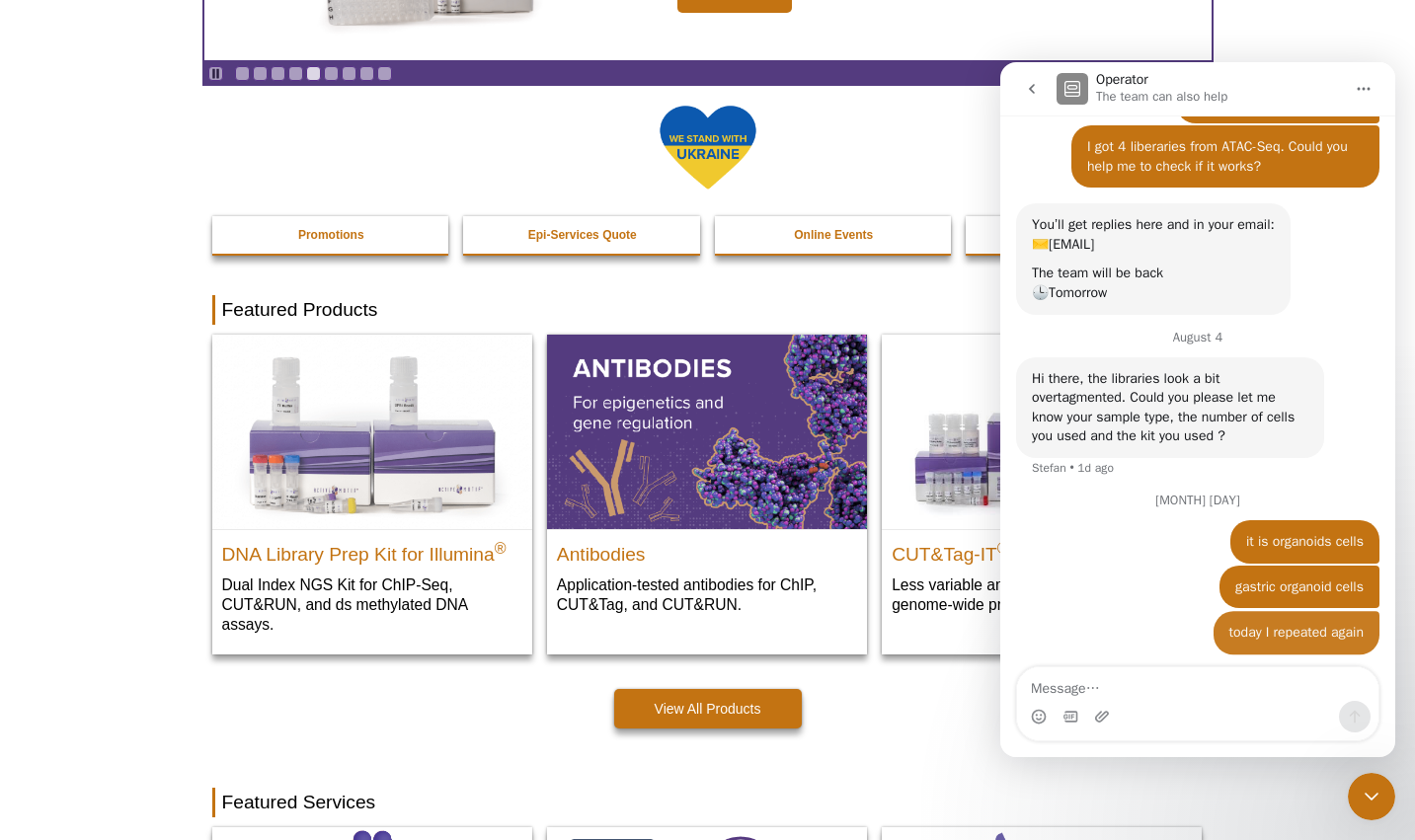 scroll, scrollTop: 131, scrollLeft: 0, axis: vertical 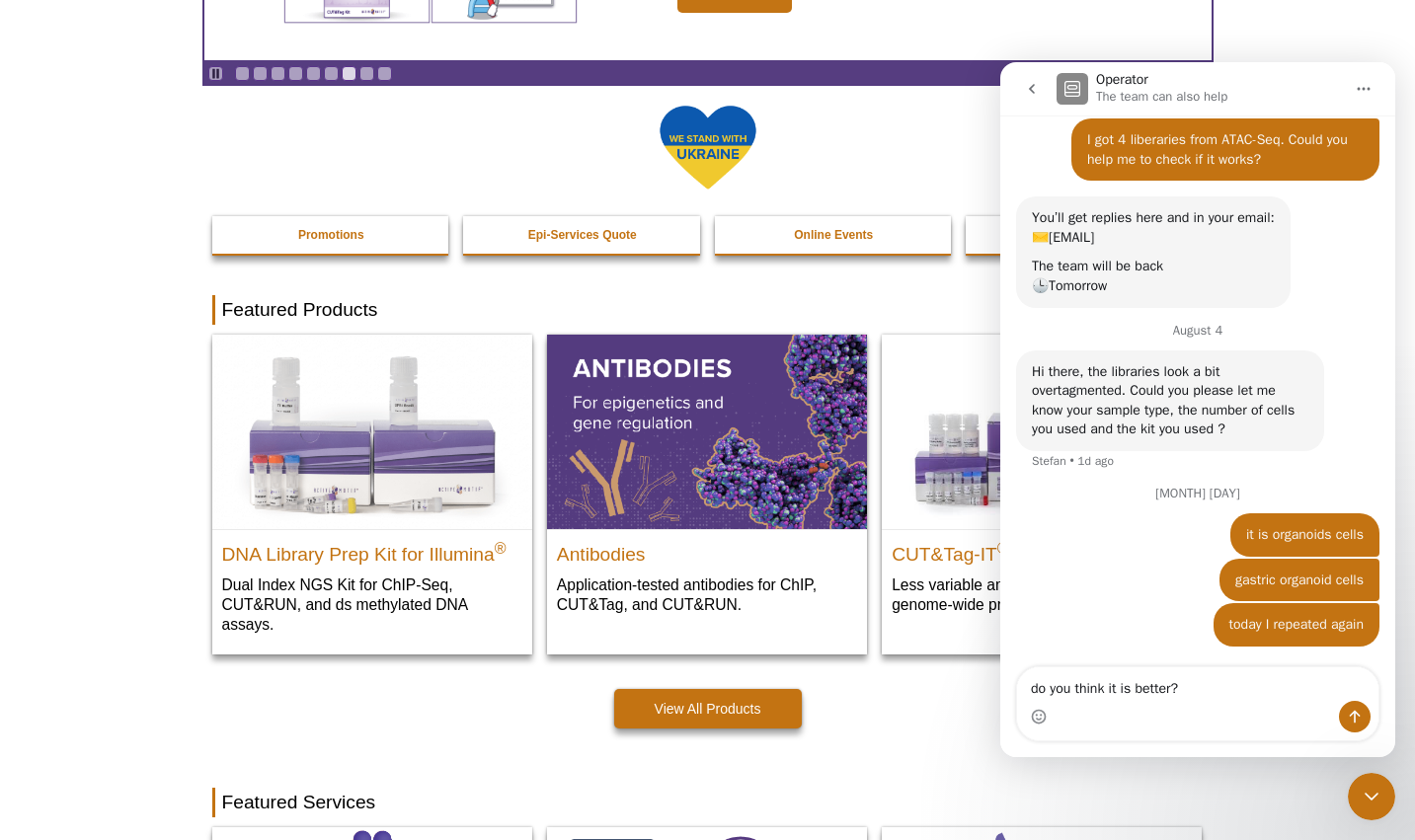 type on "do you think it is better?" 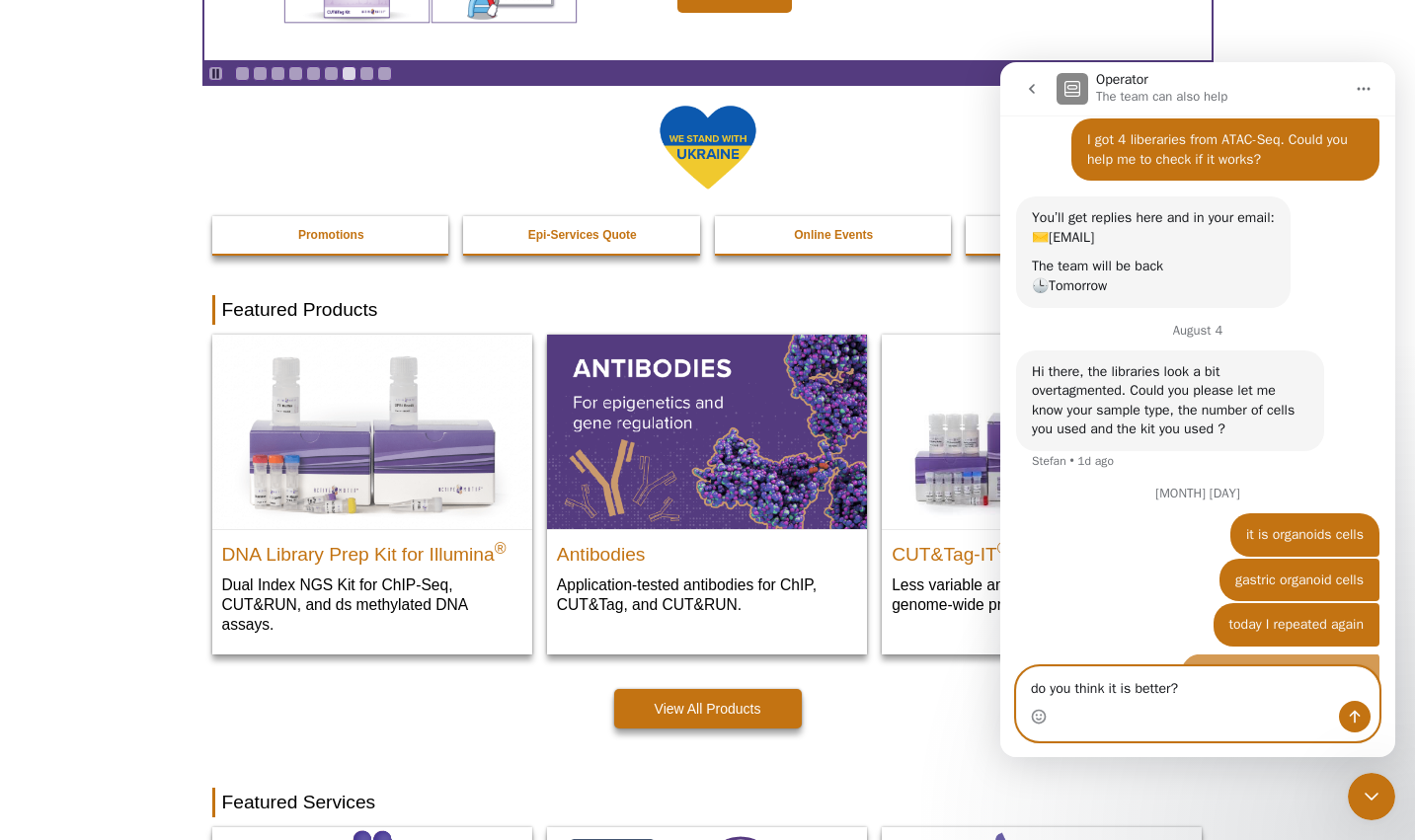 scroll, scrollTop: 179, scrollLeft: 0, axis: vertical 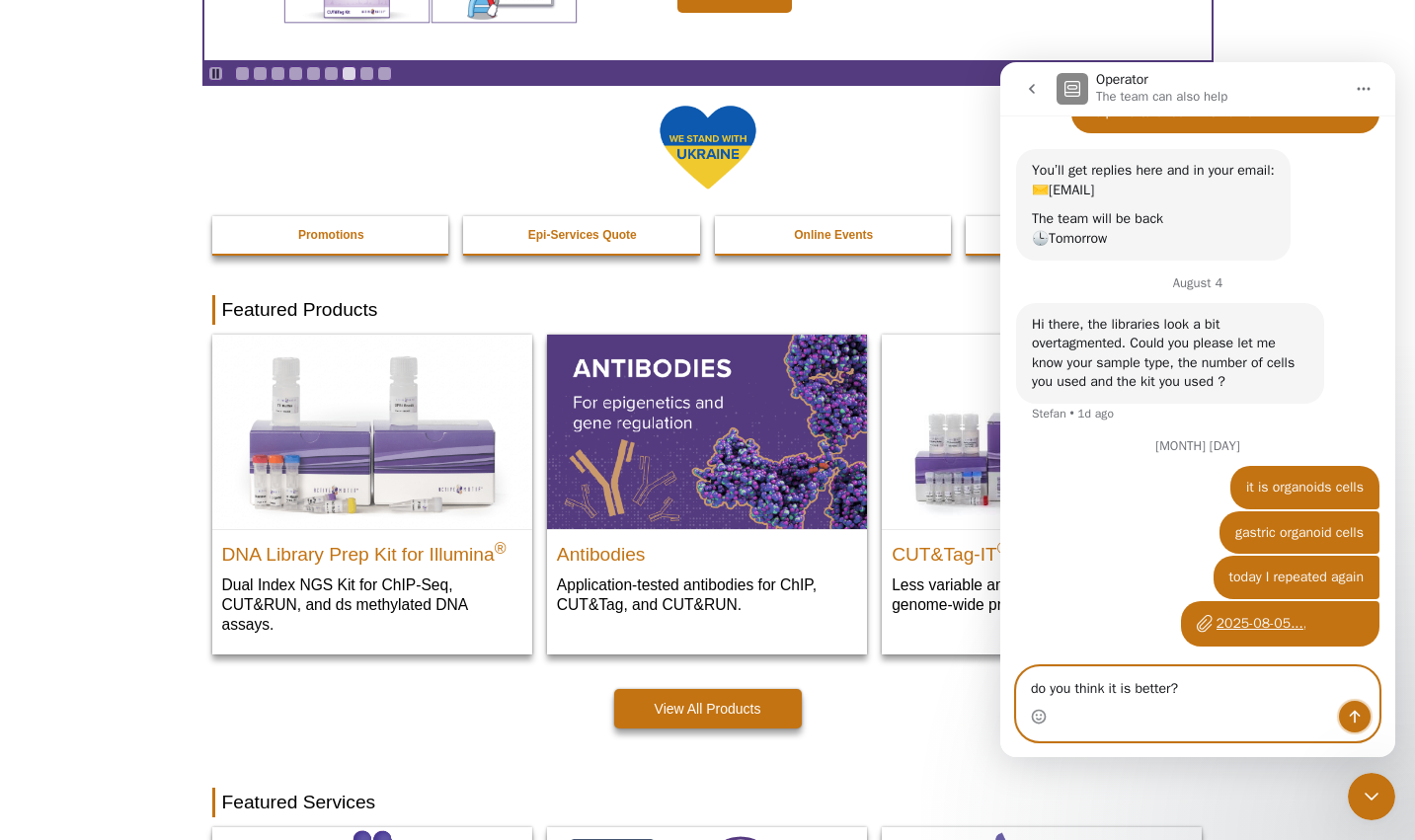 click 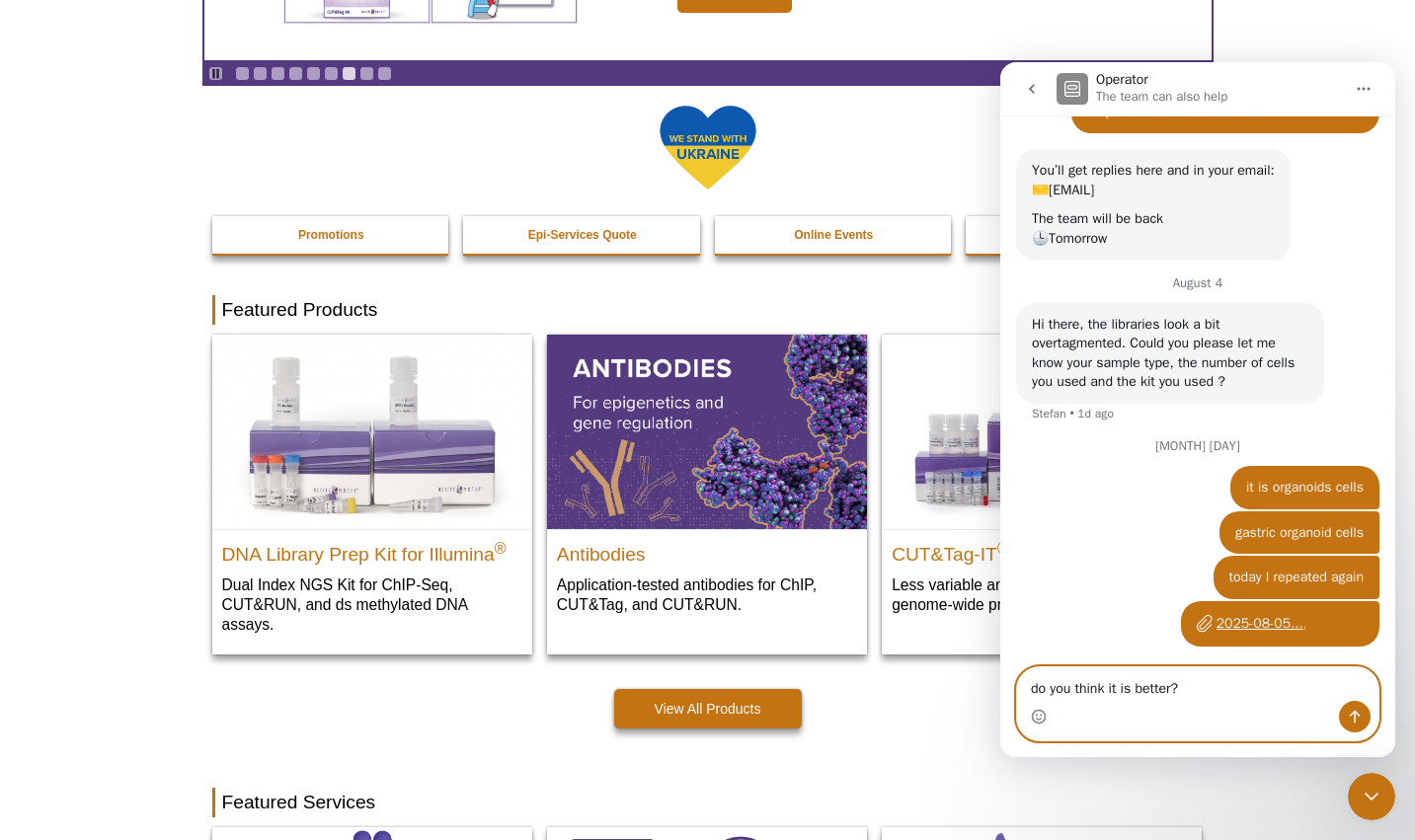 type 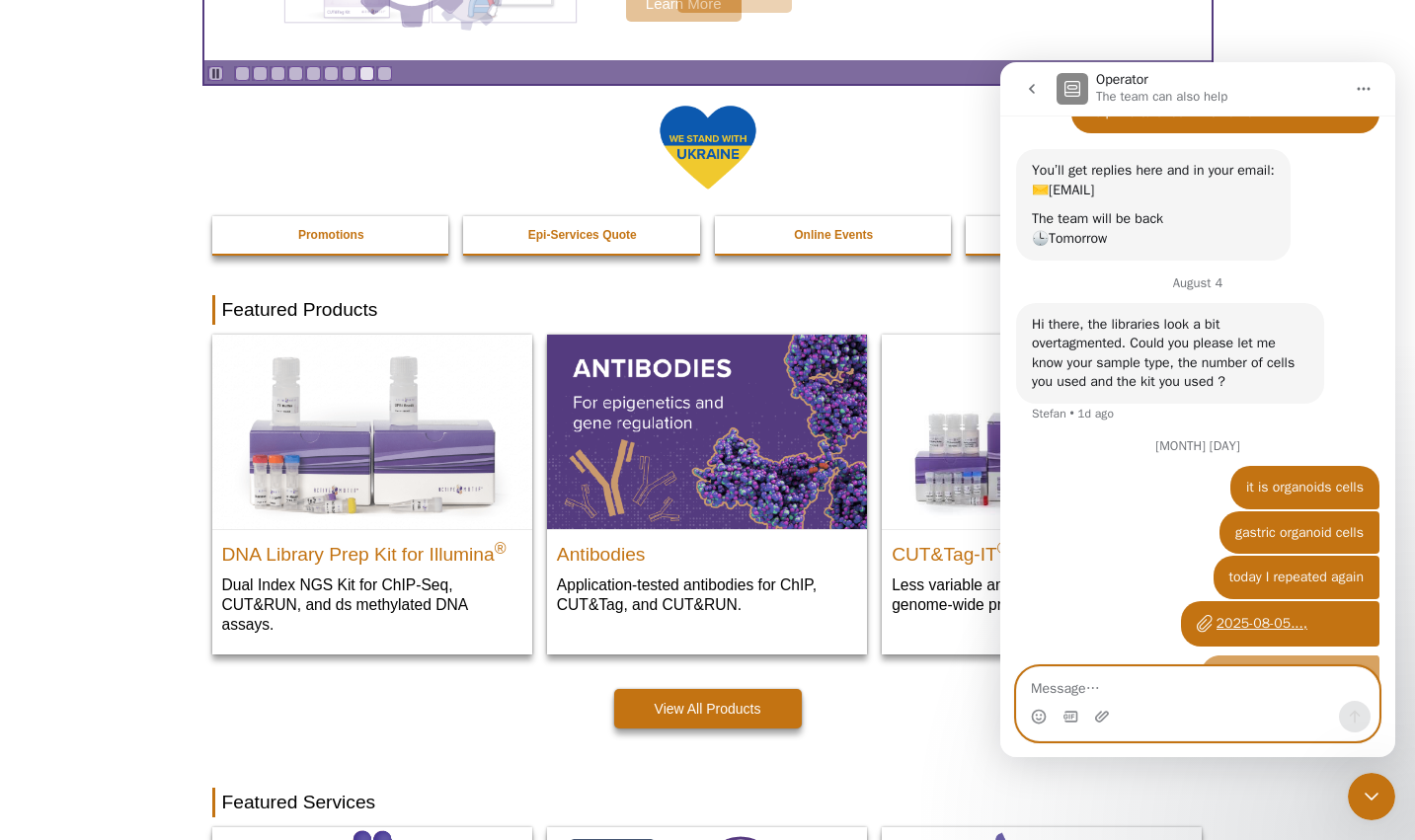 scroll, scrollTop: 224, scrollLeft: 0, axis: vertical 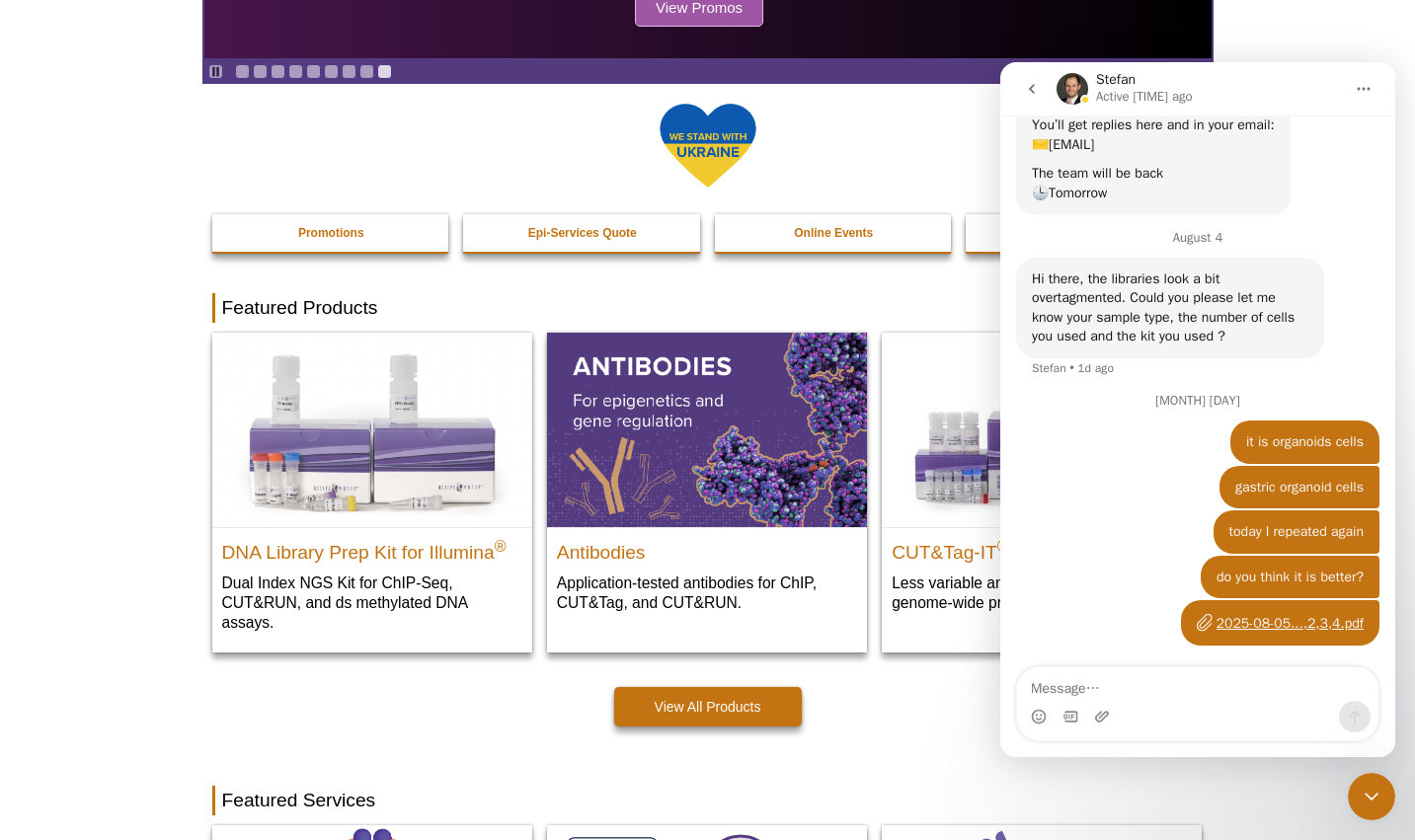 click 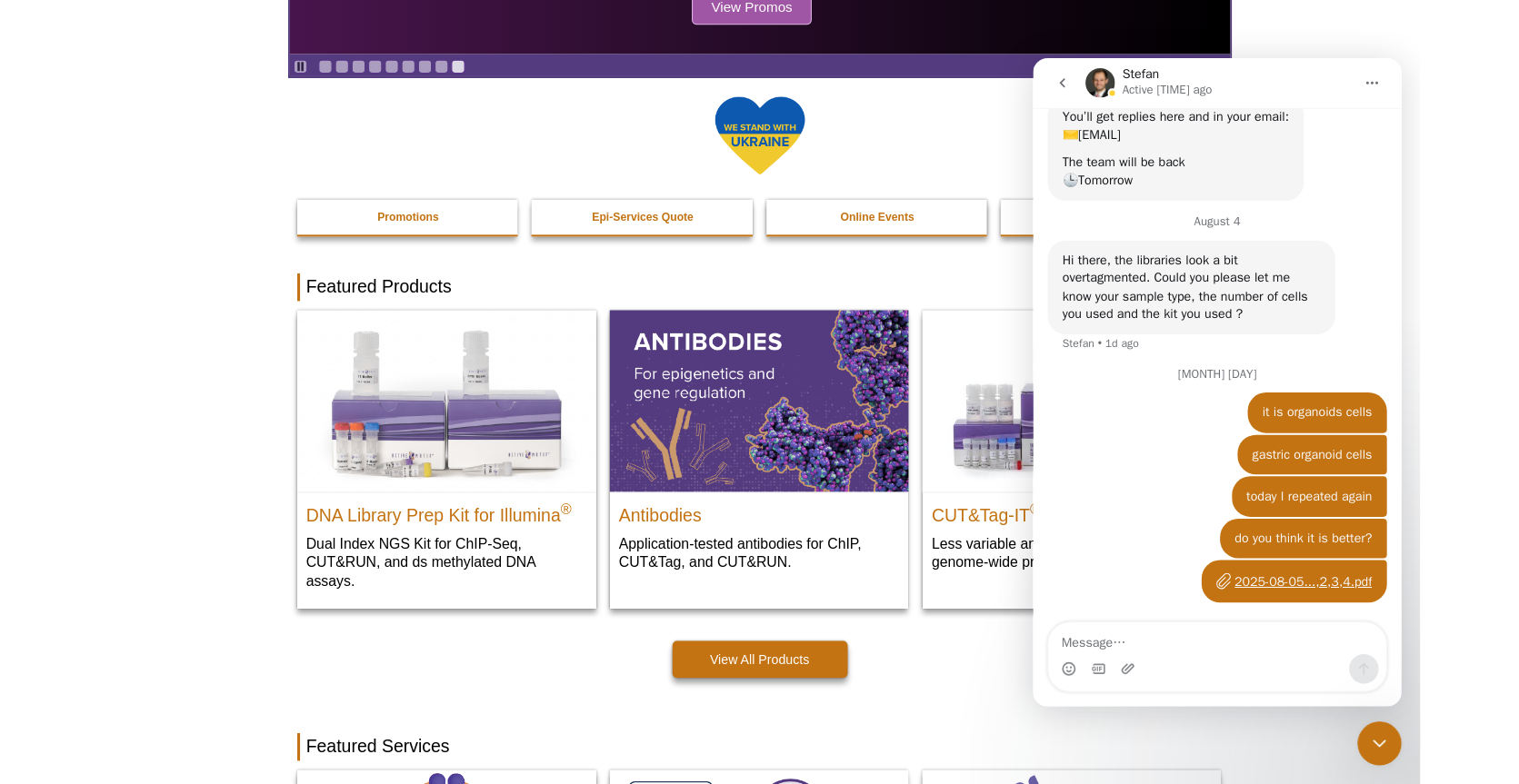 scroll, scrollTop: 0, scrollLeft: 0, axis: both 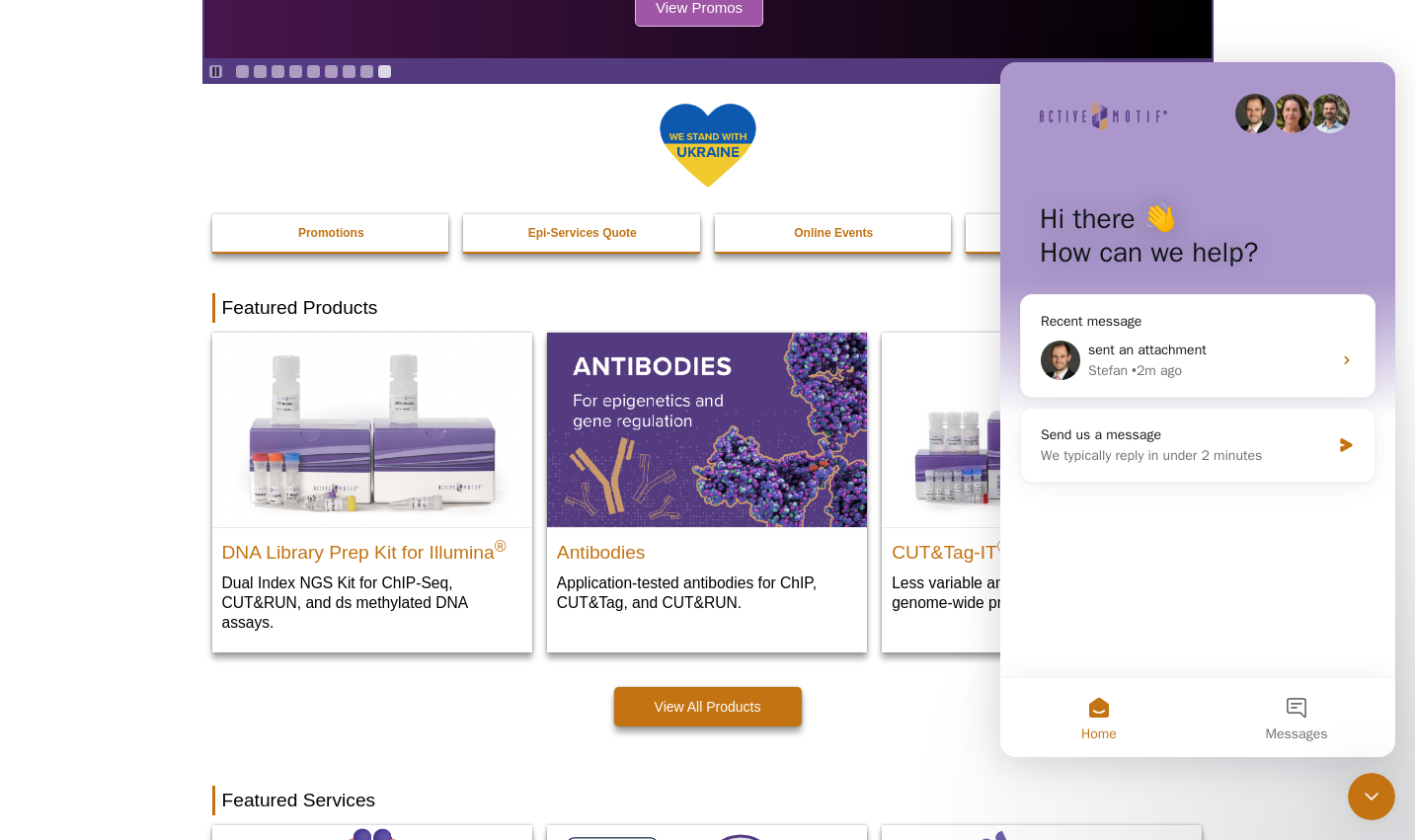 click at bounding box center [708, 158] 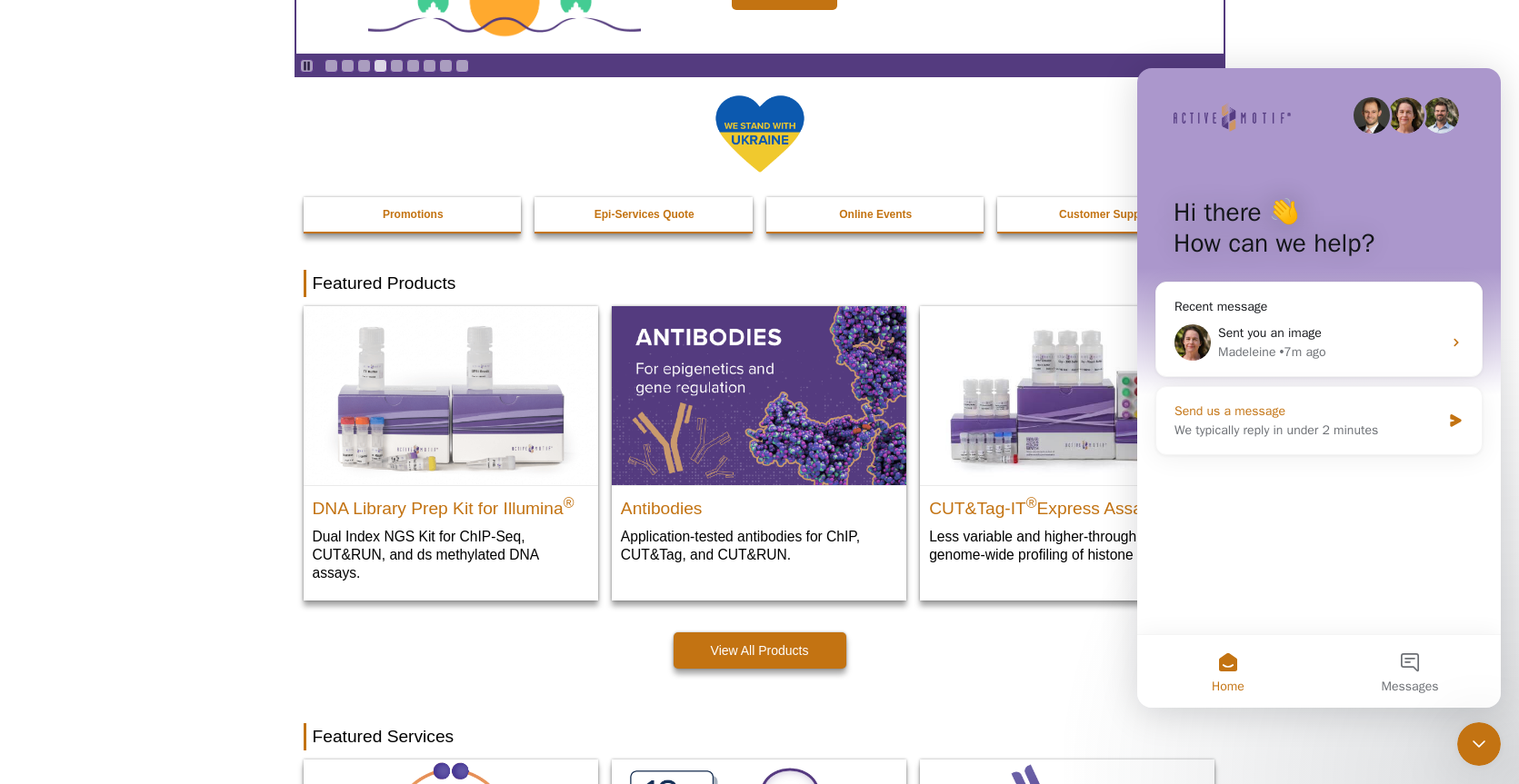 click on "We typically reply in under 2 minutes" at bounding box center (1307, 430) 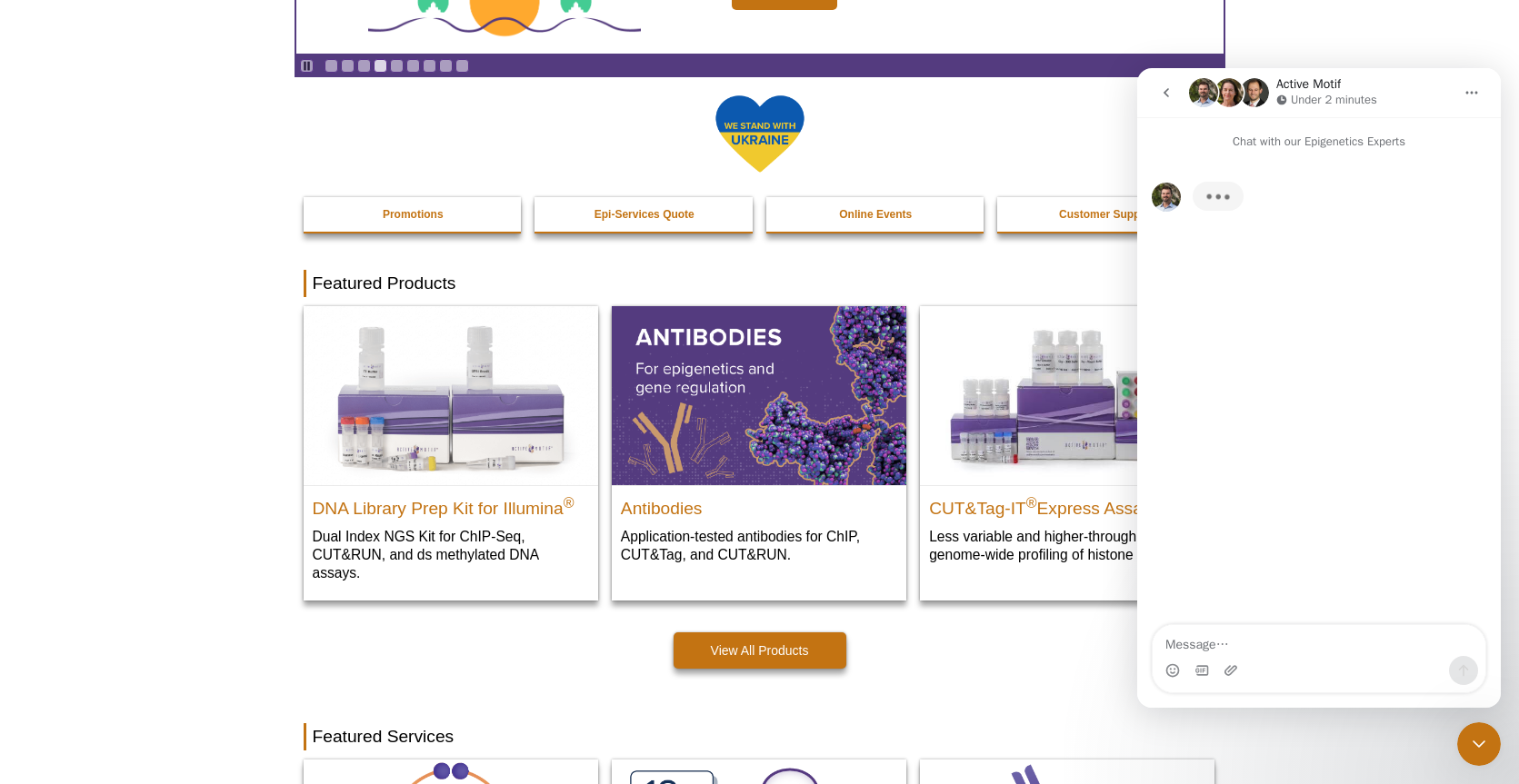 click at bounding box center [1166, 93] 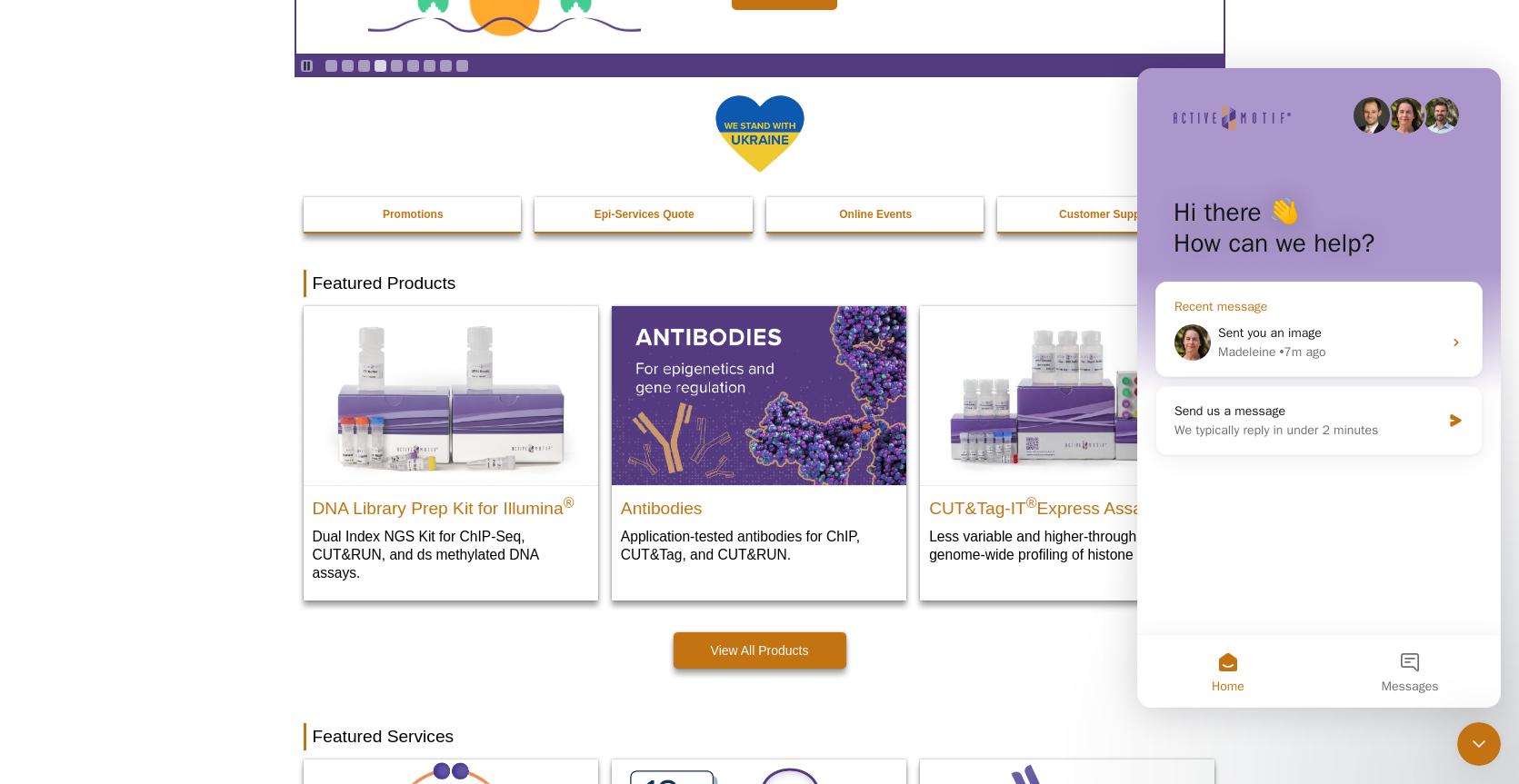click on "Sent you an image" at bounding box center (1270, 332) 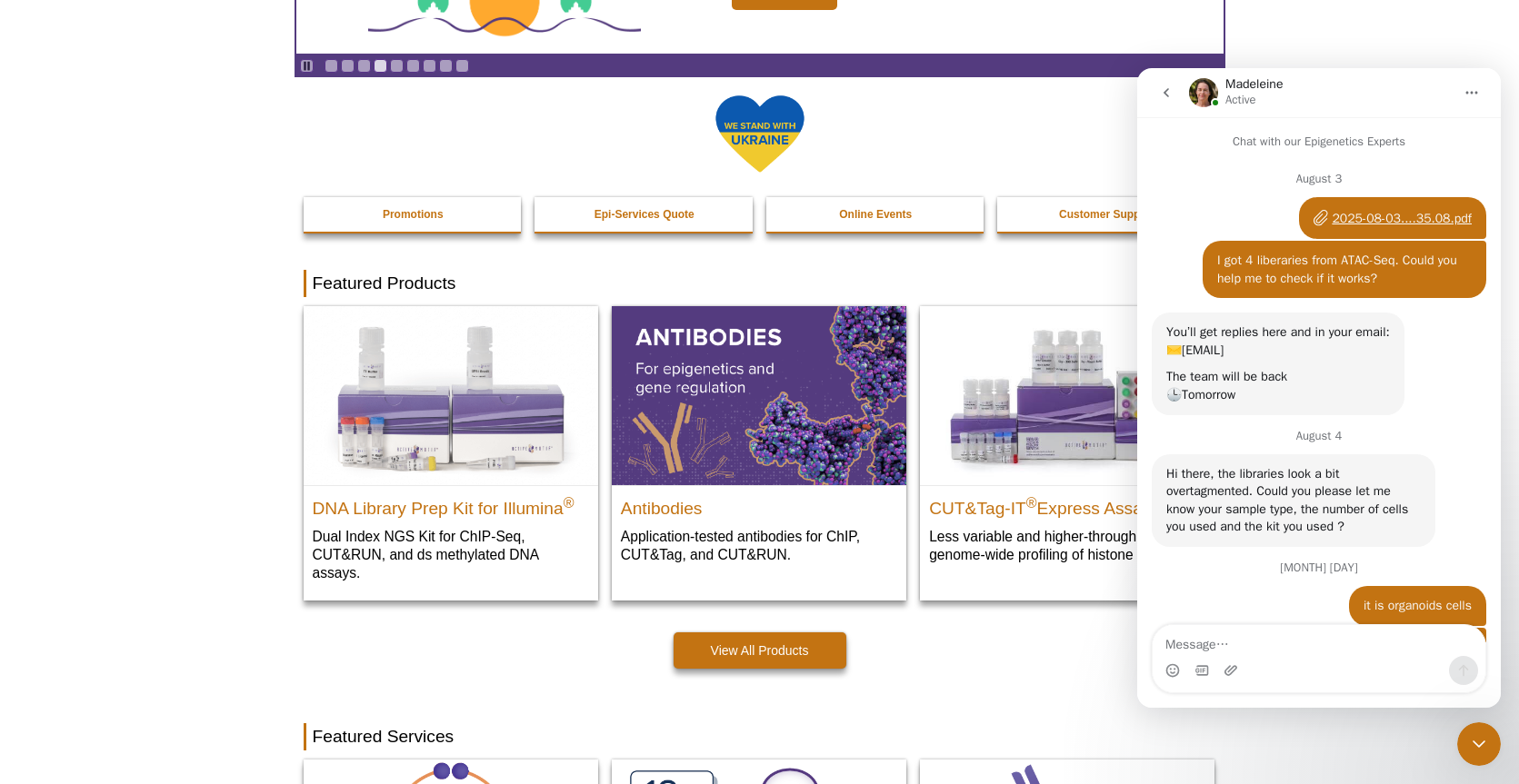 scroll, scrollTop: 3, scrollLeft: 0, axis: vertical 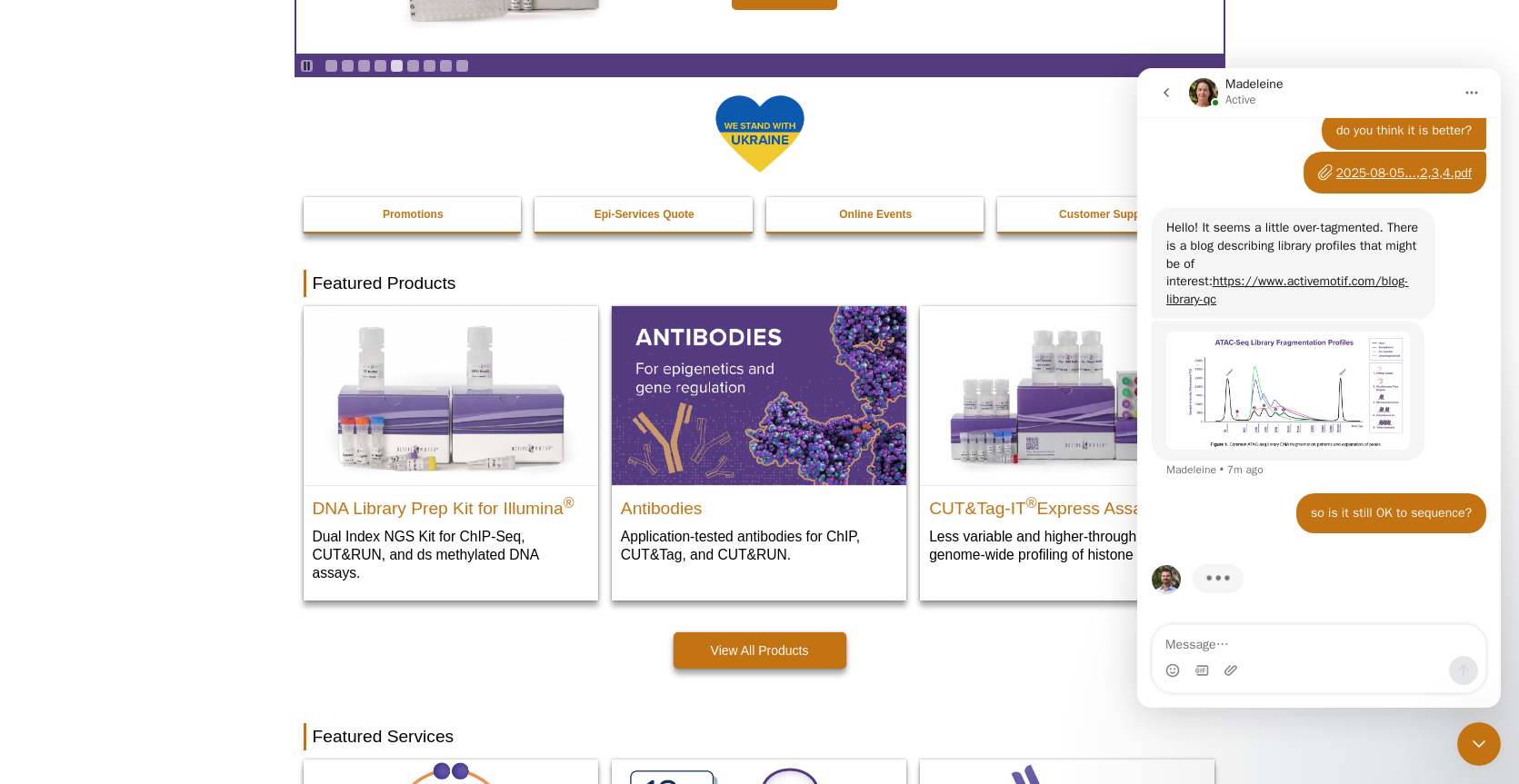 click at bounding box center (1319, 640) 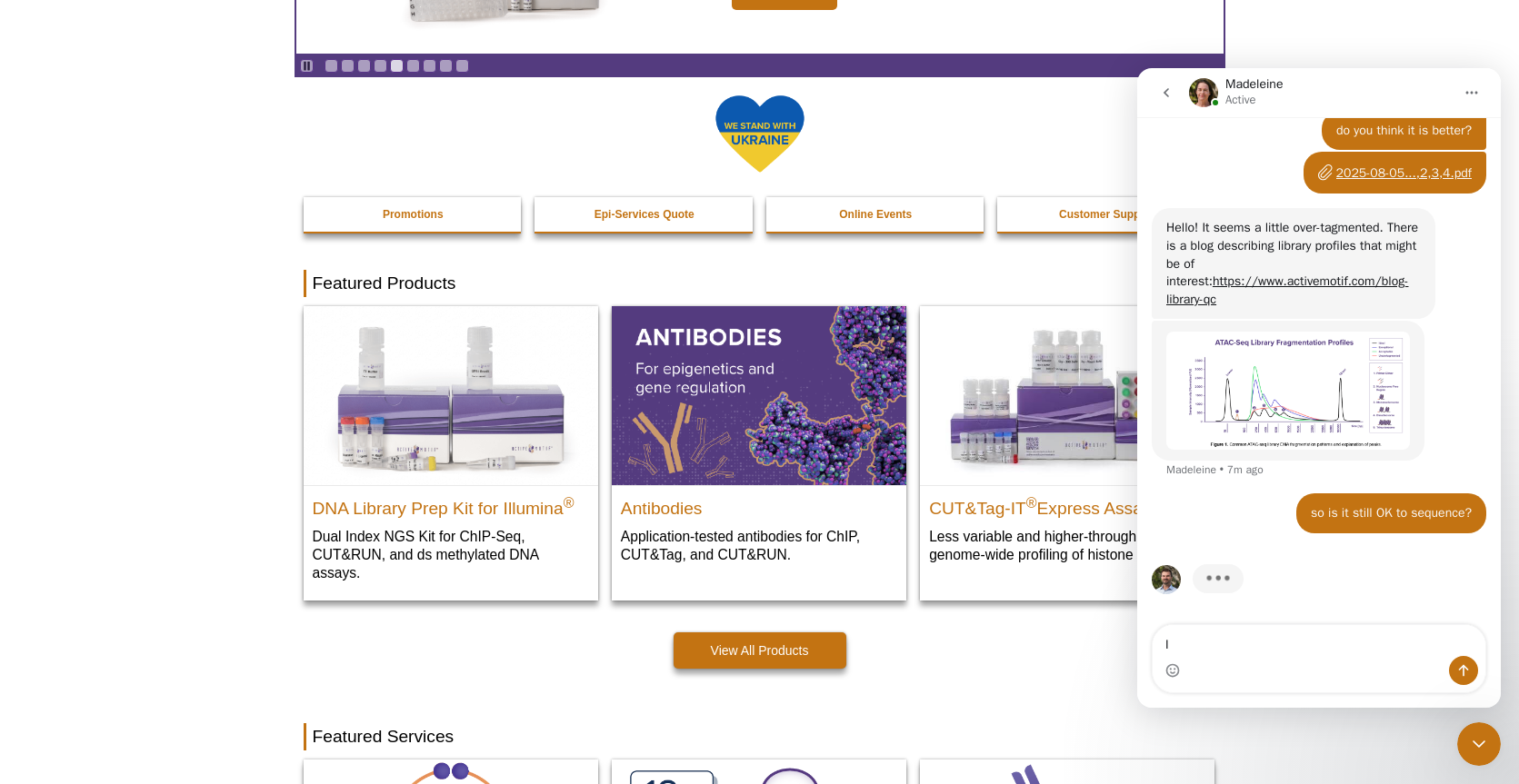 type on "I" 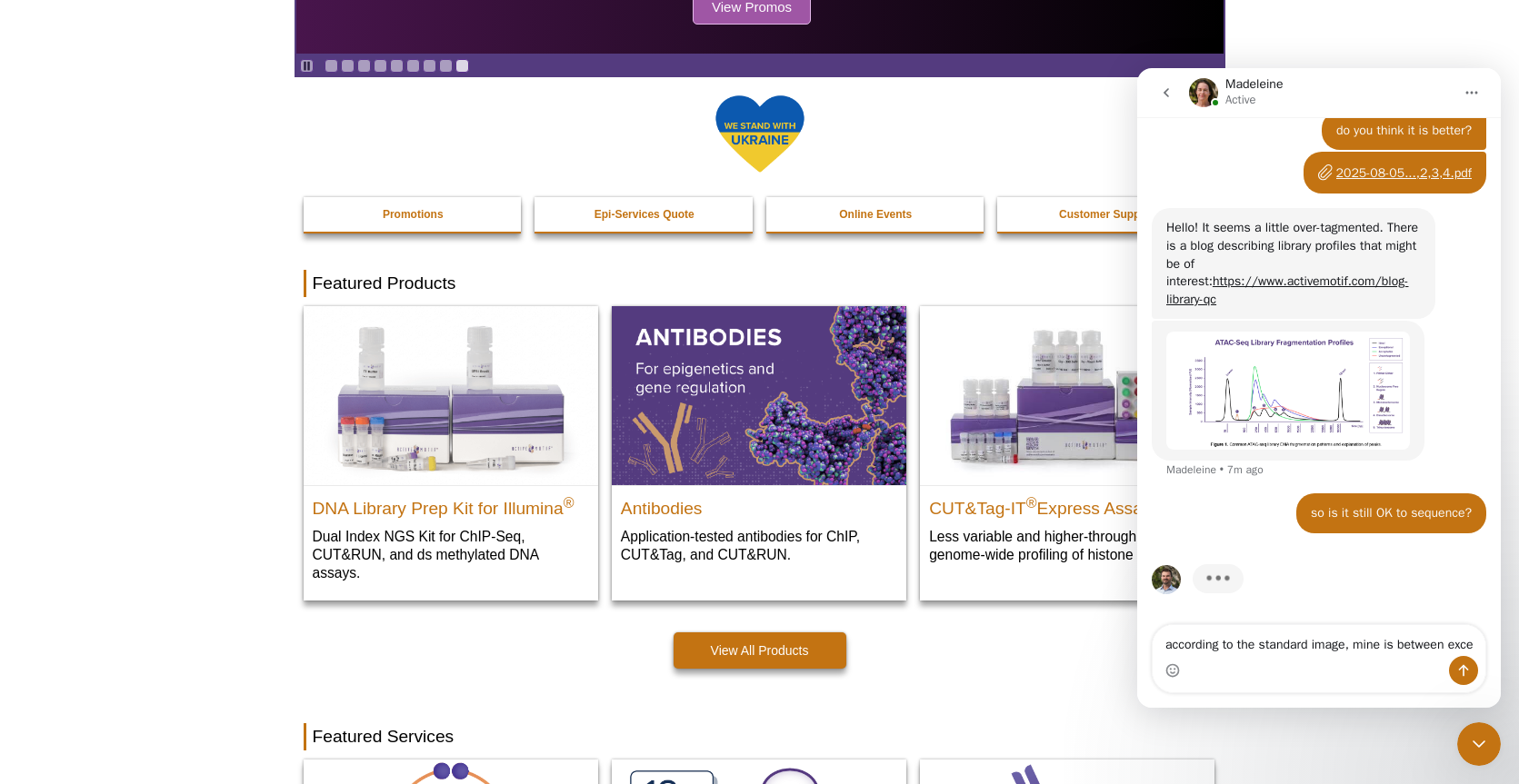 scroll, scrollTop: 615, scrollLeft: 0, axis: vertical 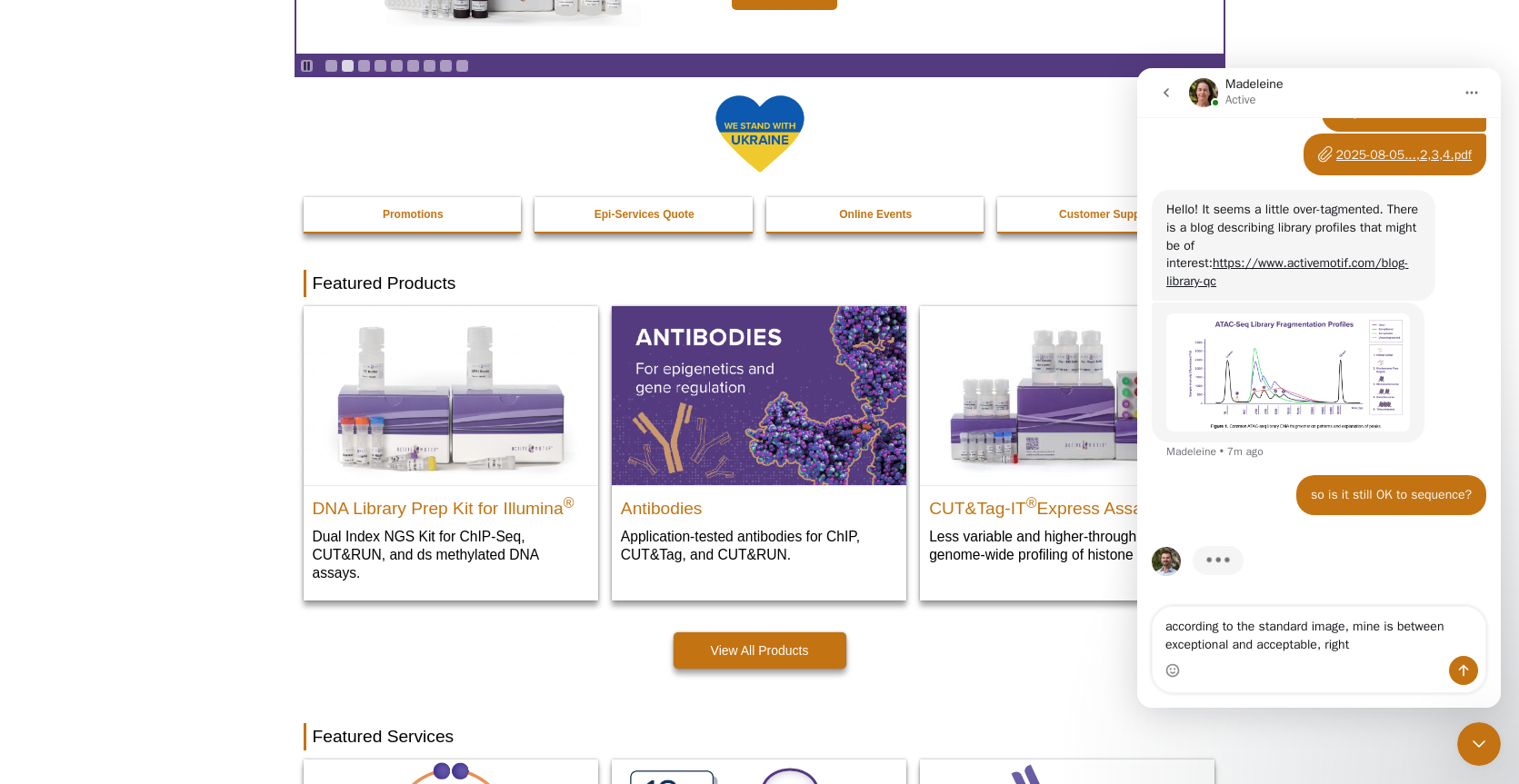 type on "according to the standard image, mine is between exceptional and acceptable, right?" 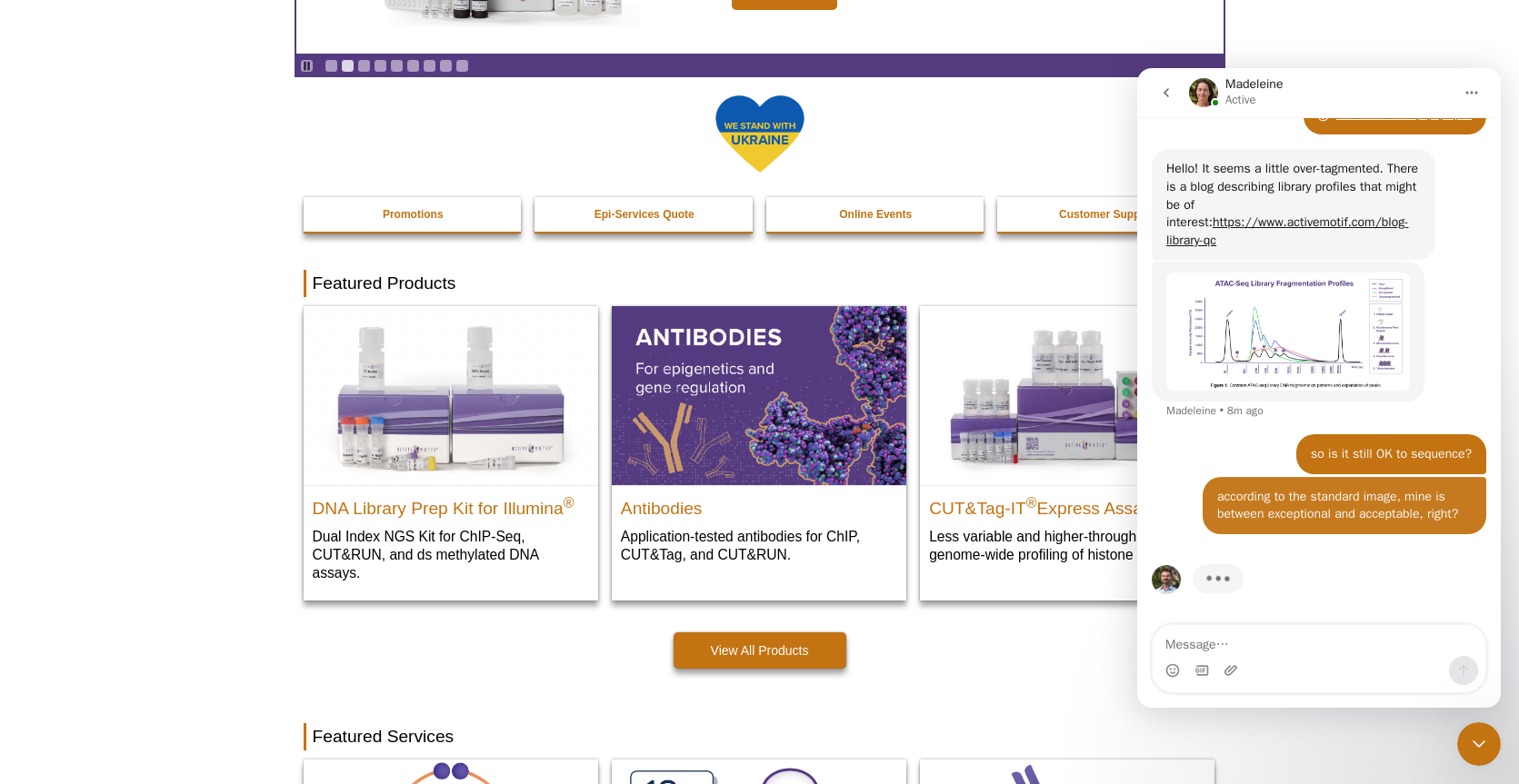 scroll, scrollTop: 674, scrollLeft: 0, axis: vertical 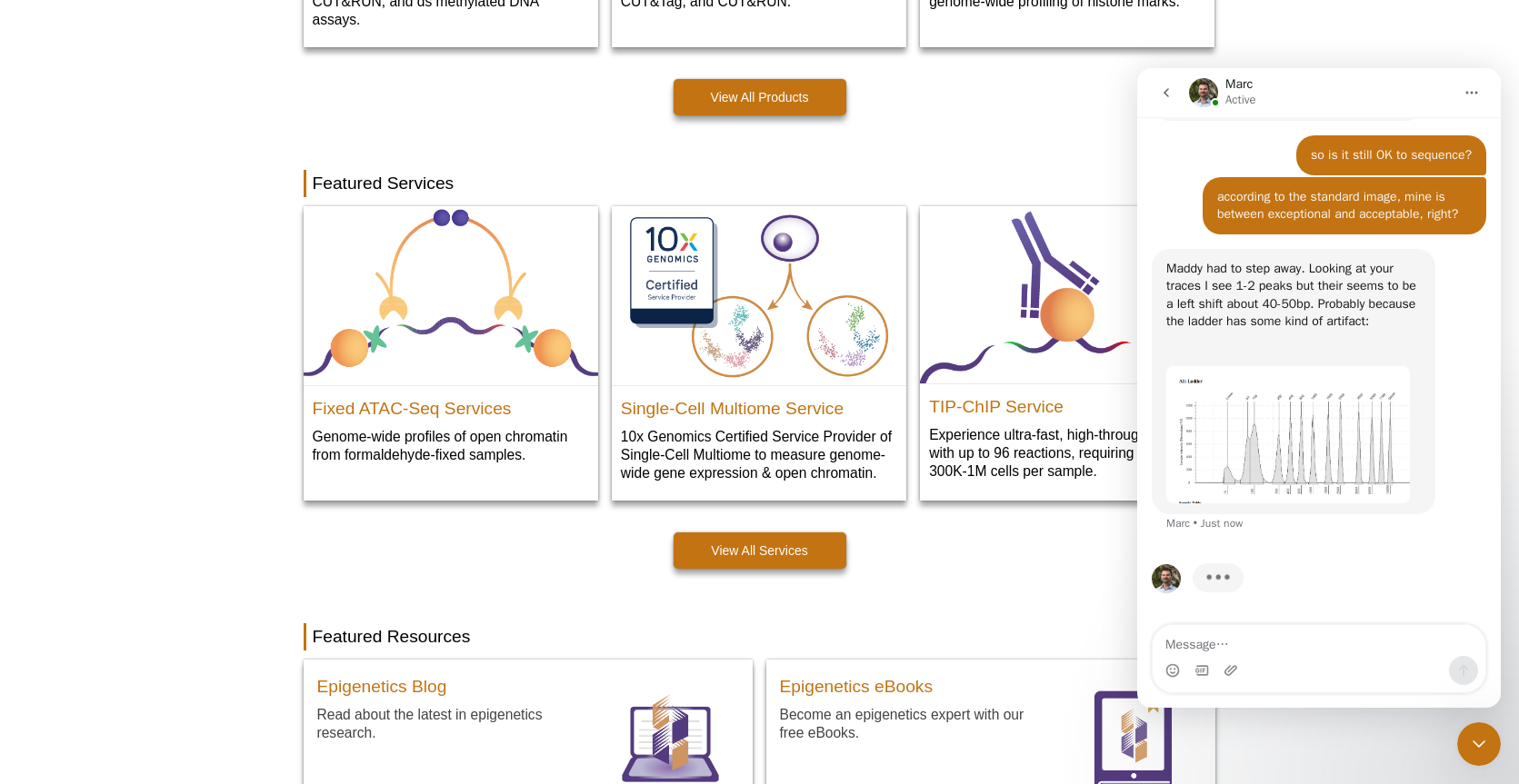 click at bounding box center (1288, 434) 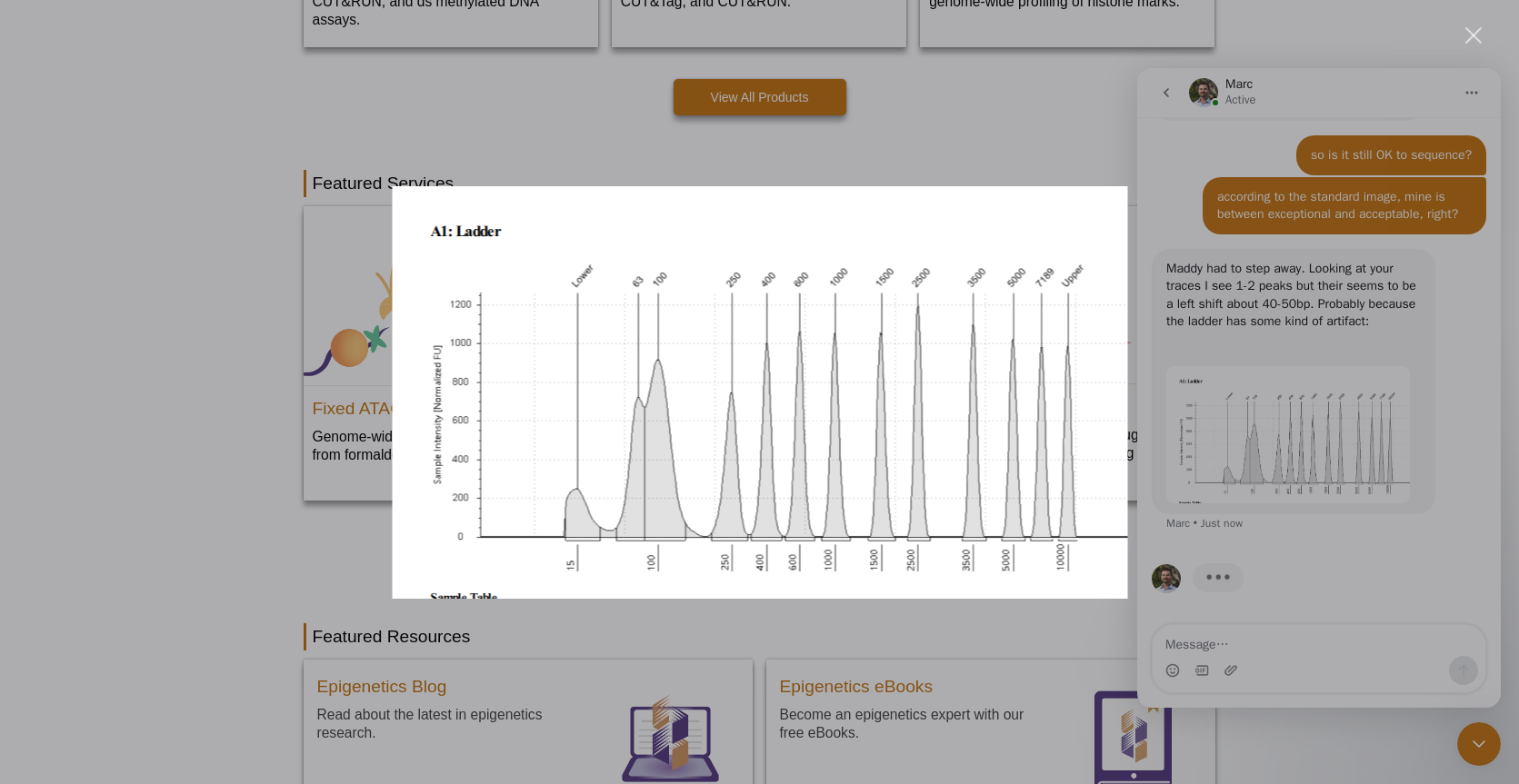scroll, scrollTop: 0, scrollLeft: 0, axis: both 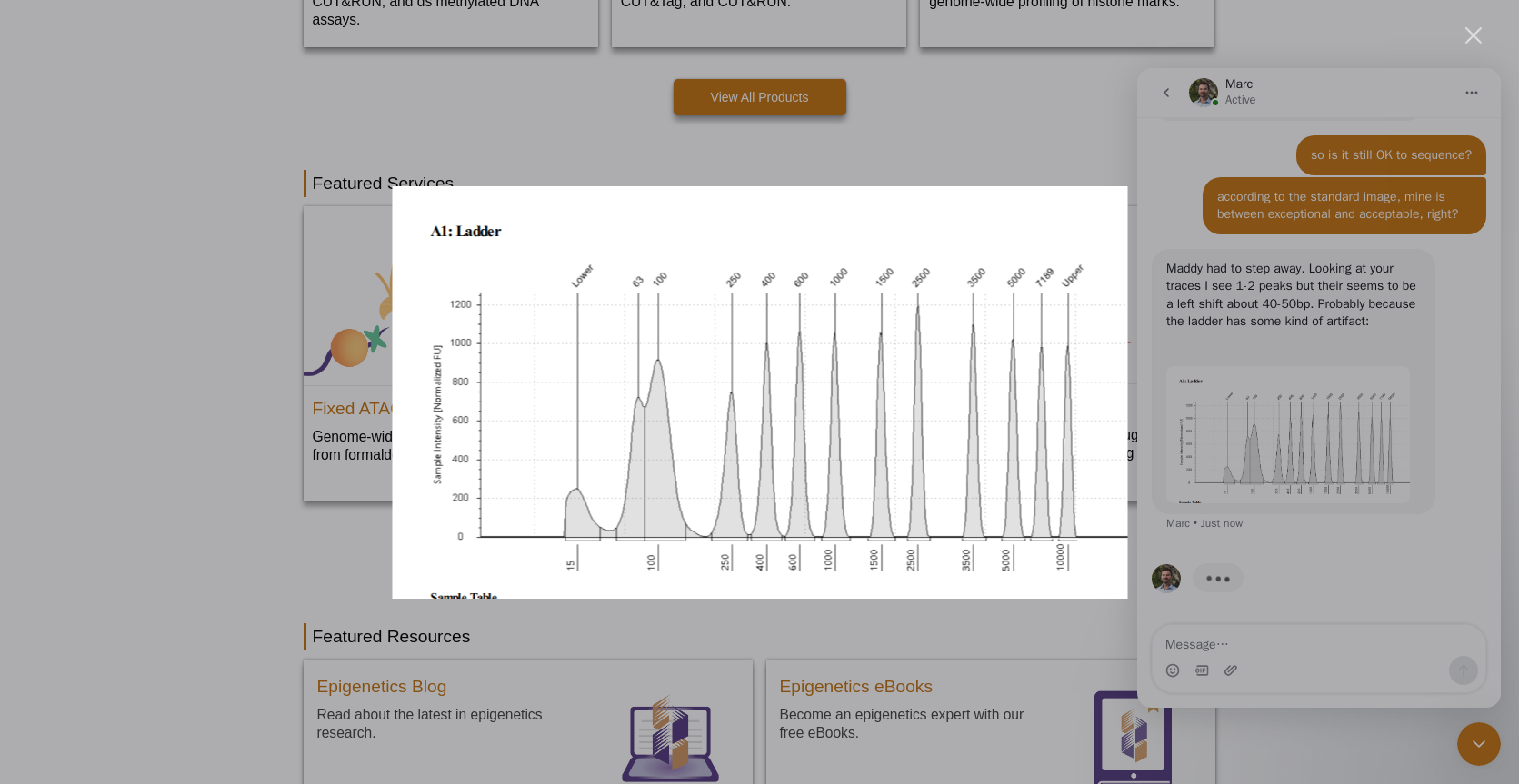 click at bounding box center [759, 392] 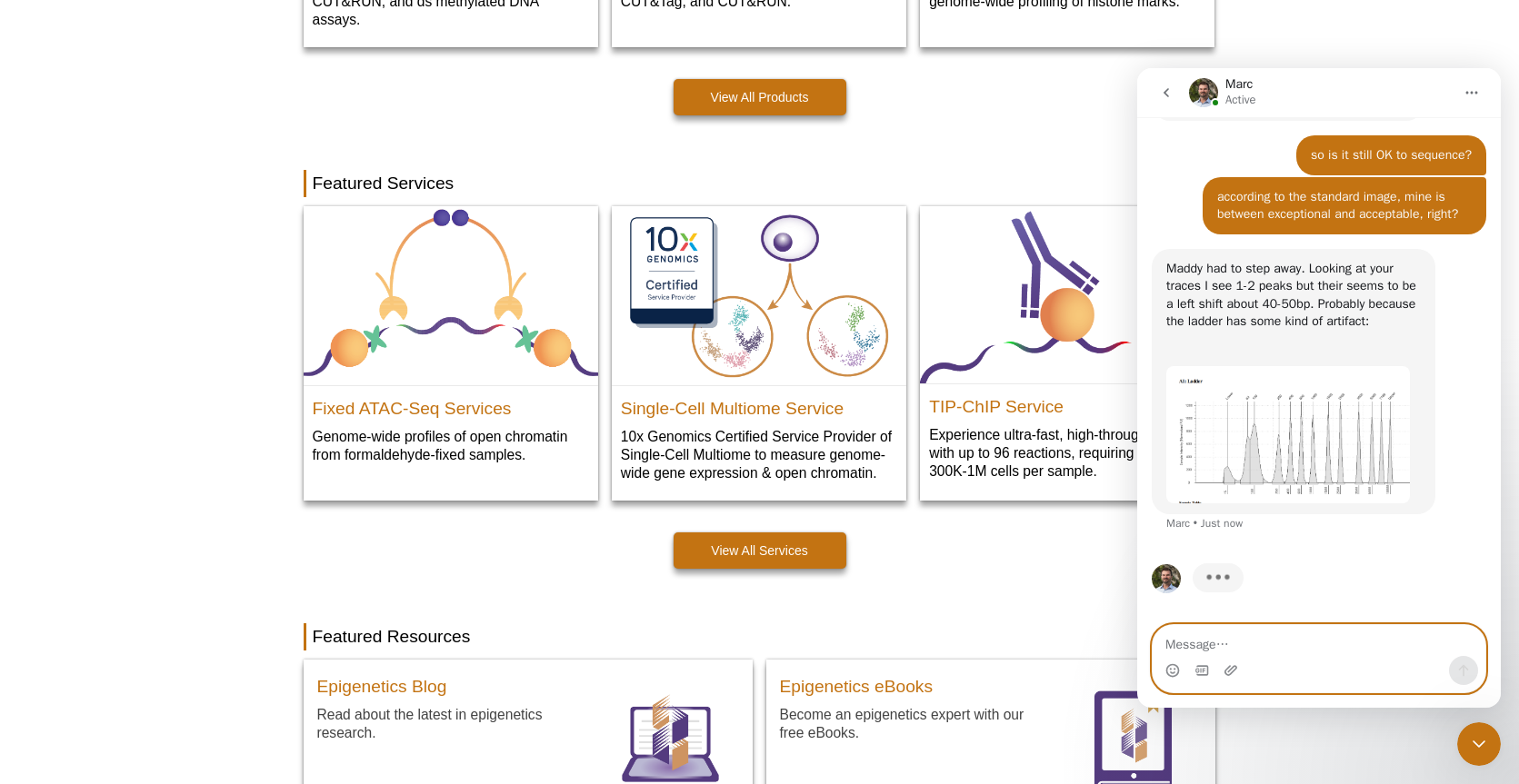 click at bounding box center [1319, 659] 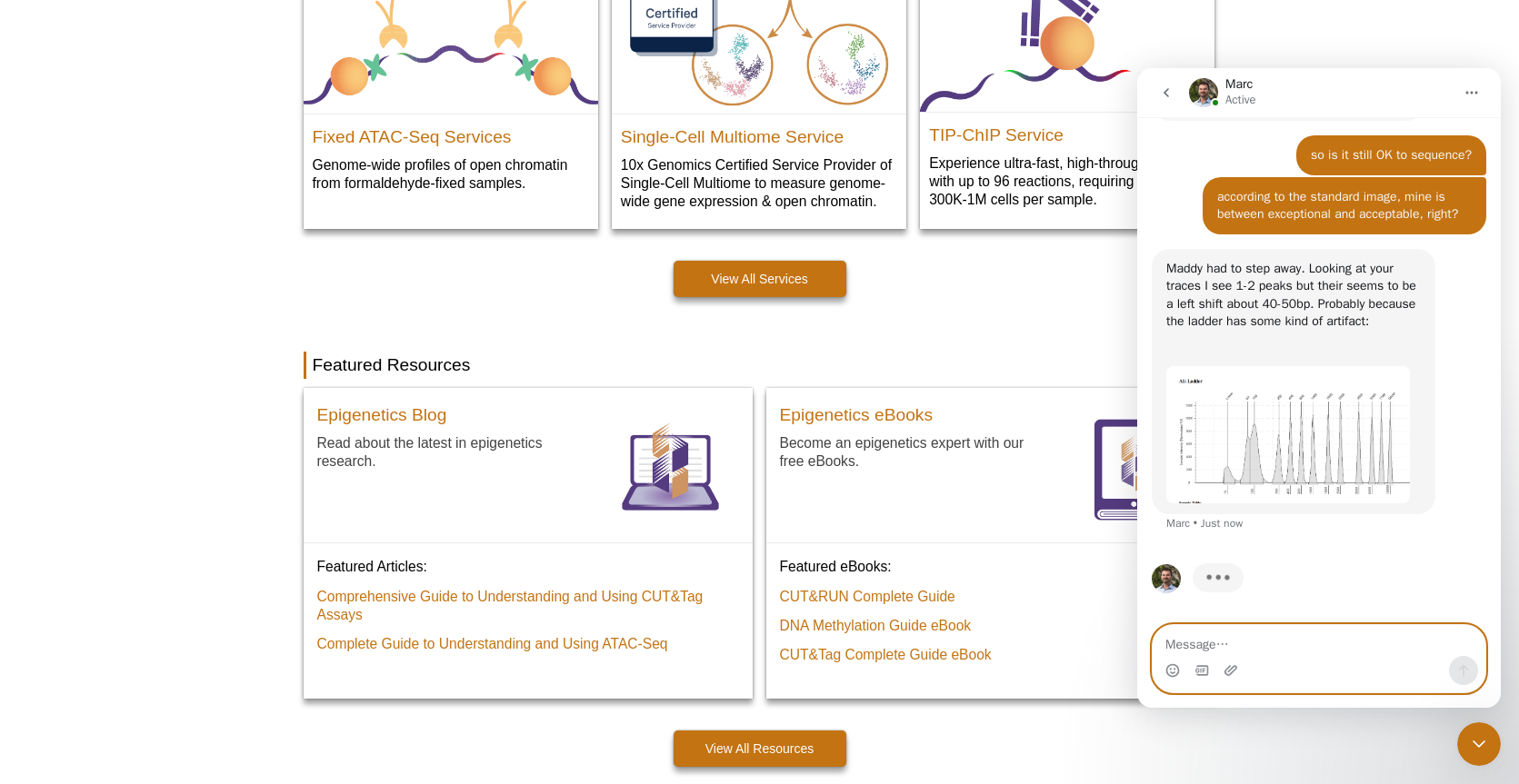 scroll, scrollTop: 1124, scrollLeft: 0, axis: vertical 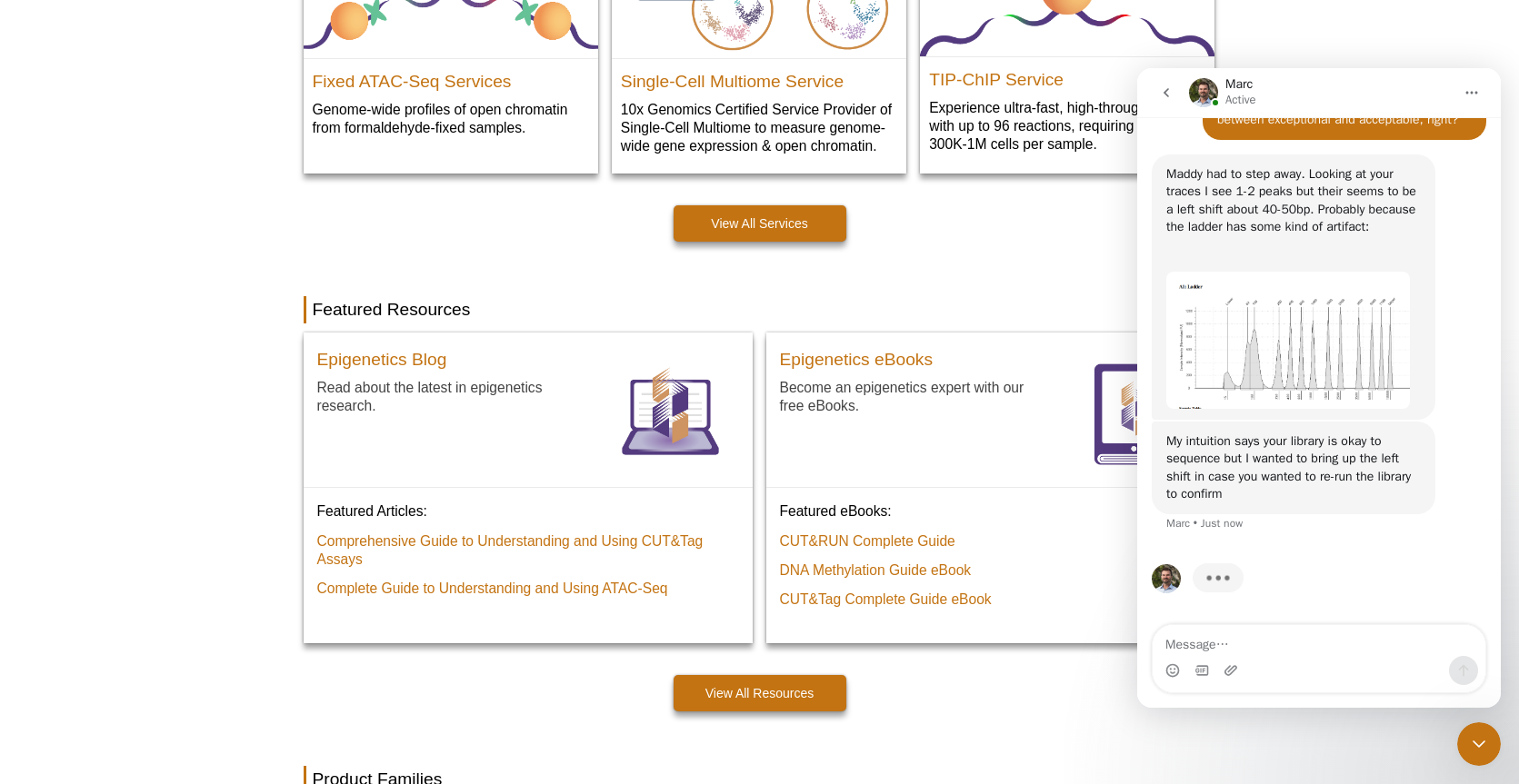 click at bounding box center [1319, 670] 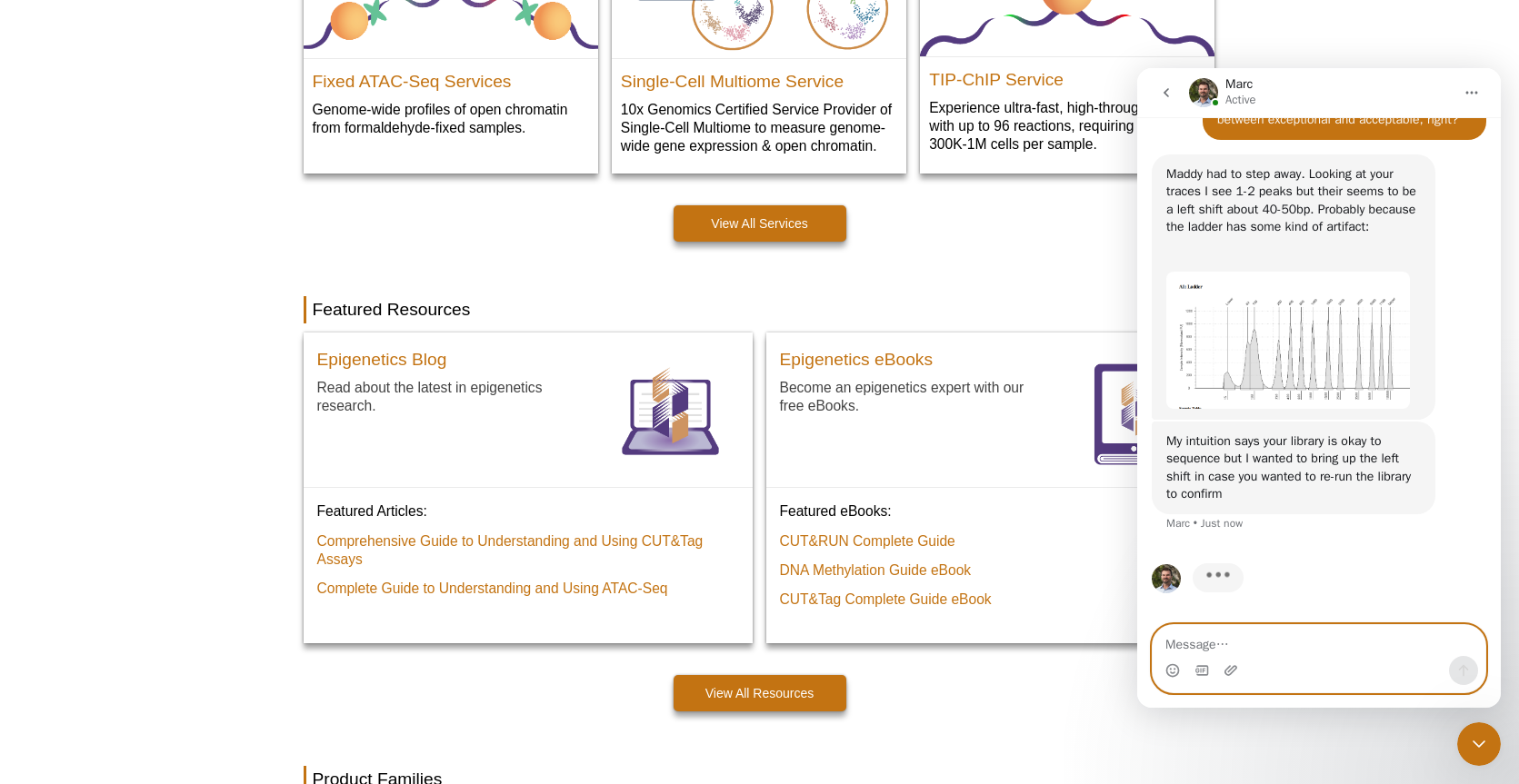 click at bounding box center [1319, 640] 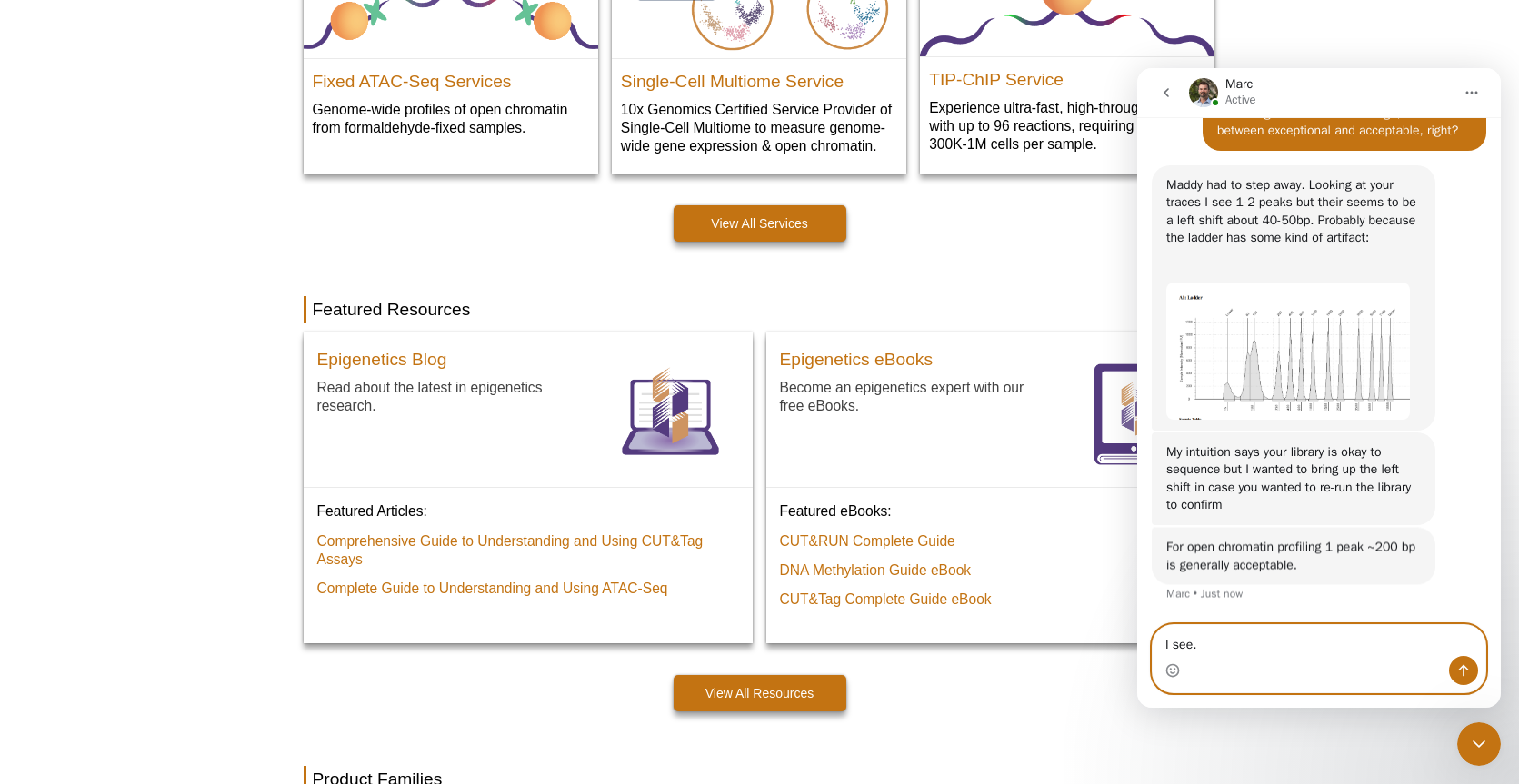 scroll, scrollTop: 1056, scrollLeft: 0, axis: vertical 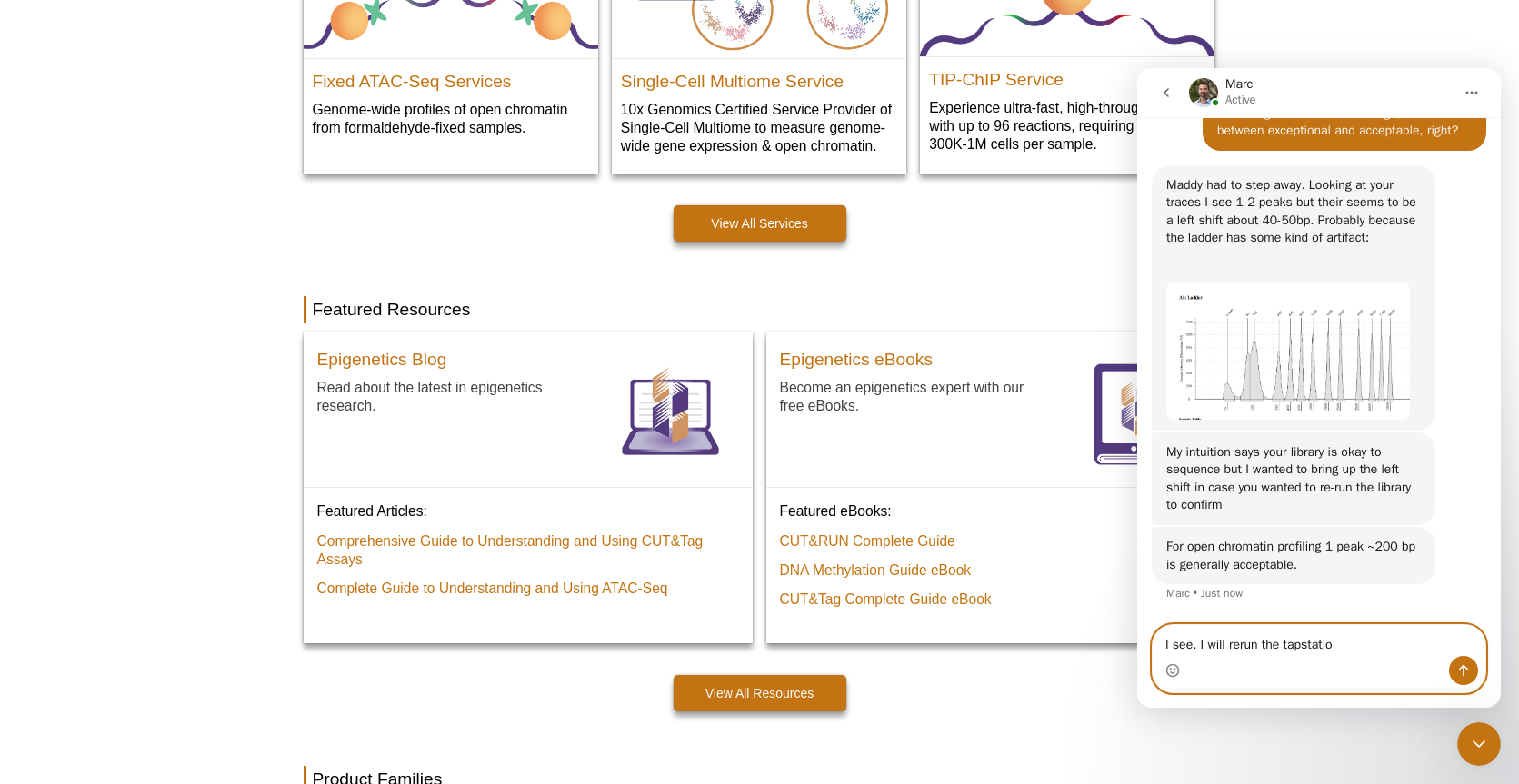 type on "I see. I will rerun the tapstation" 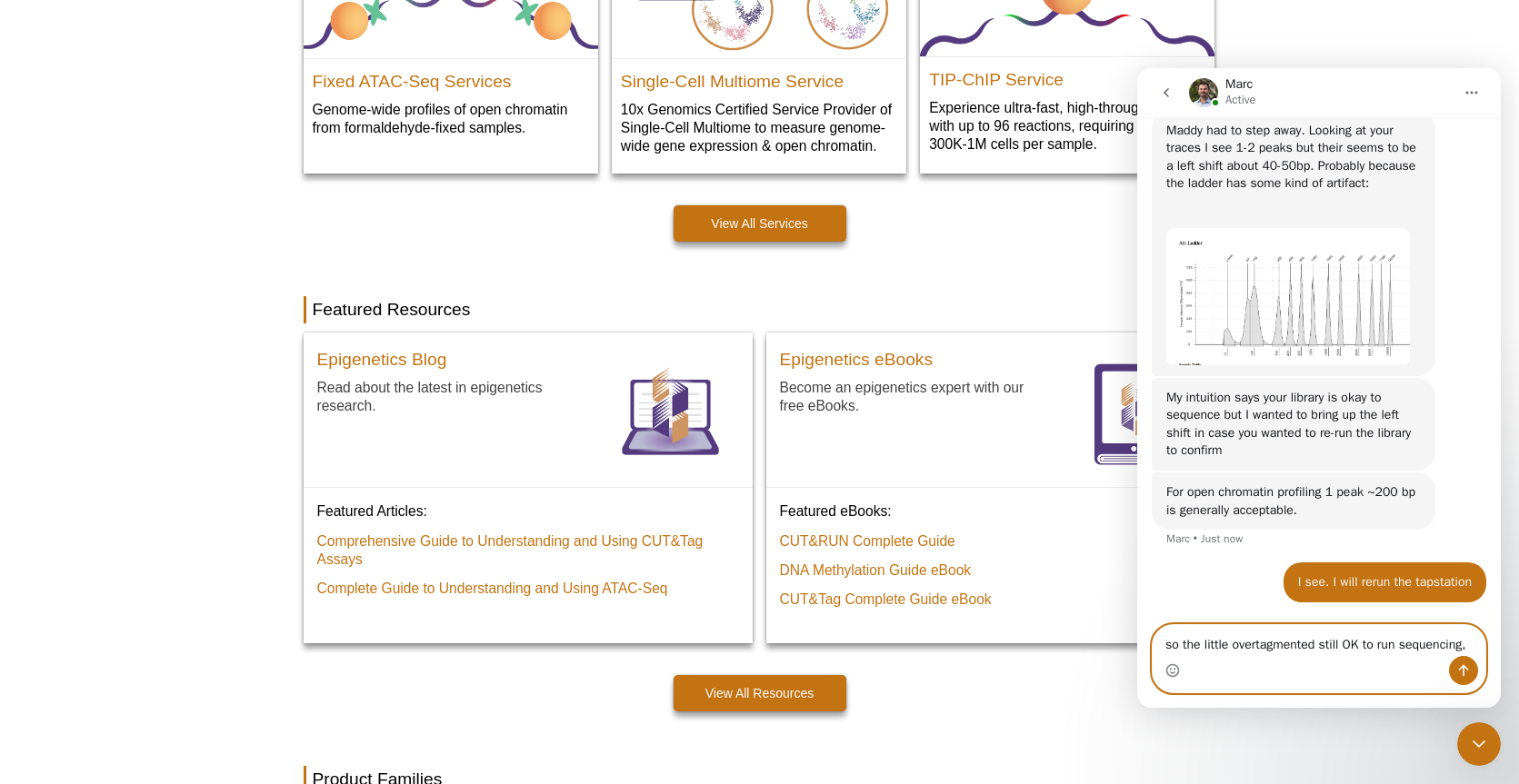 scroll, scrollTop: 1128, scrollLeft: 0, axis: vertical 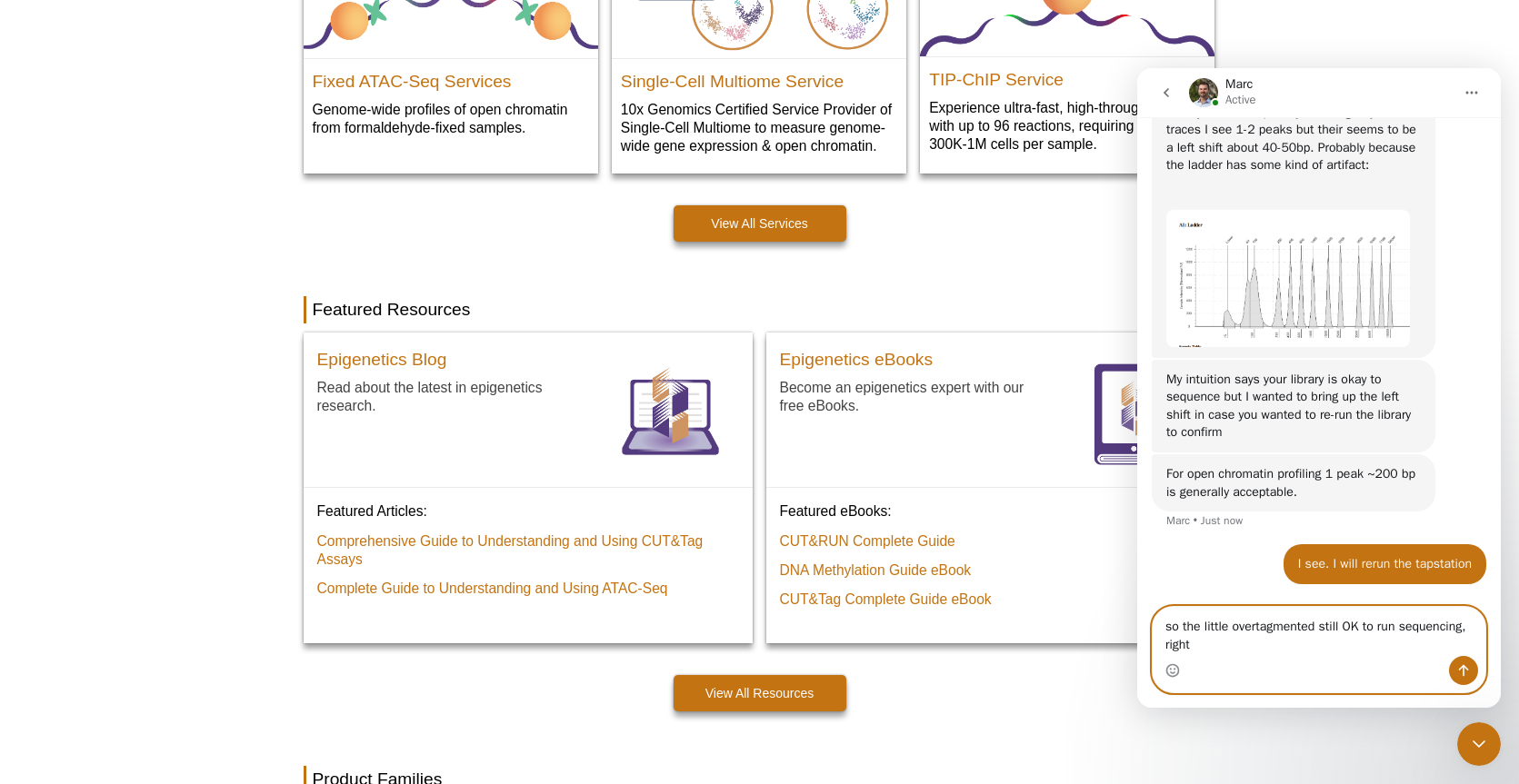 type on "so the little overtagmented still OK to run sequencing, right?" 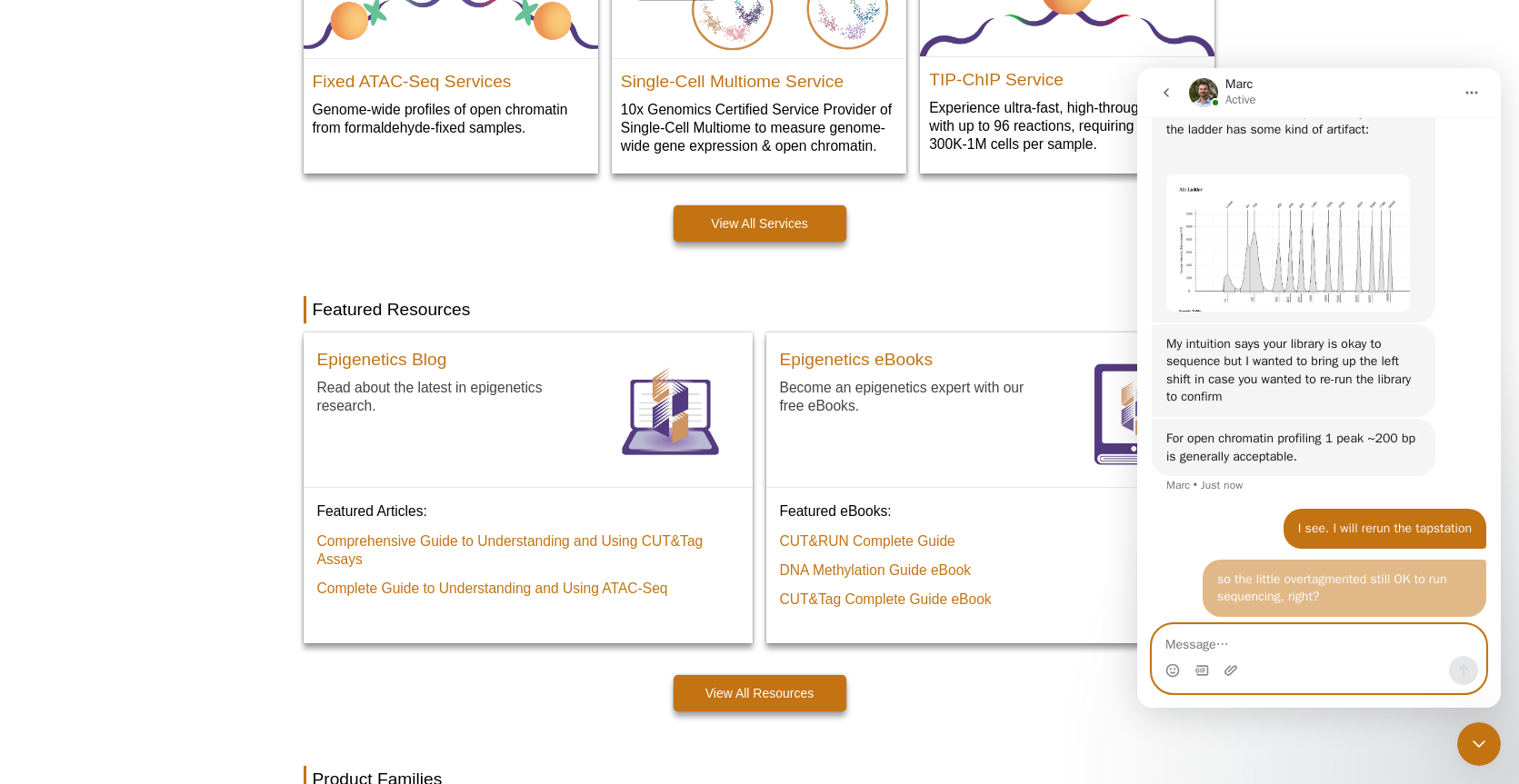 scroll, scrollTop: 1169, scrollLeft: 0, axis: vertical 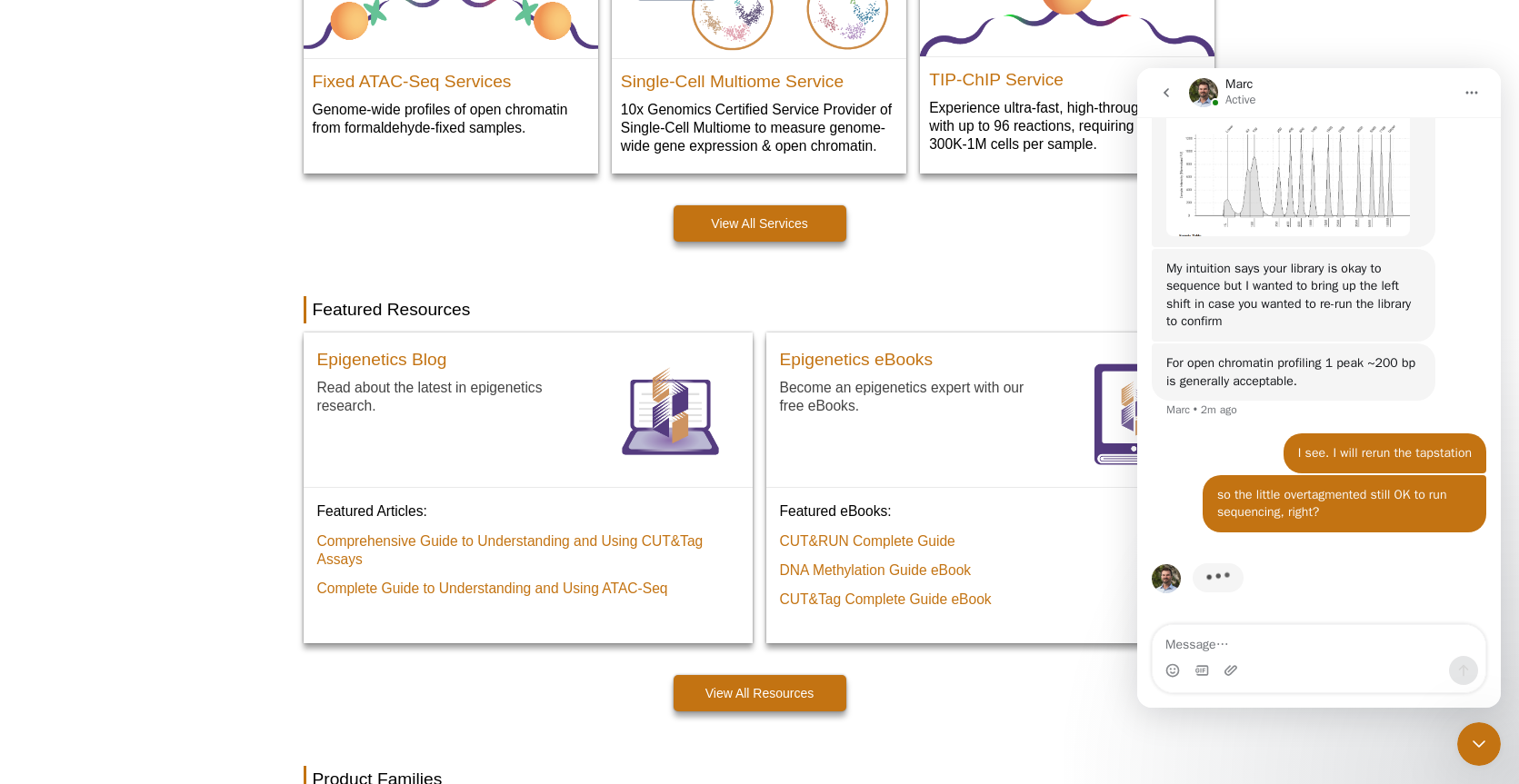 click on "My intuition says your library is okay to sequence but I wanted to bring up the left shift in case you wanted to re-run the library to confirm" at bounding box center [1294, 295] 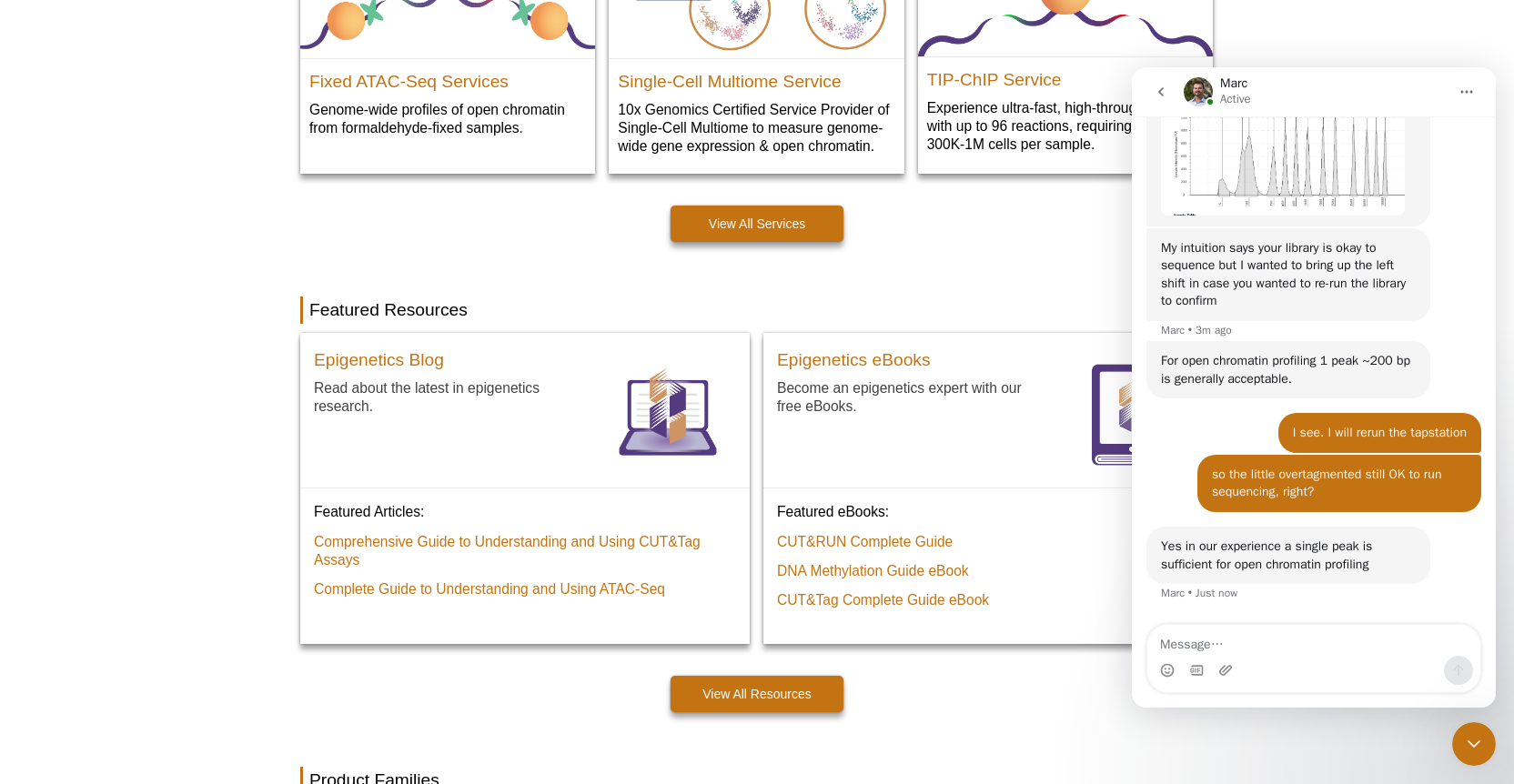 scroll, scrollTop: 1261, scrollLeft: 0, axis: vertical 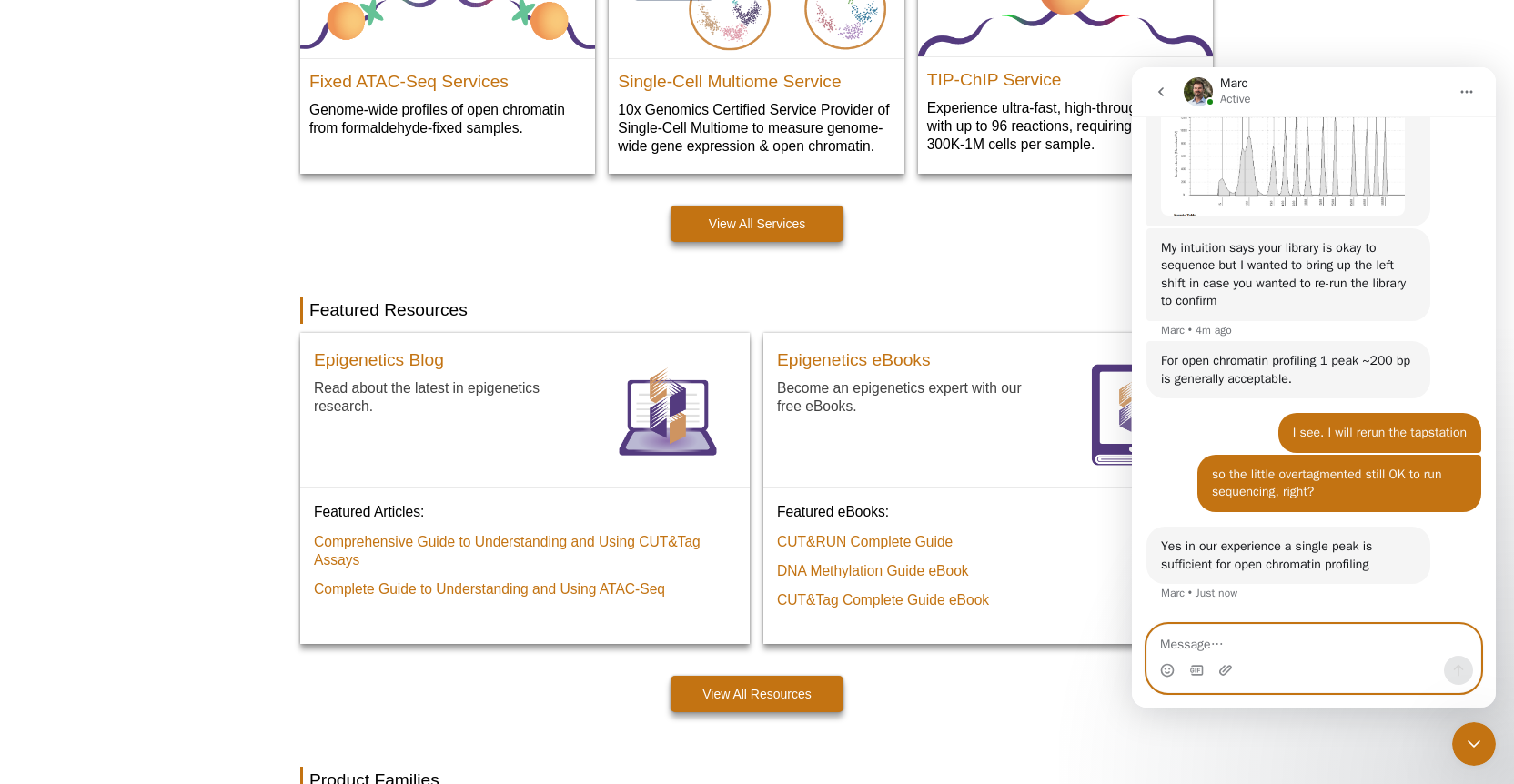 click at bounding box center (1314, 640) 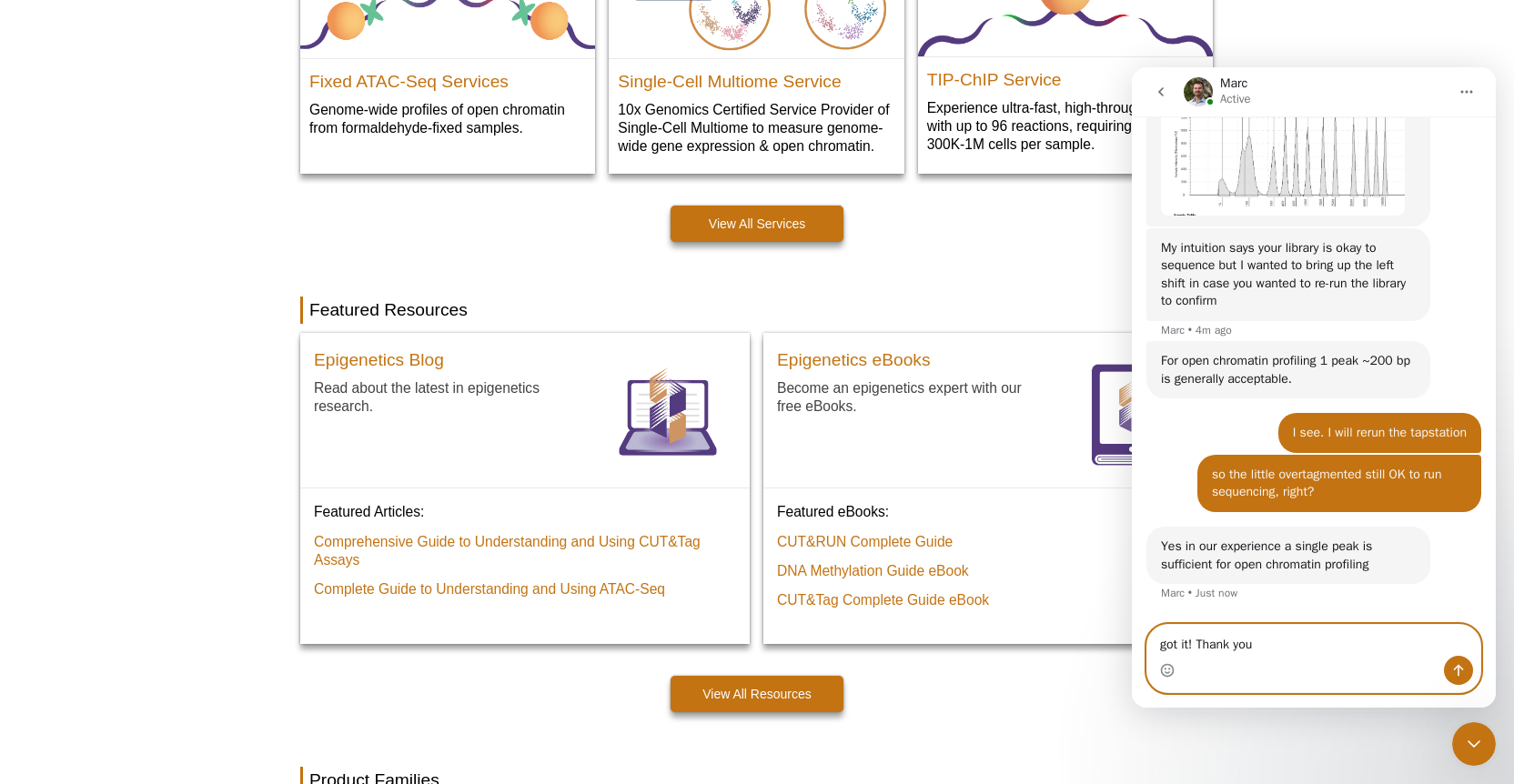 type on "got it! Thank you." 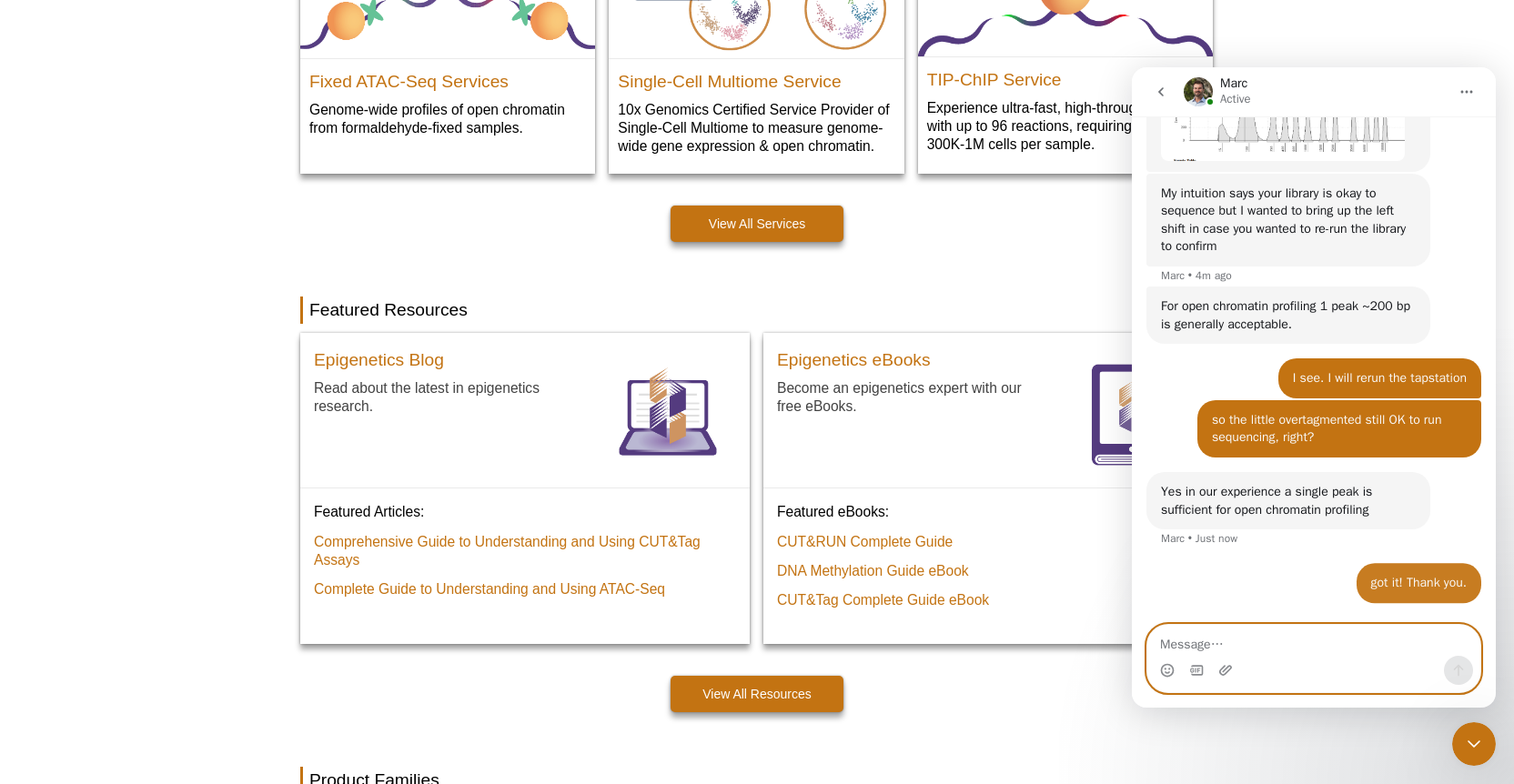 scroll, scrollTop: 1315, scrollLeft: 0, axis: vertical 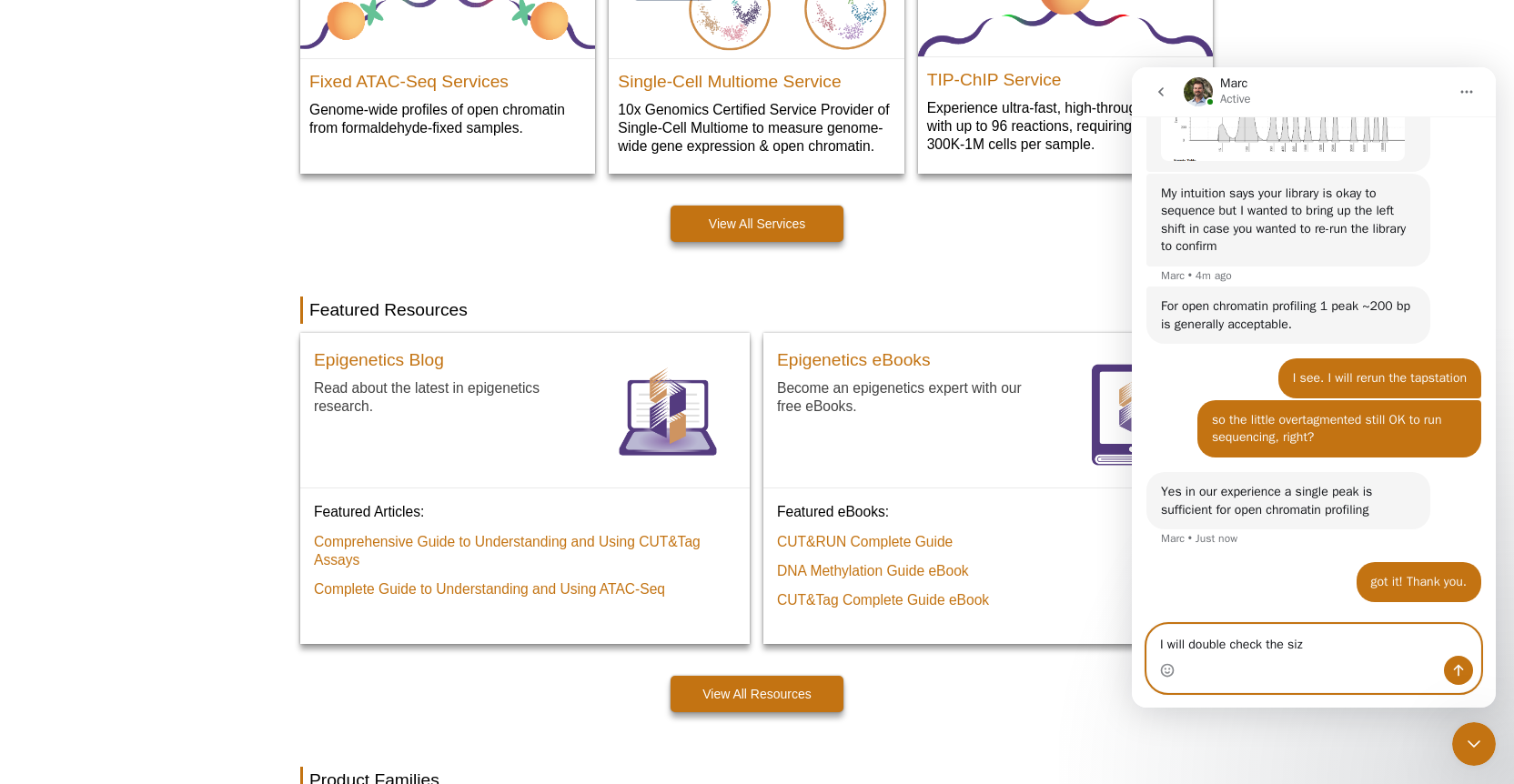 type on "I will double check the size" 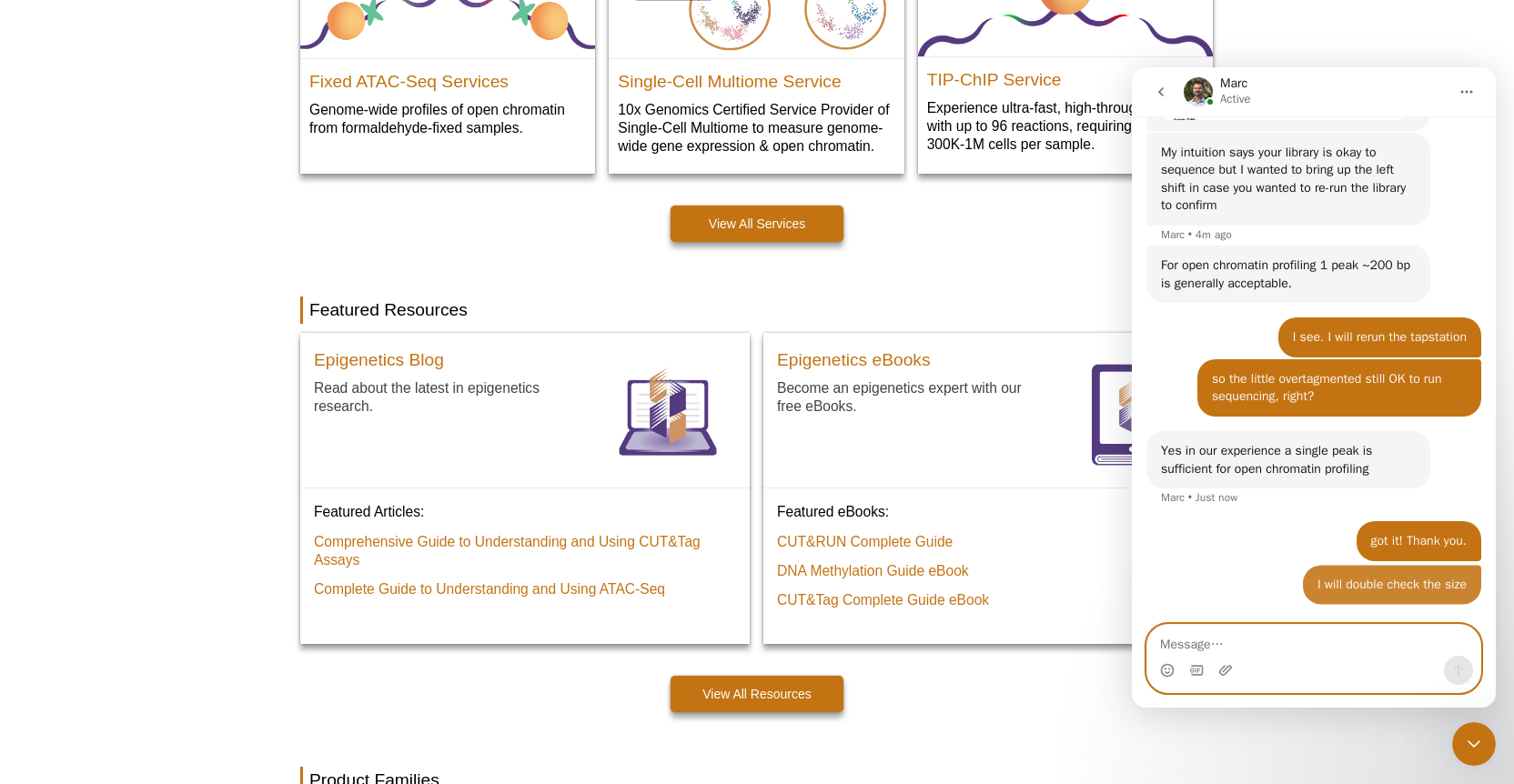 scroll, scrollTop: 1356, scrollLeft: 0, axis: vertical 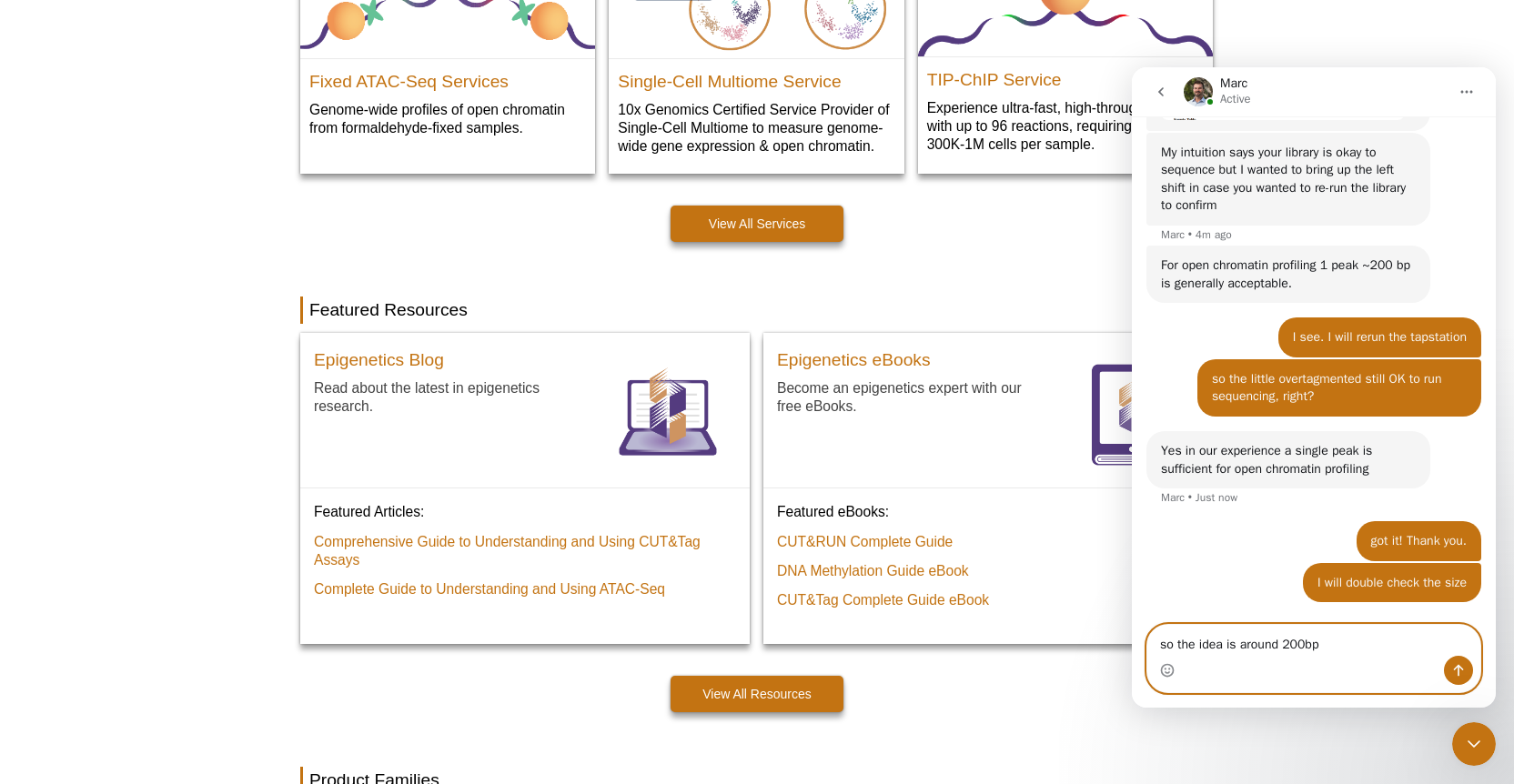 type on "so the idea is around [NUMBER]bp?" 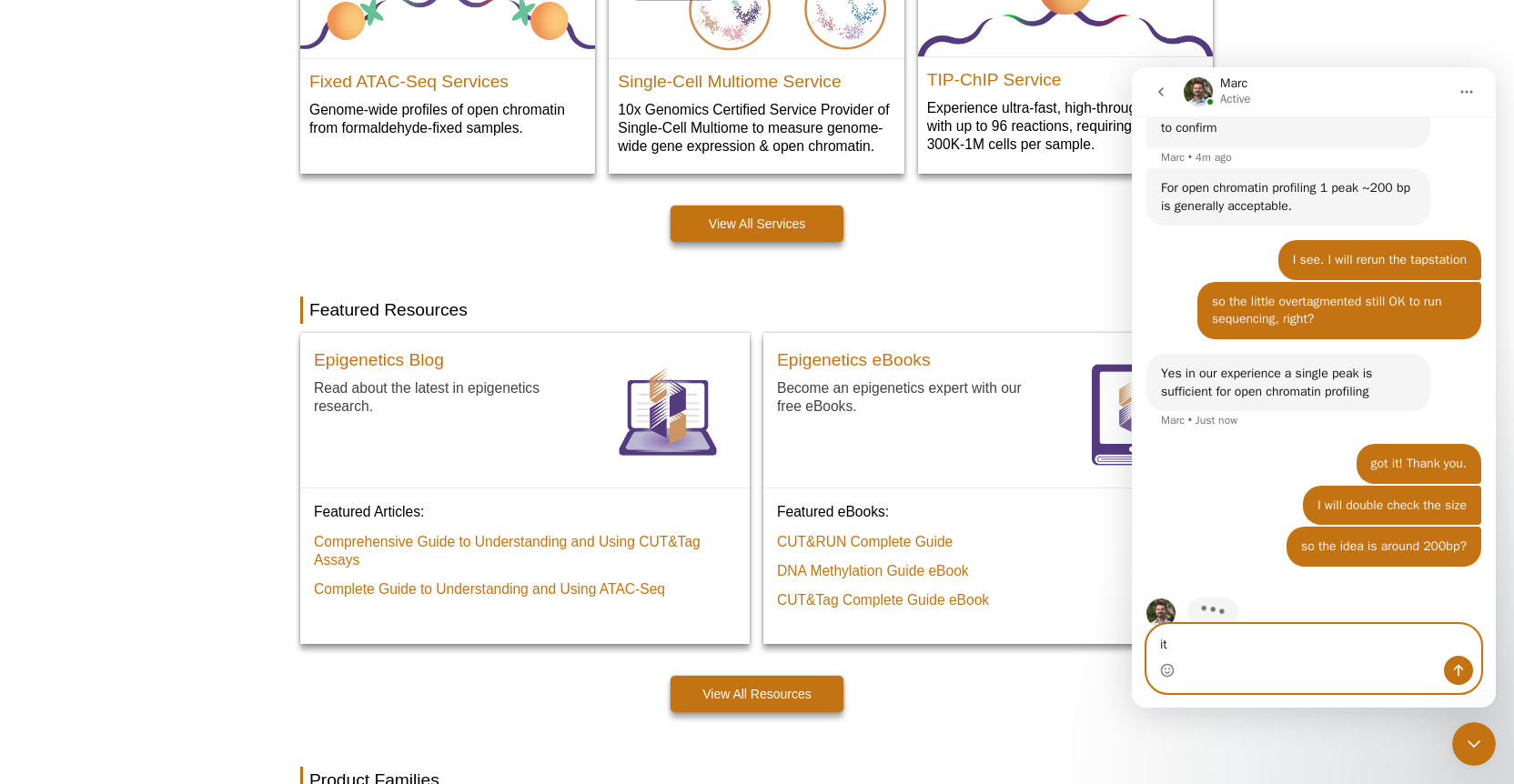 scroll, scrollTop: 1468, scrollLeft: 0, axis: vertical 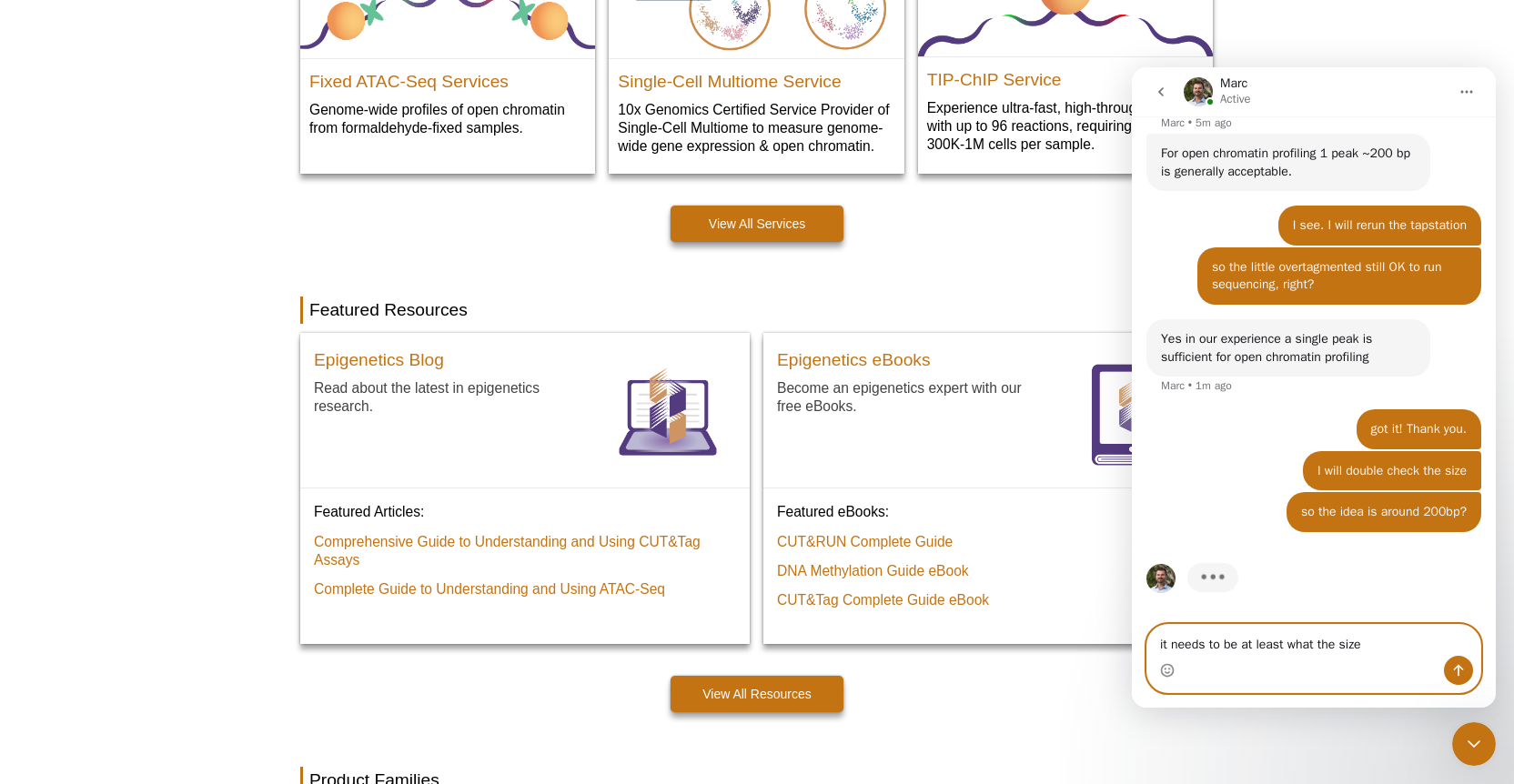 type on "it needs to be at least what the size?" 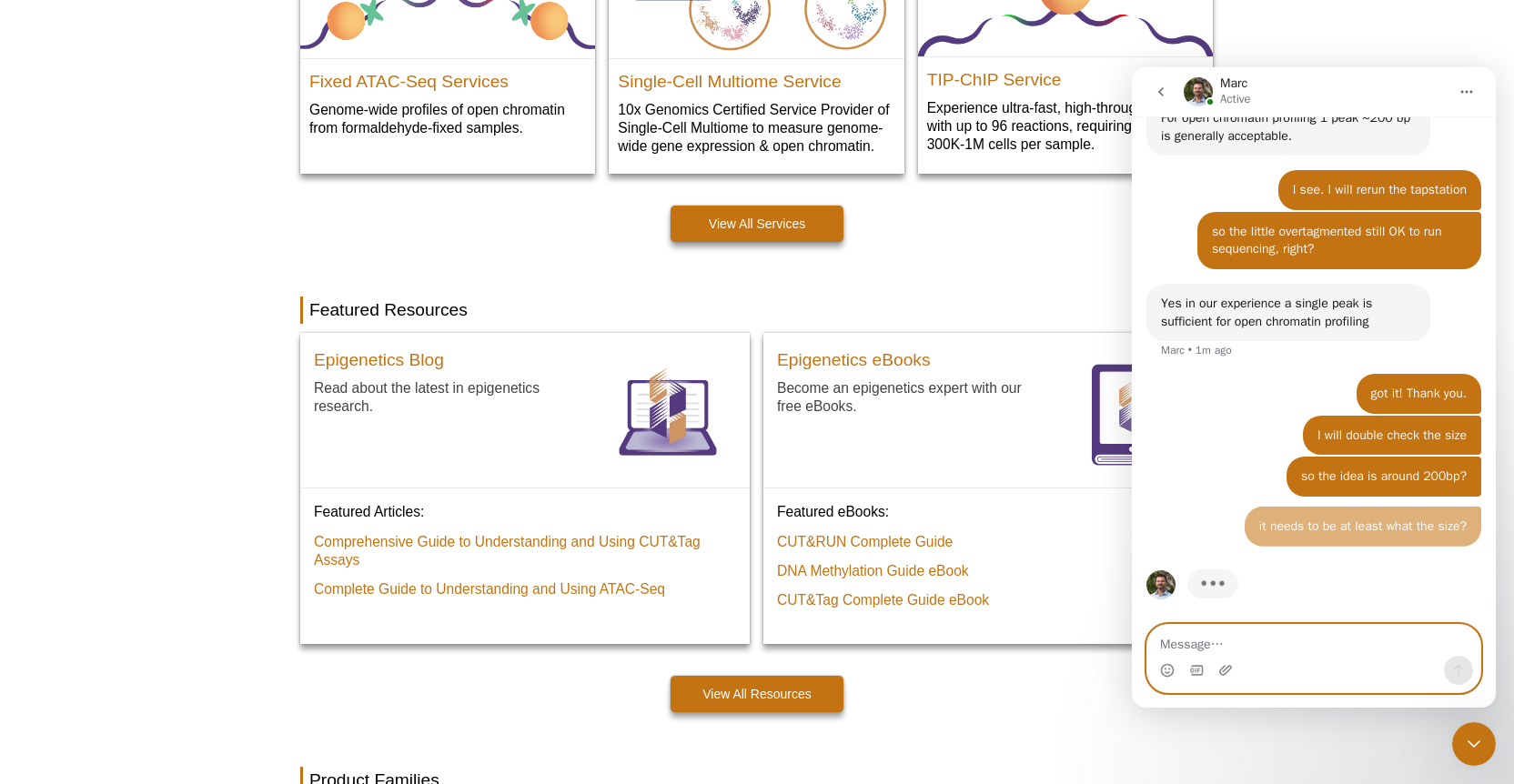 scroll, scrollTop: 1509, scrollLeft: 0, axis: vertical 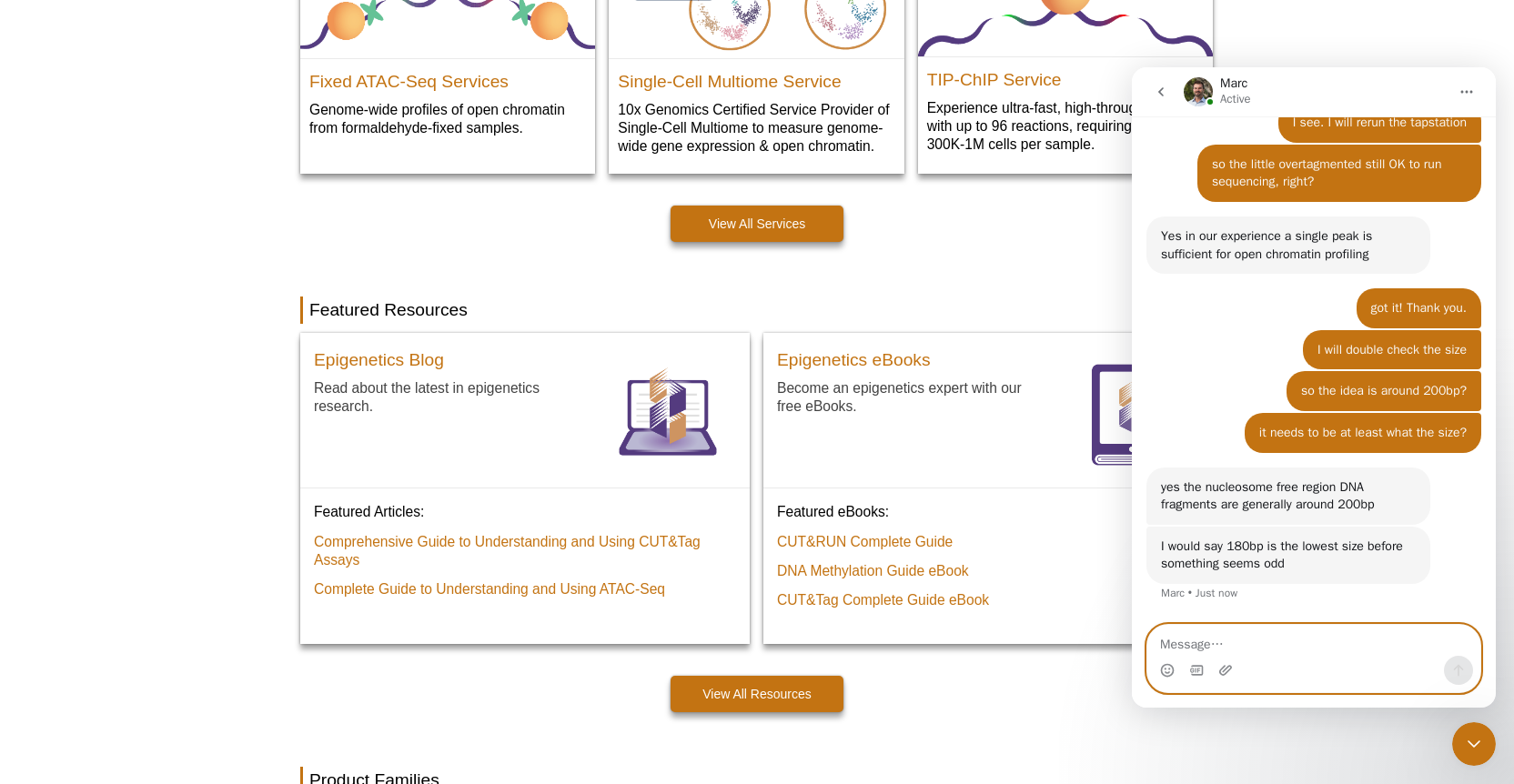 click at bounding box center (1314, 640) 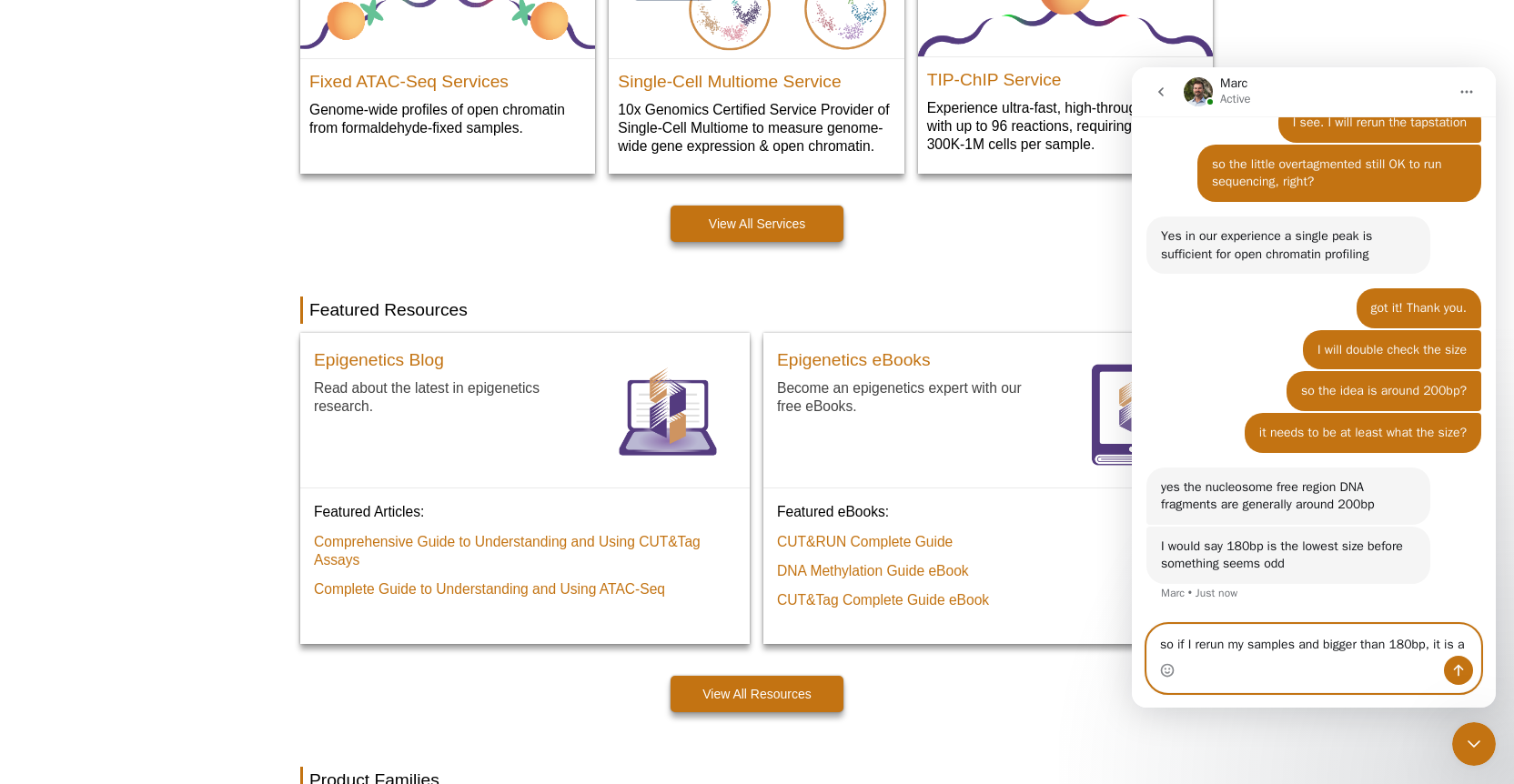 scroll, scrollTop: 1589, scrollLeft: 0, axis: vertical 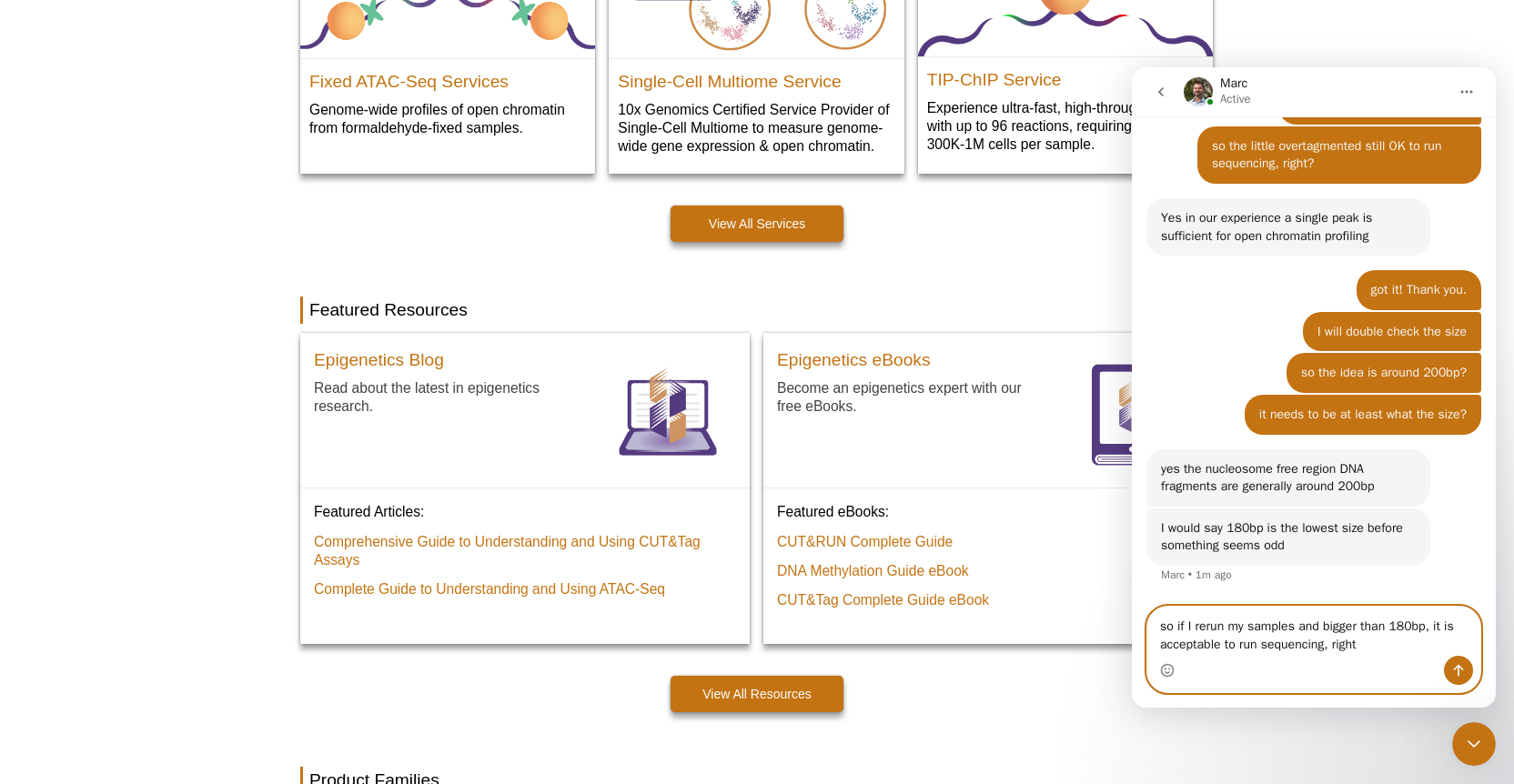 type on "so if I rerun my samples and bigger than [NUMBER]bp, it is acceptable to run sequencing, right?" 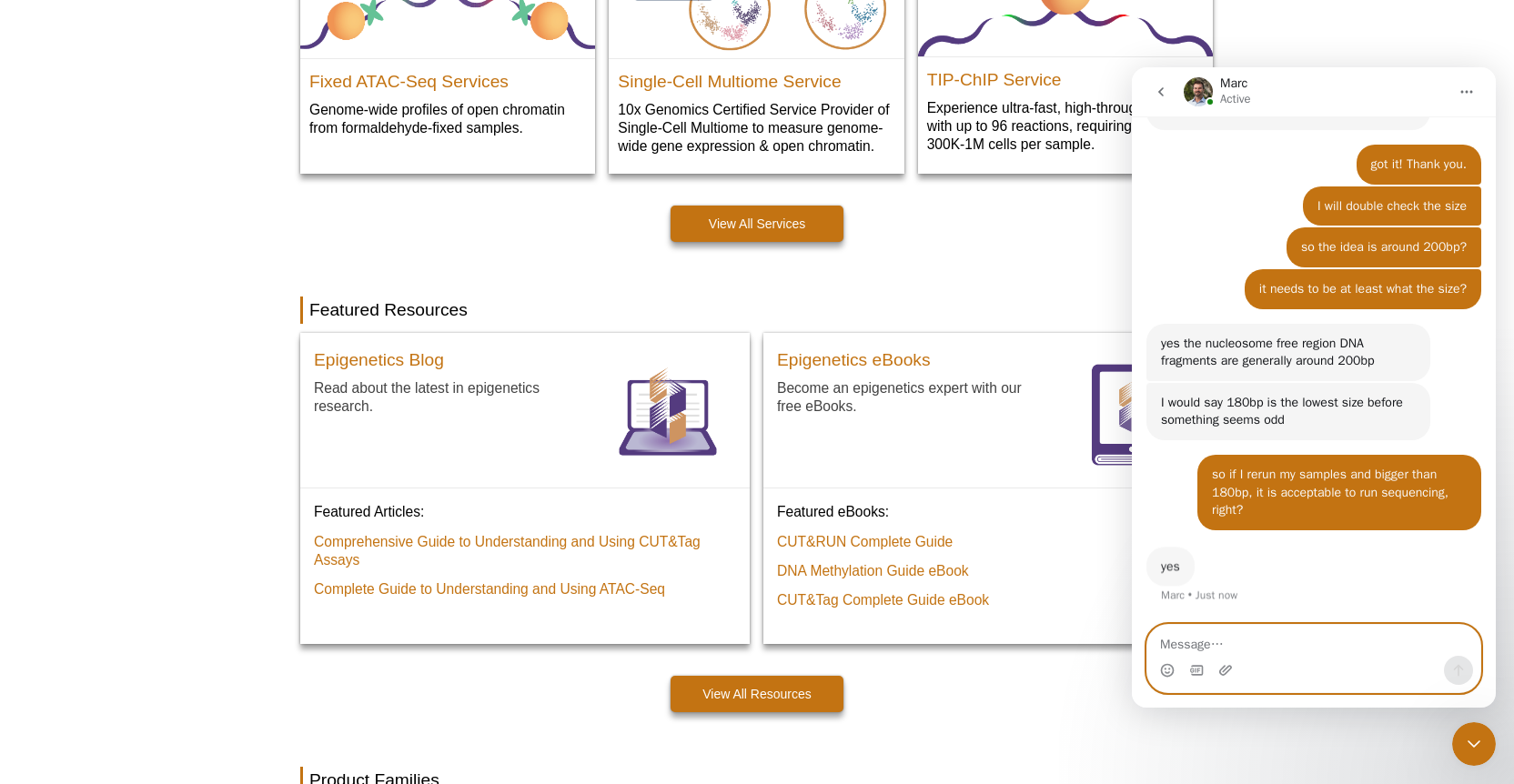 scroll, scrollTop: 1714, scrollLeft: 0, axis: vertical 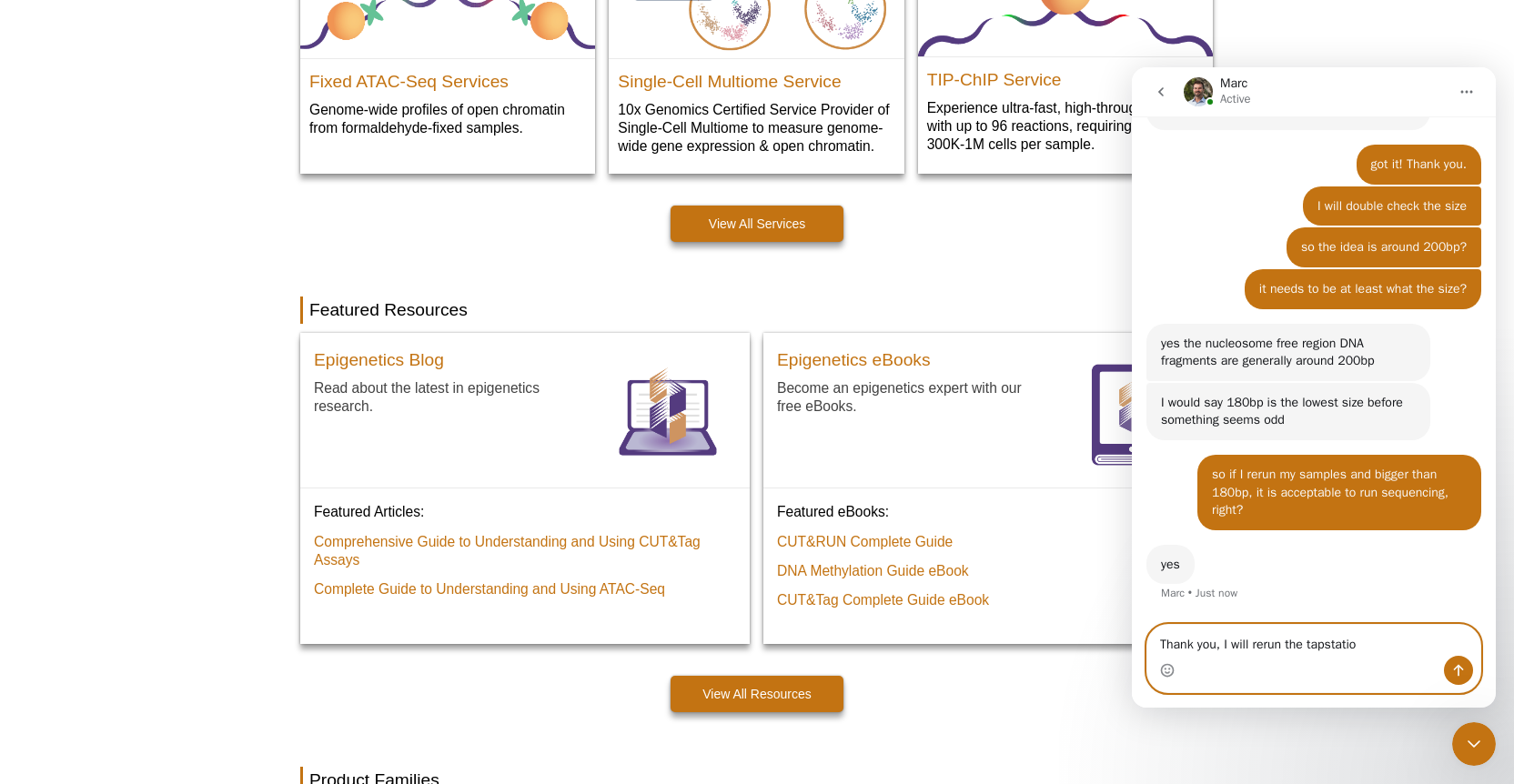 type on "Thank you, I will rerun the tapstation" 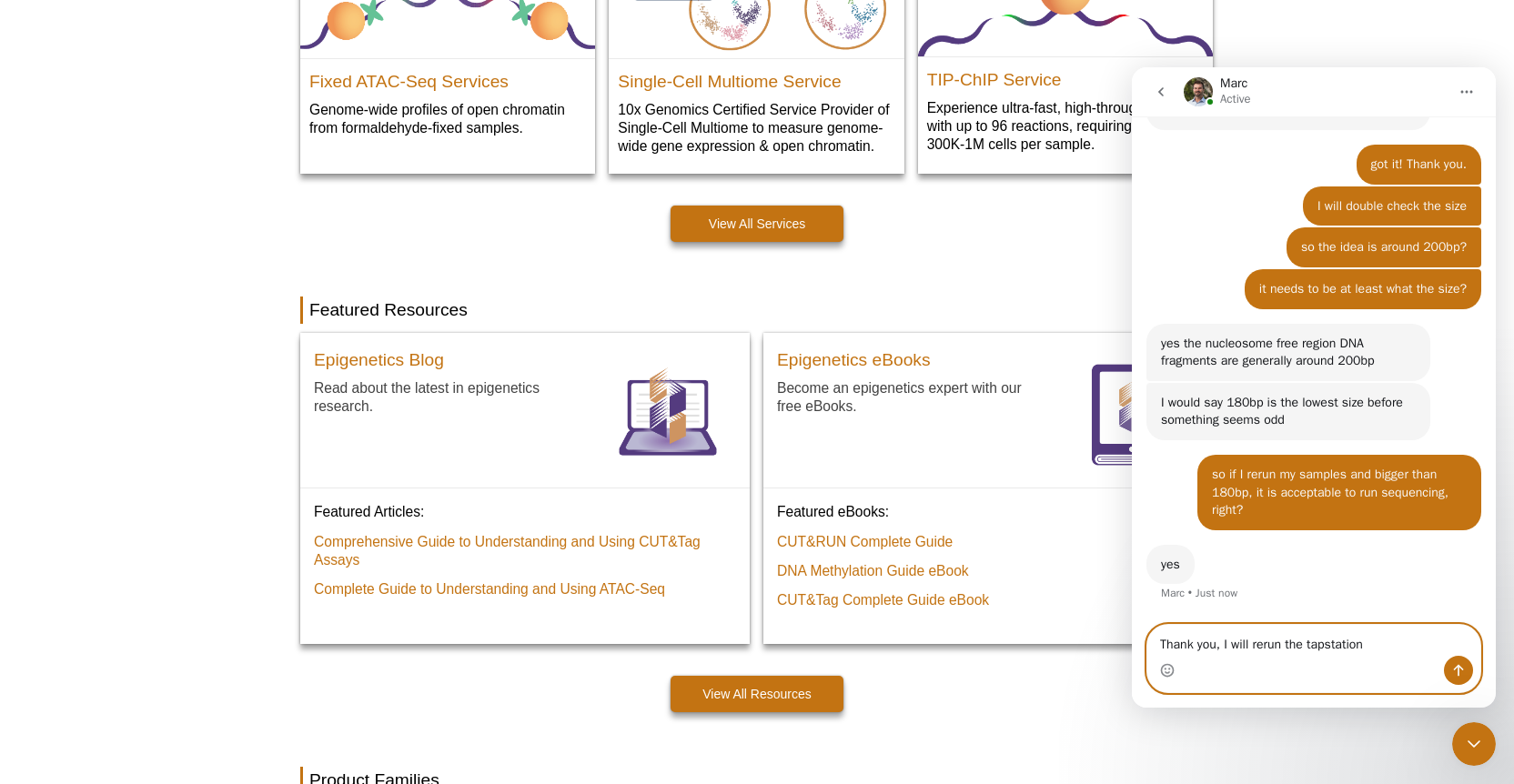 type 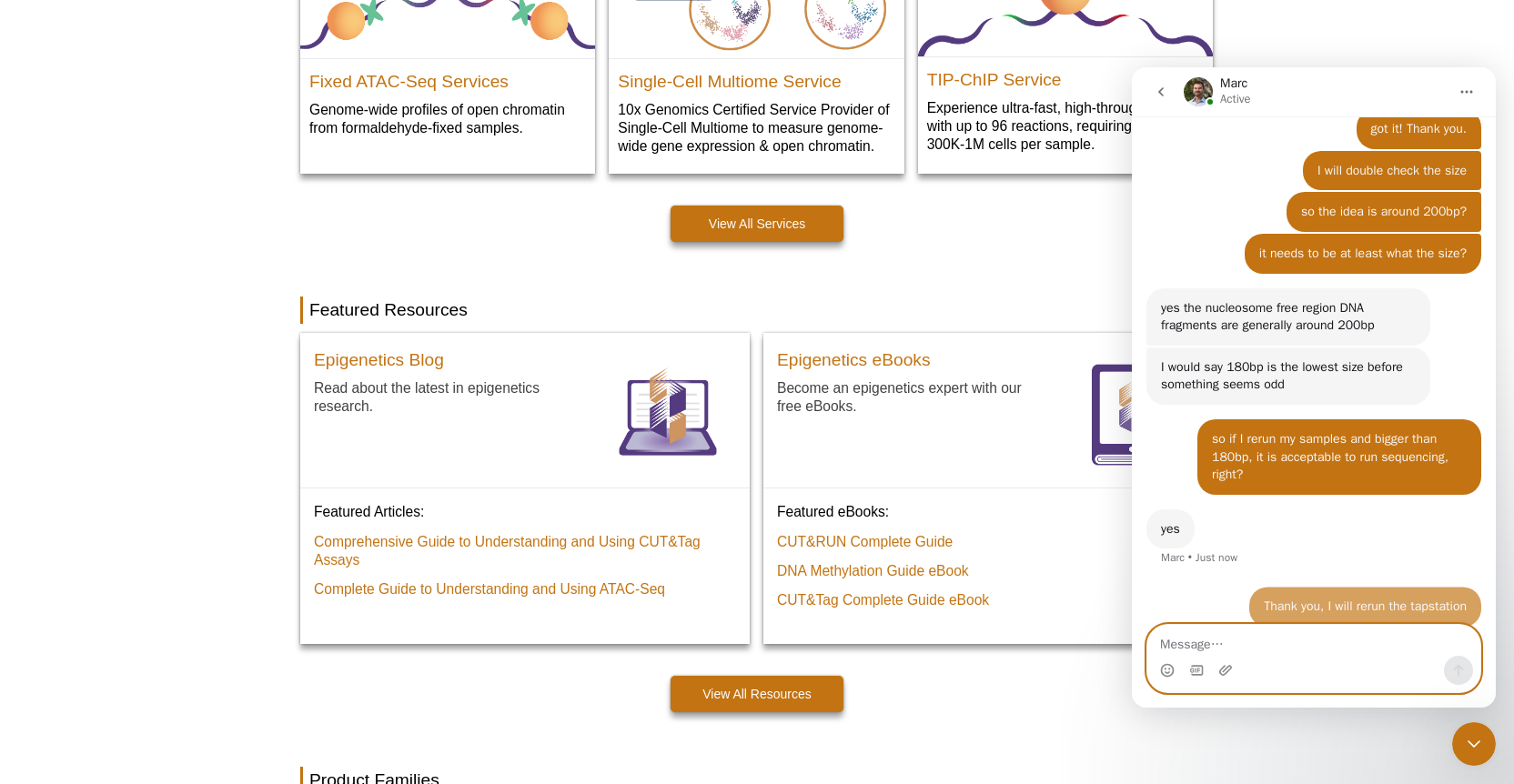 scroll, scrollTop: 1769, scrollLeft: 0, axis: vertical 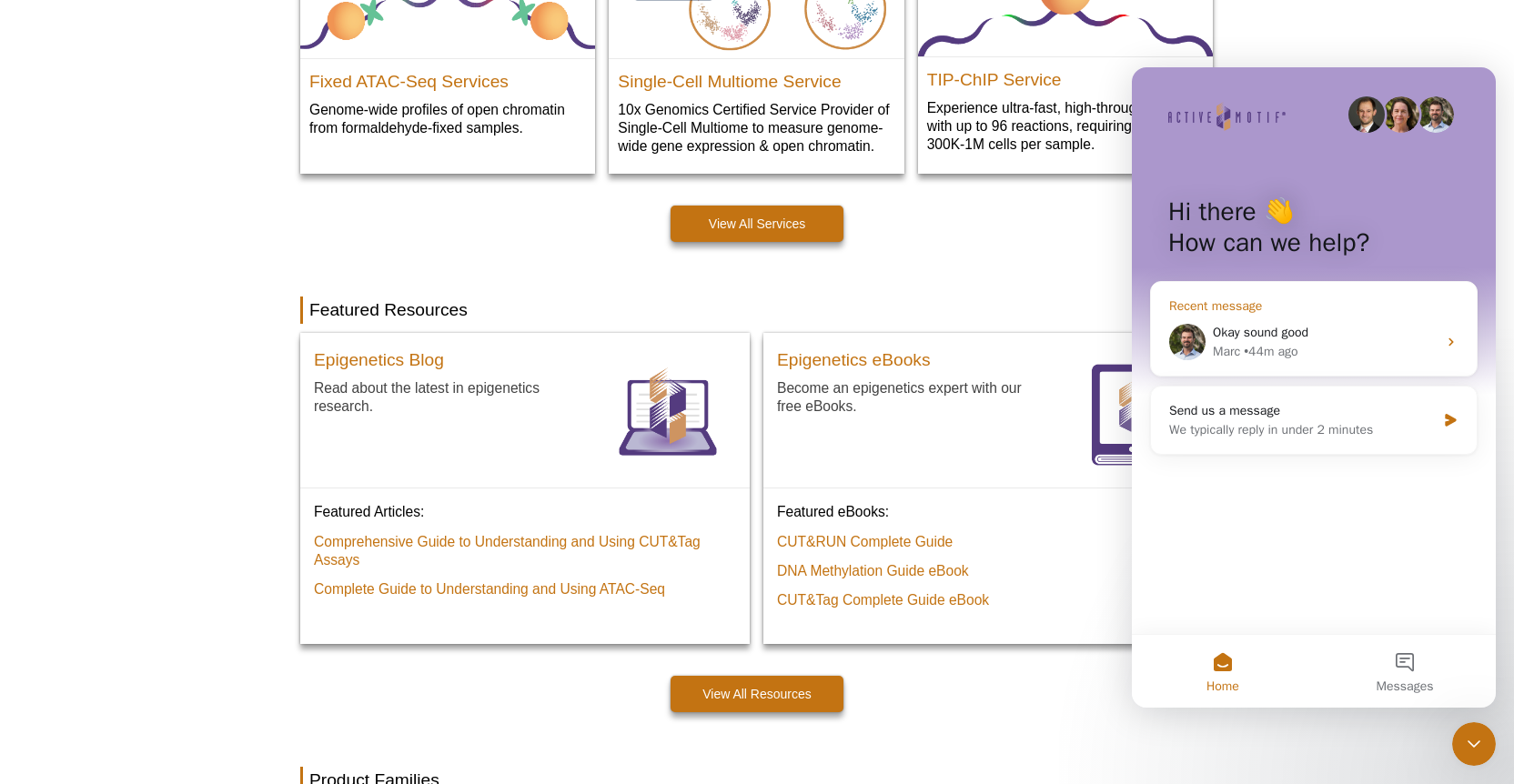 click on "Okay sound good" at bounding box center (1260, 332) 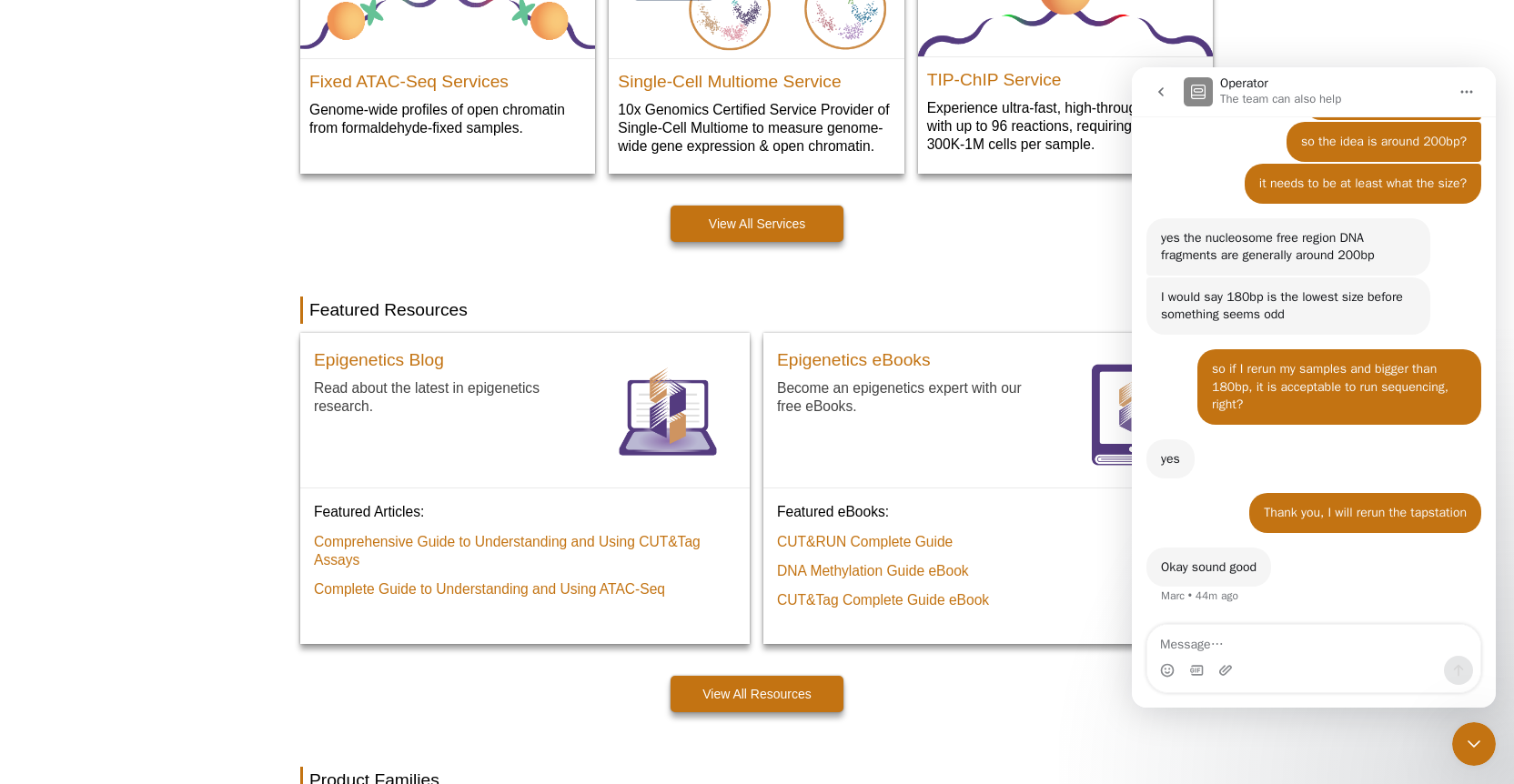 scroll, scrollTop: 1804, scrollLeft: 0, axis: vertical 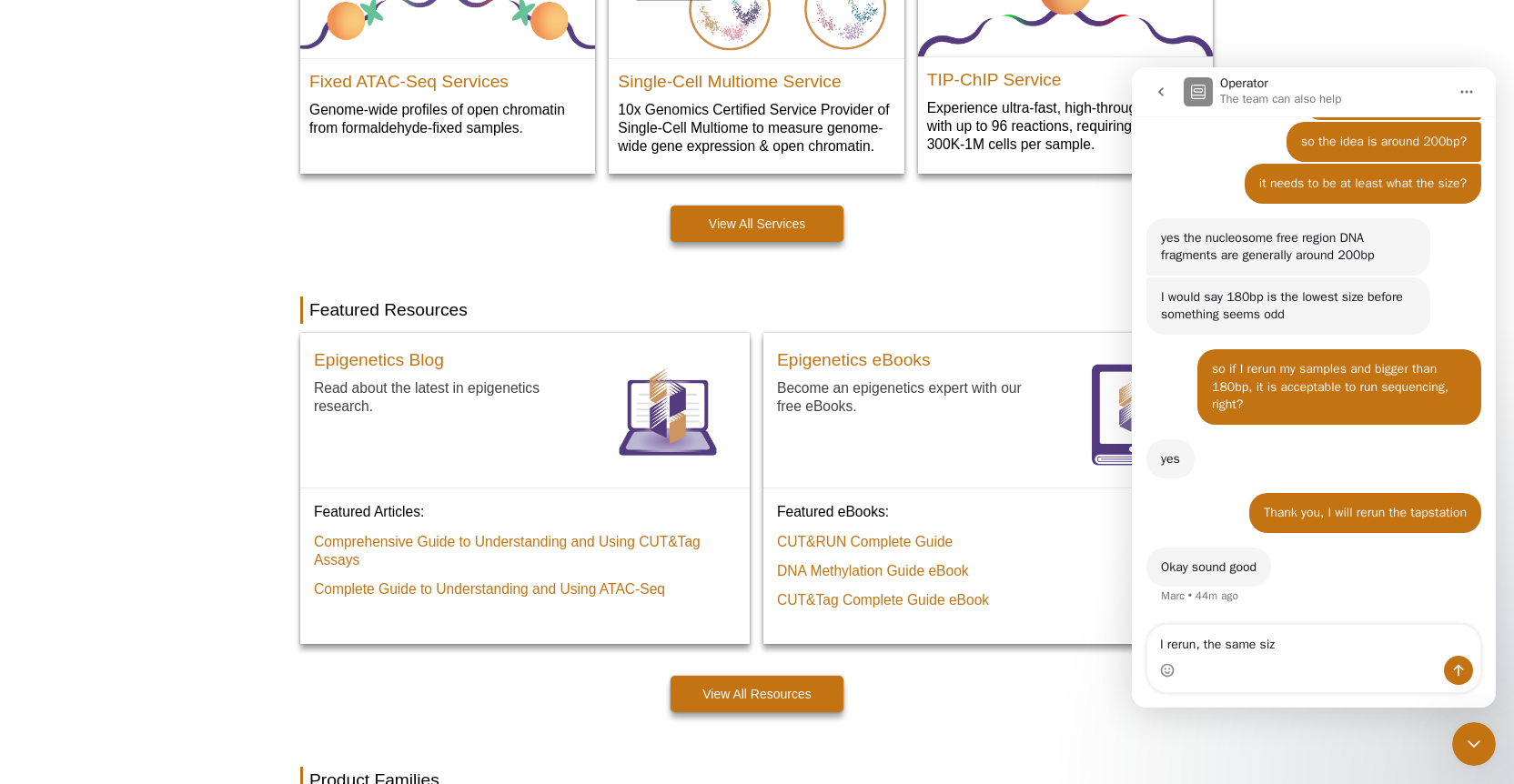 type on "I rerun, the same size" 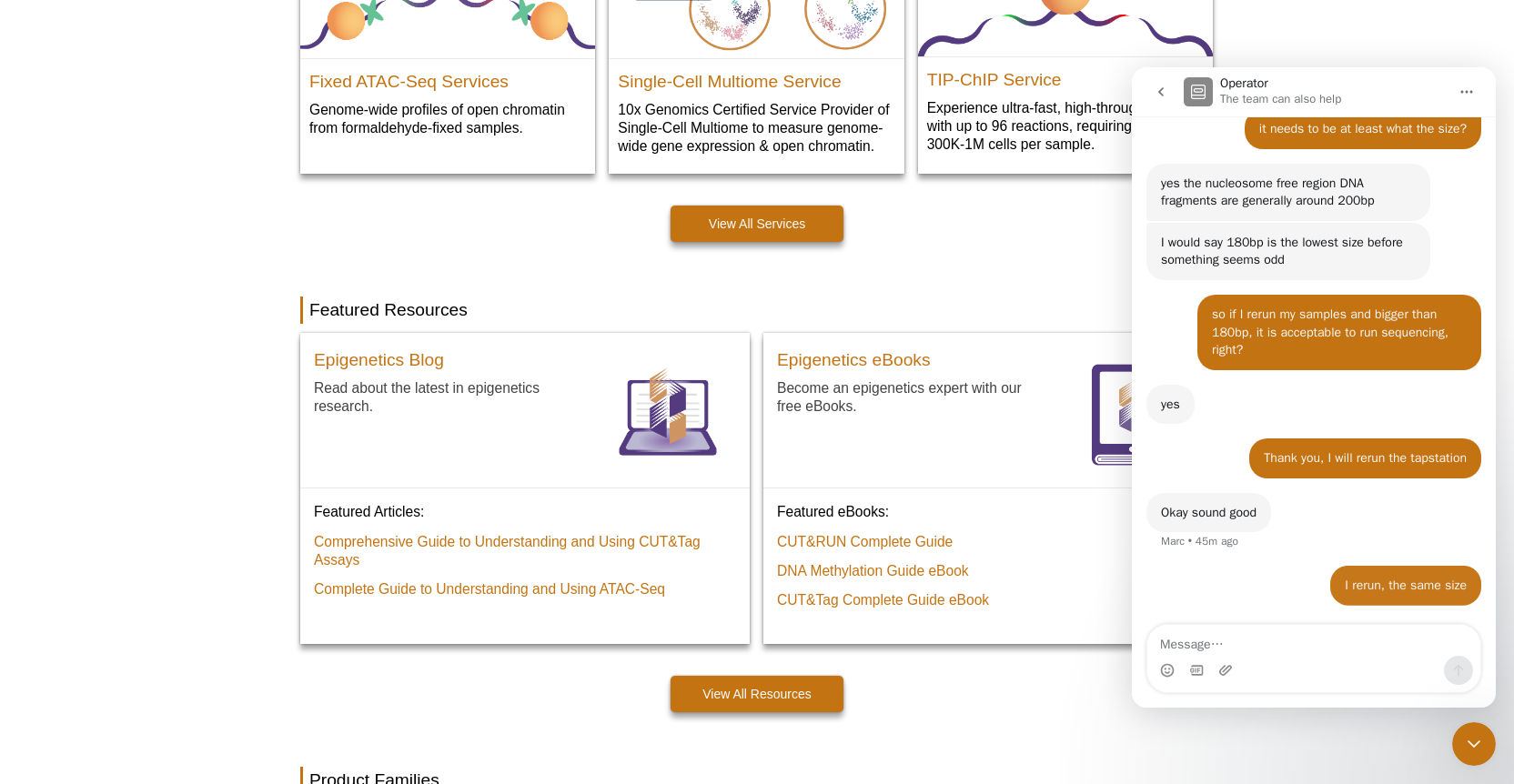scroll, scrollTop: 1859, scrollLeft: 0, axis: vertical 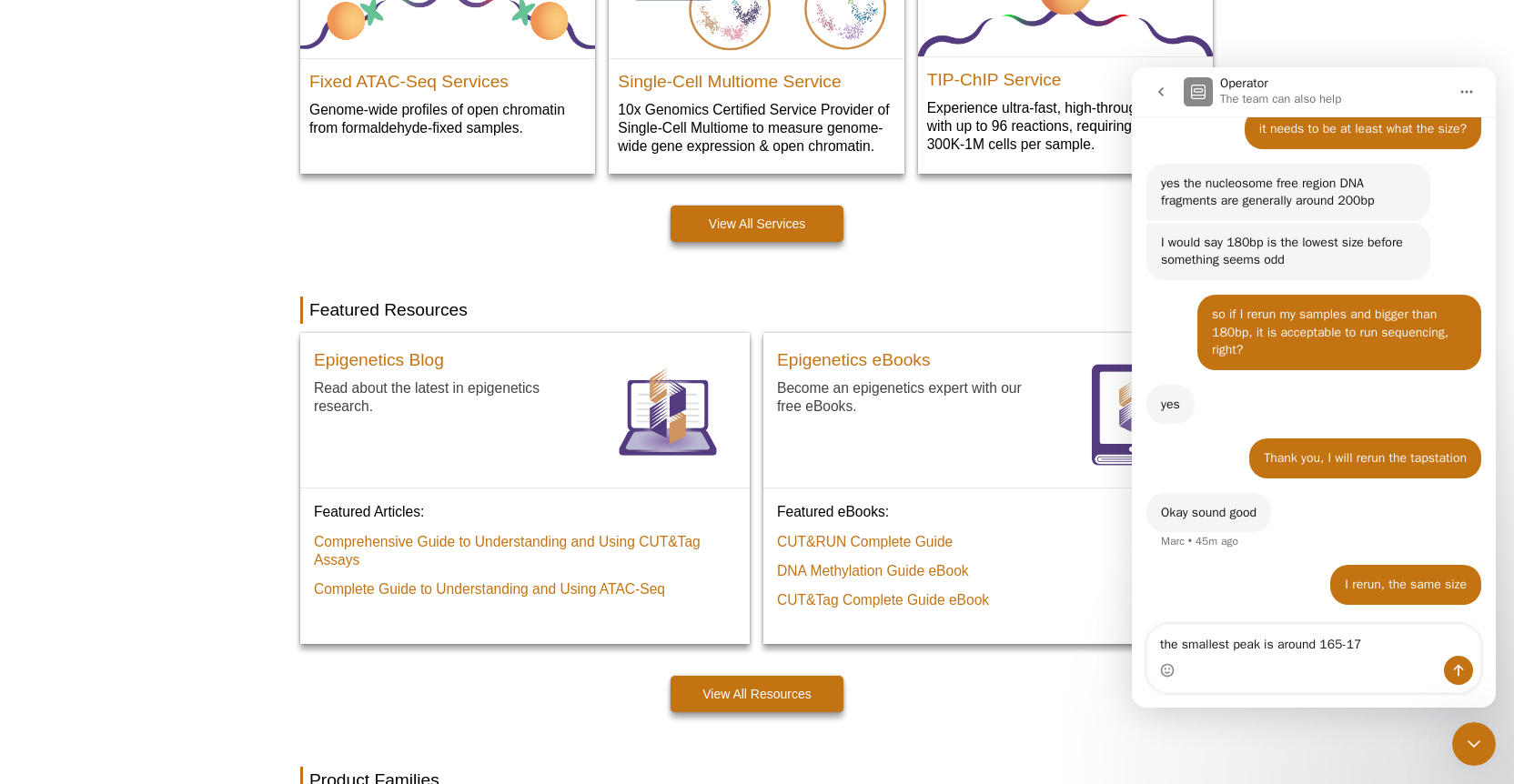 type on "the smallest peak is around 165-175" 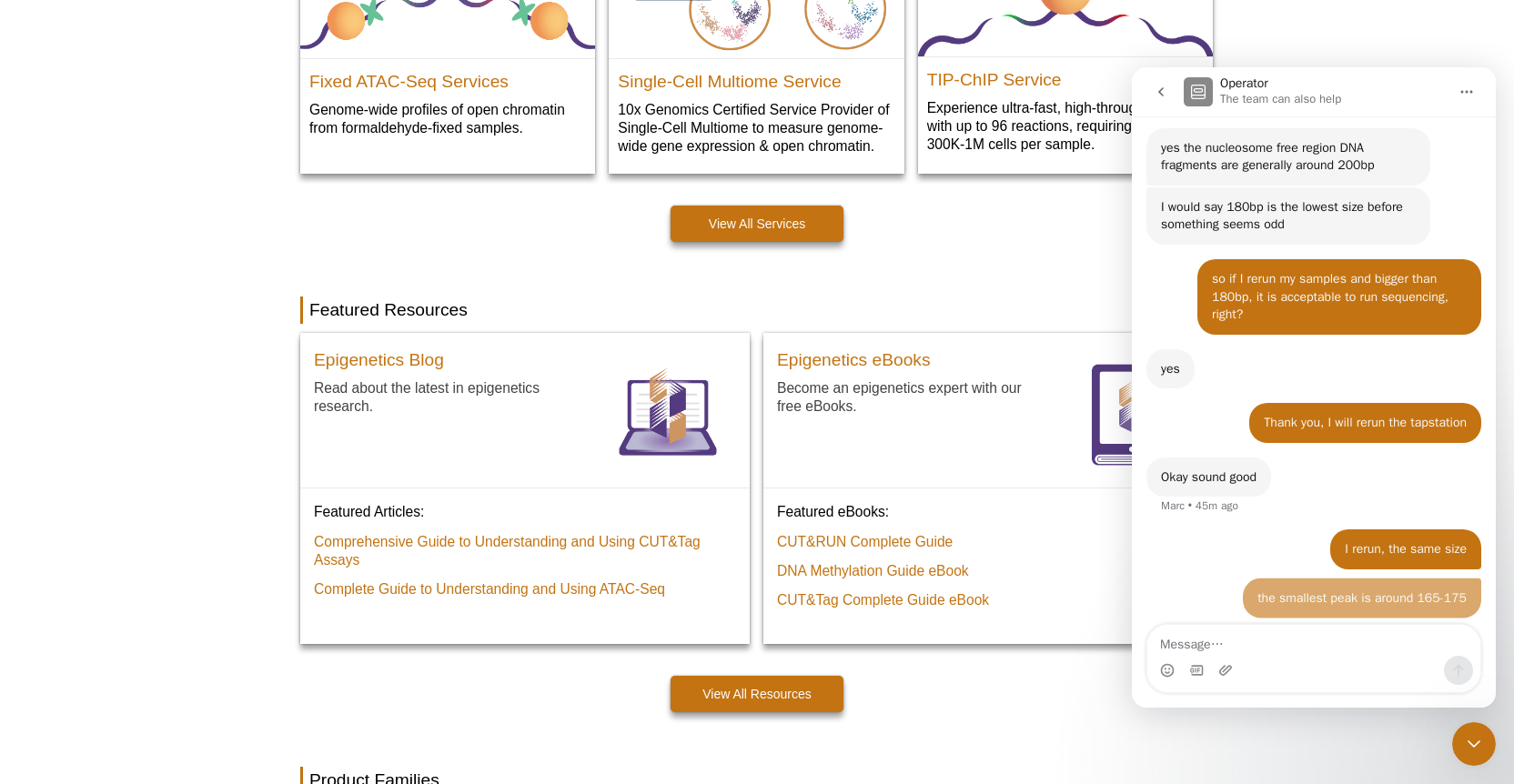 scroll, scrollTop: 1901, scrollLeft: 0, axis: vertical 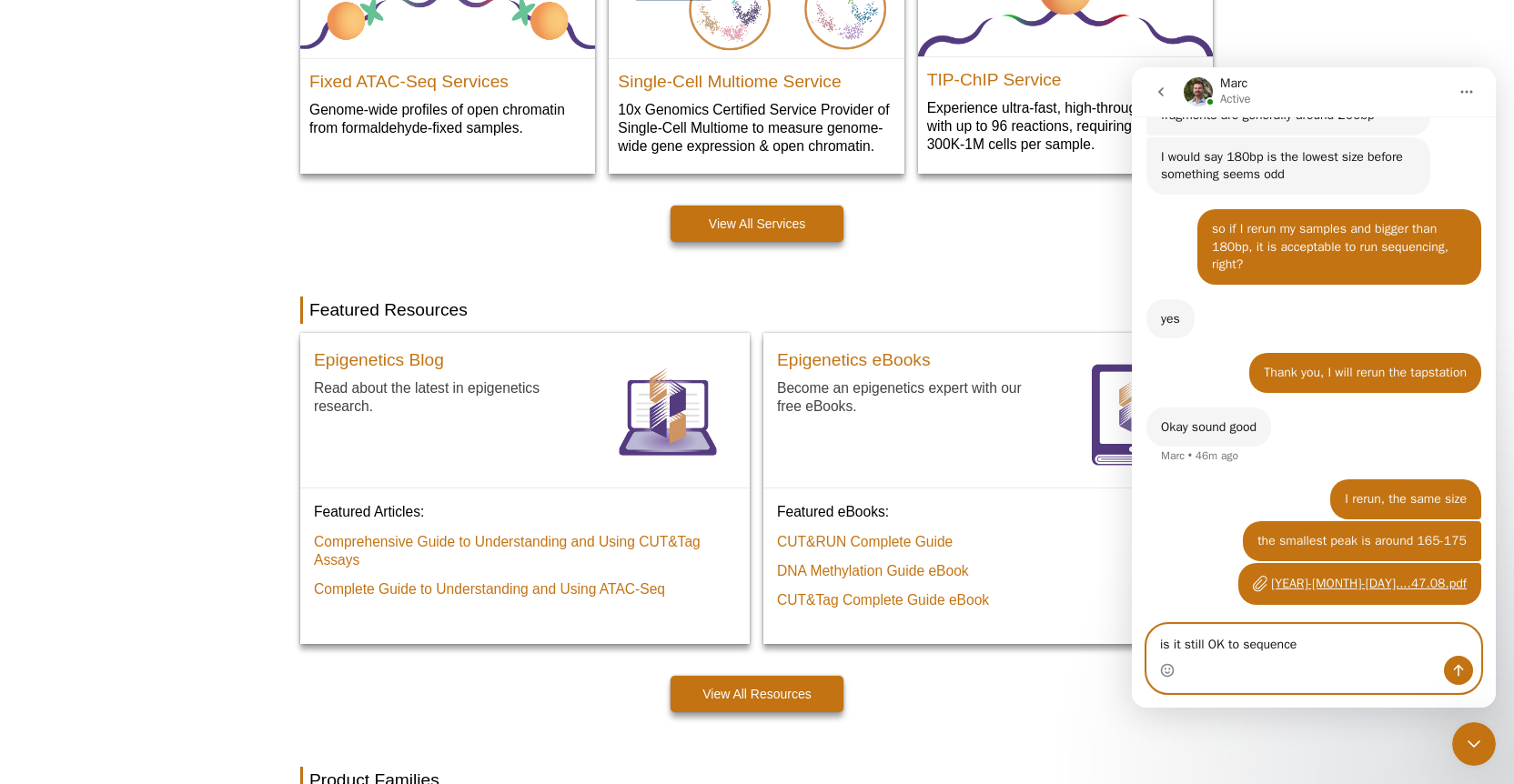 type on "is it still OK to sequence?" 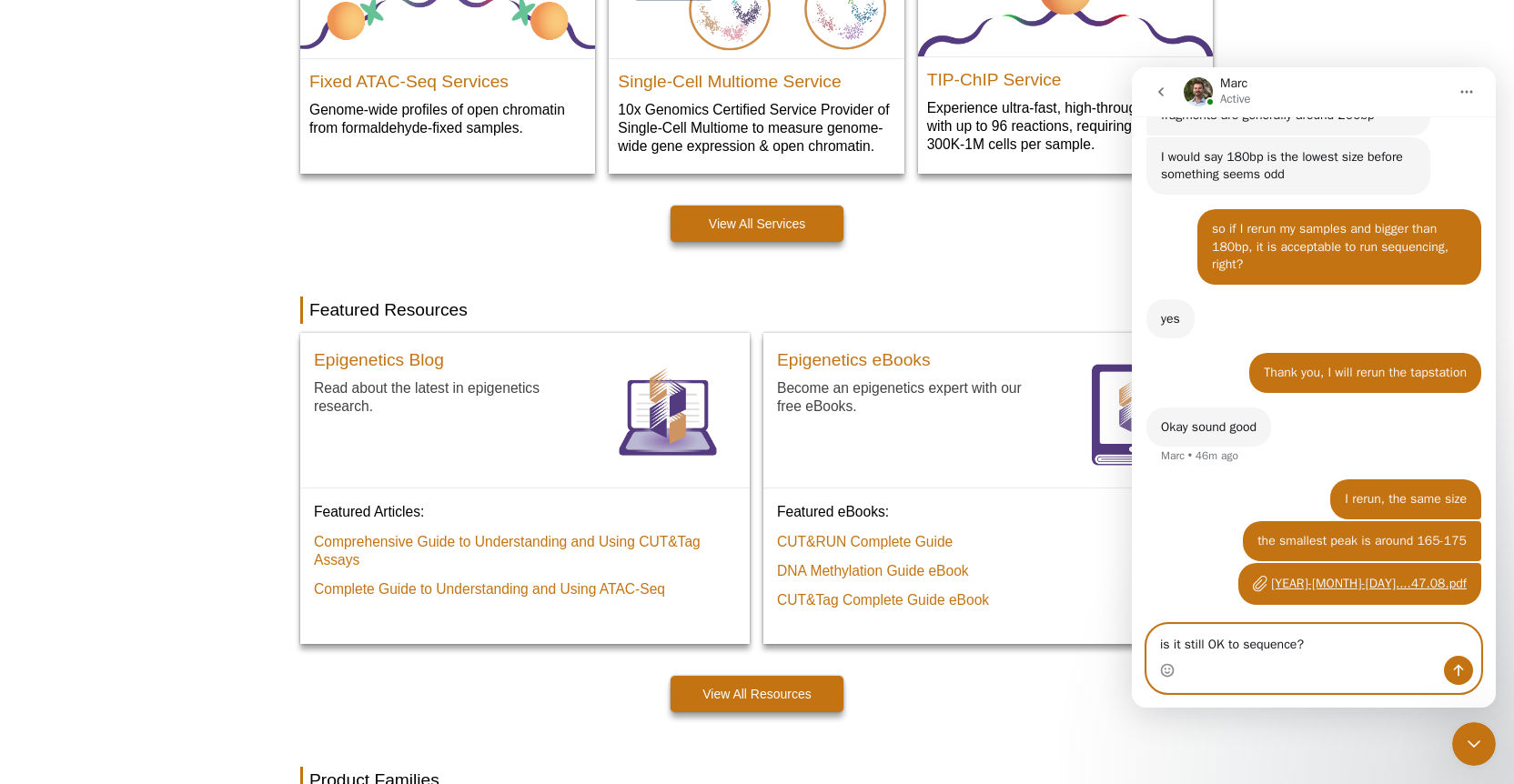 type 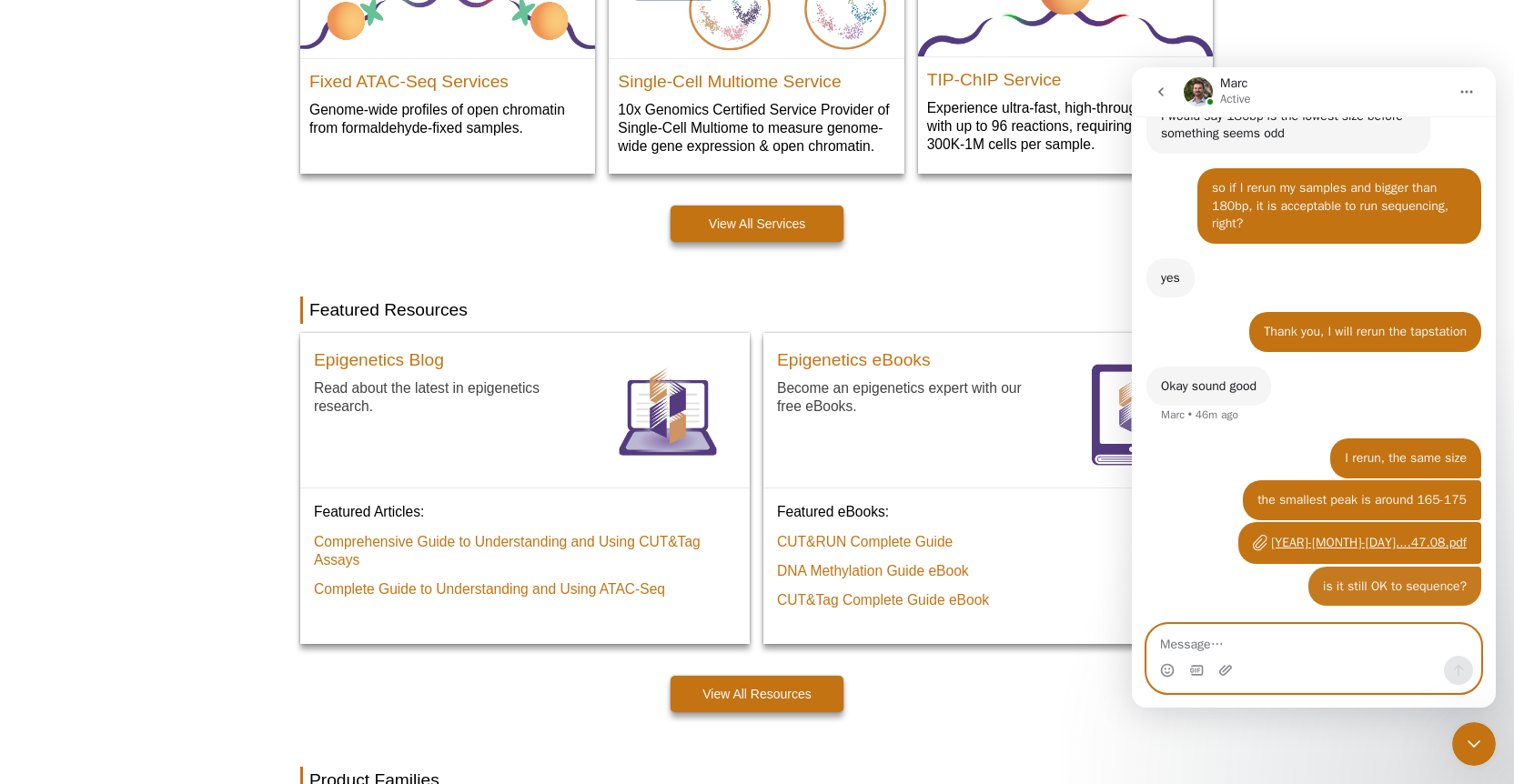 scroll, scrollTop: 1985, scrollLeft: 0, axis: vertical 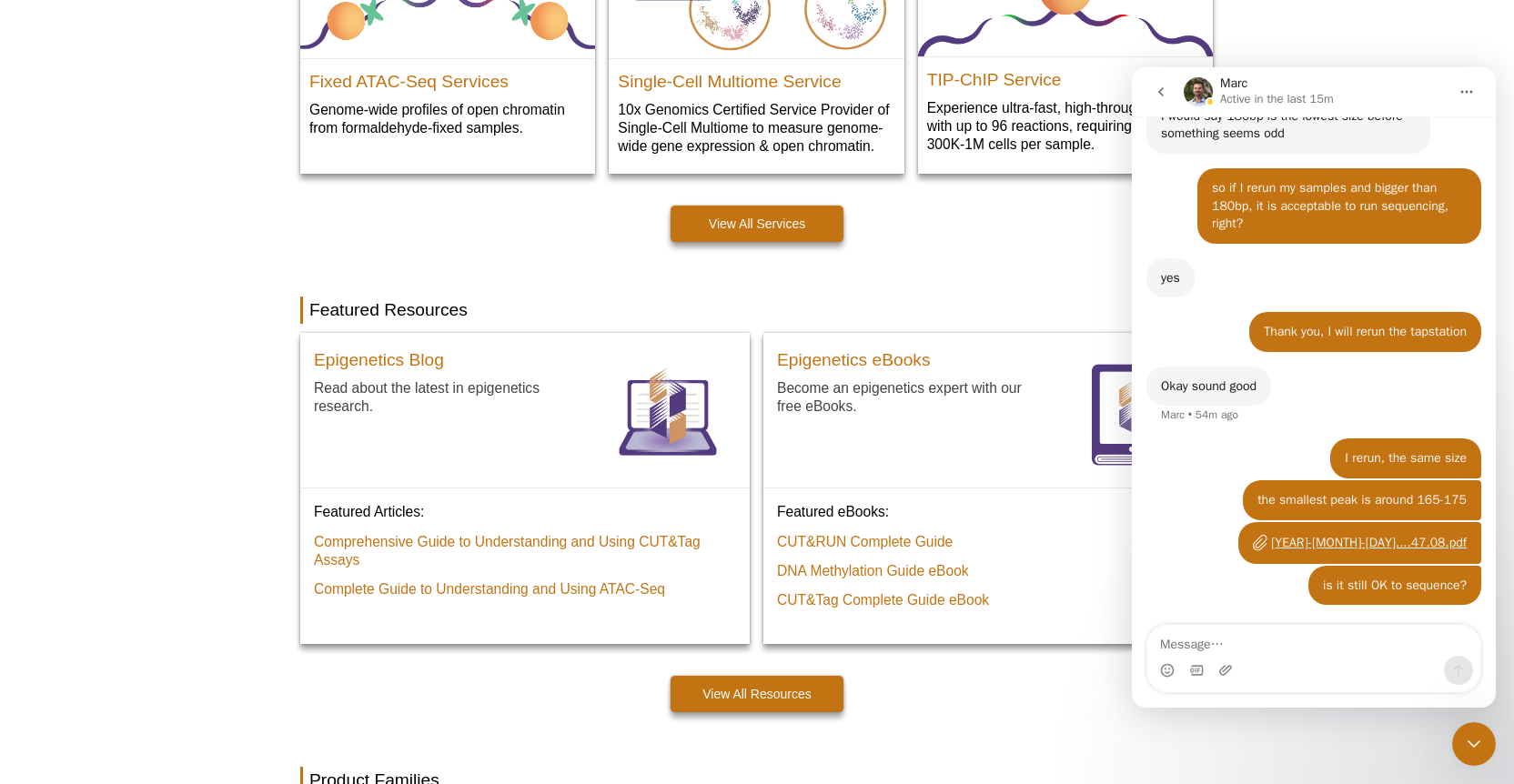 click 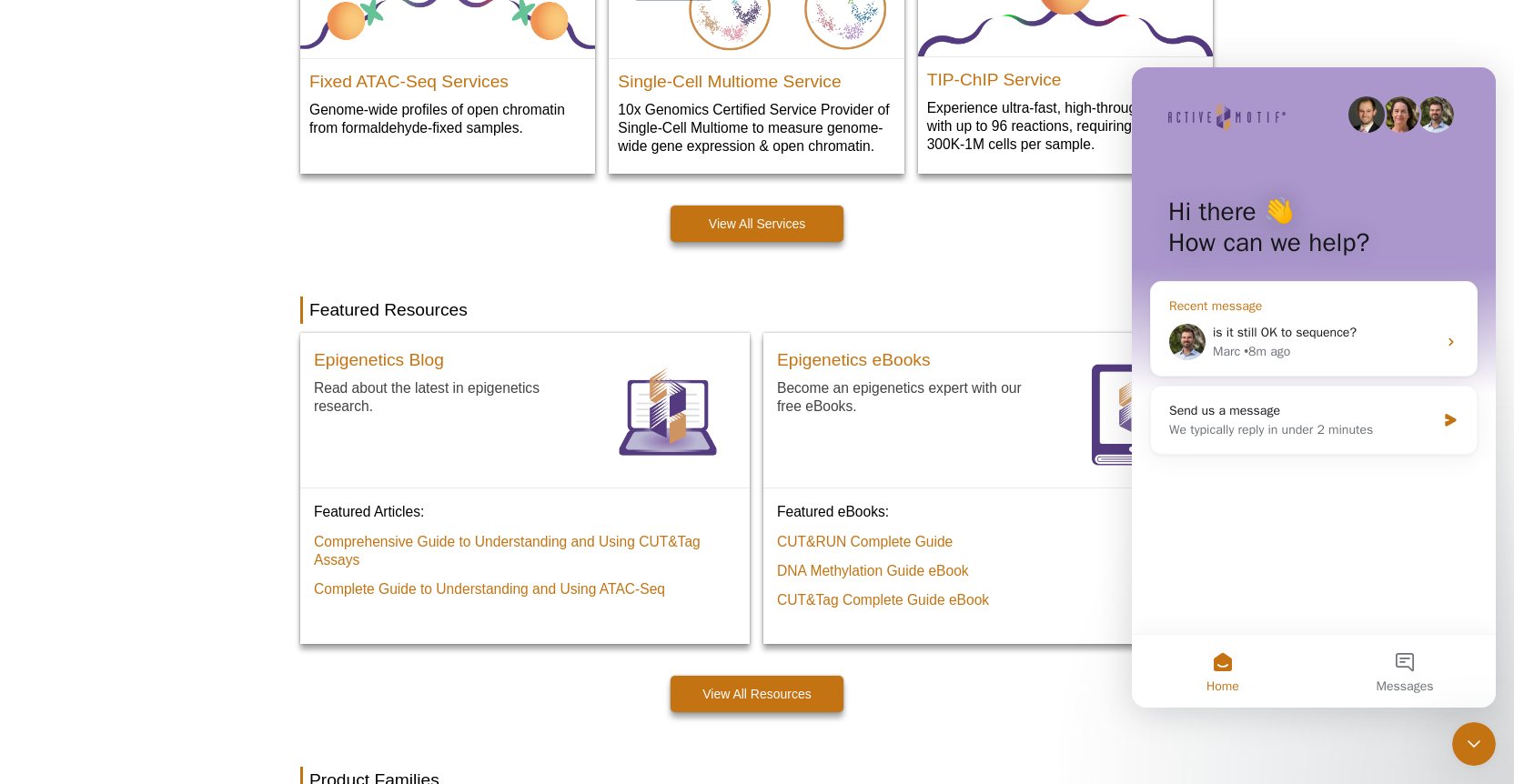 click on "is it still OK to sequence?" at bounding box center [1285, 332] 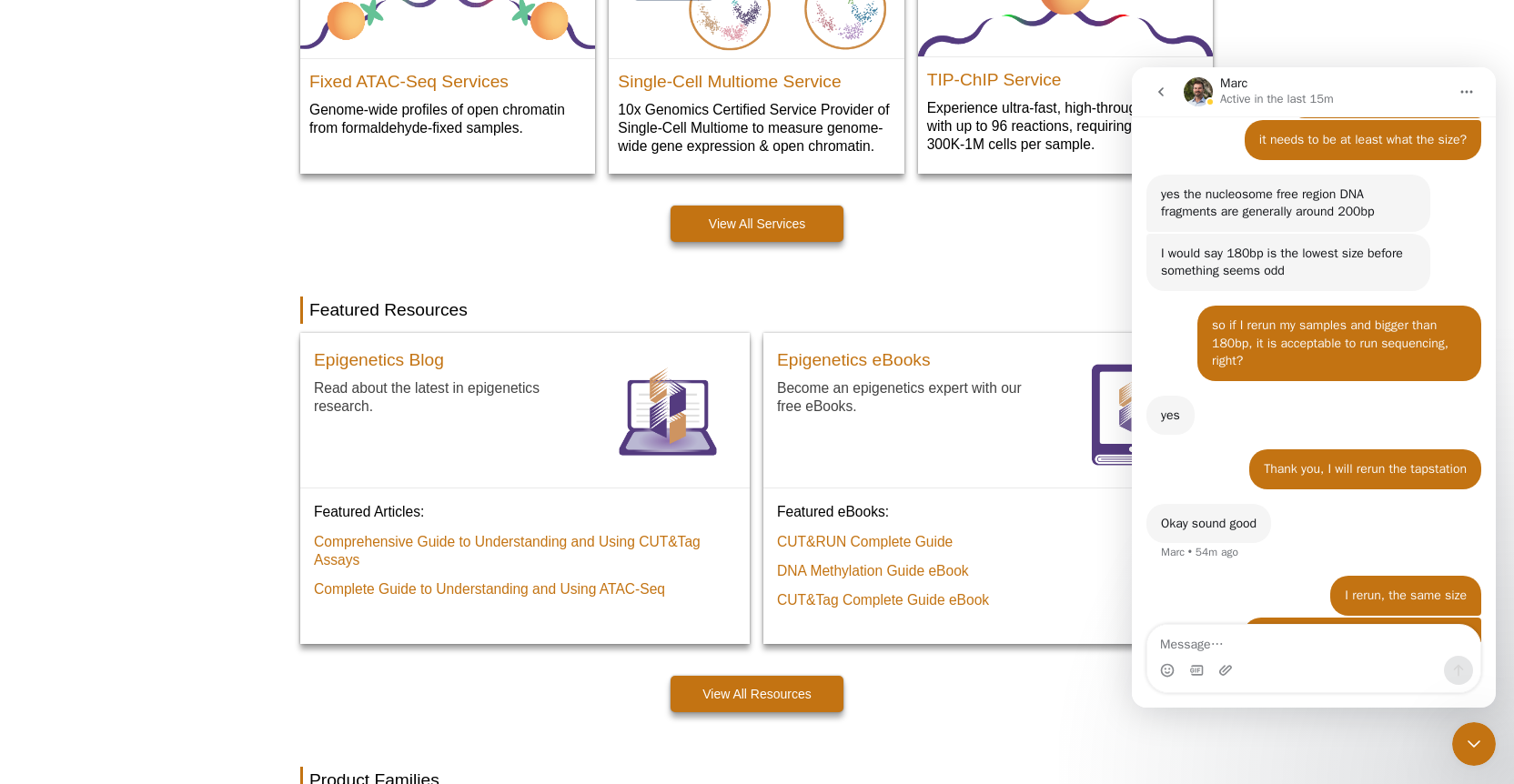 scroll, scrollTop: 1985, scrollLeft: 0, axis: vertical 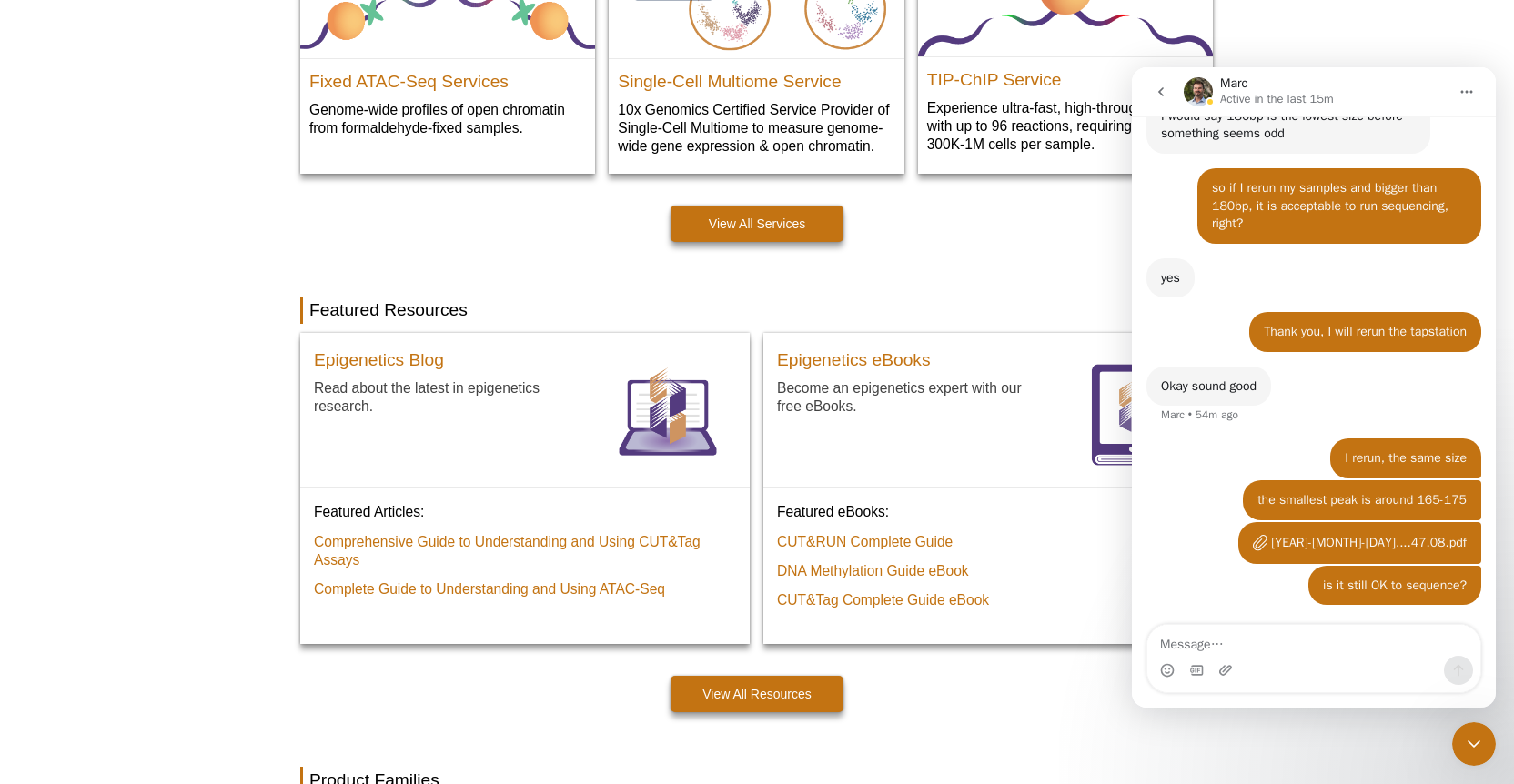click 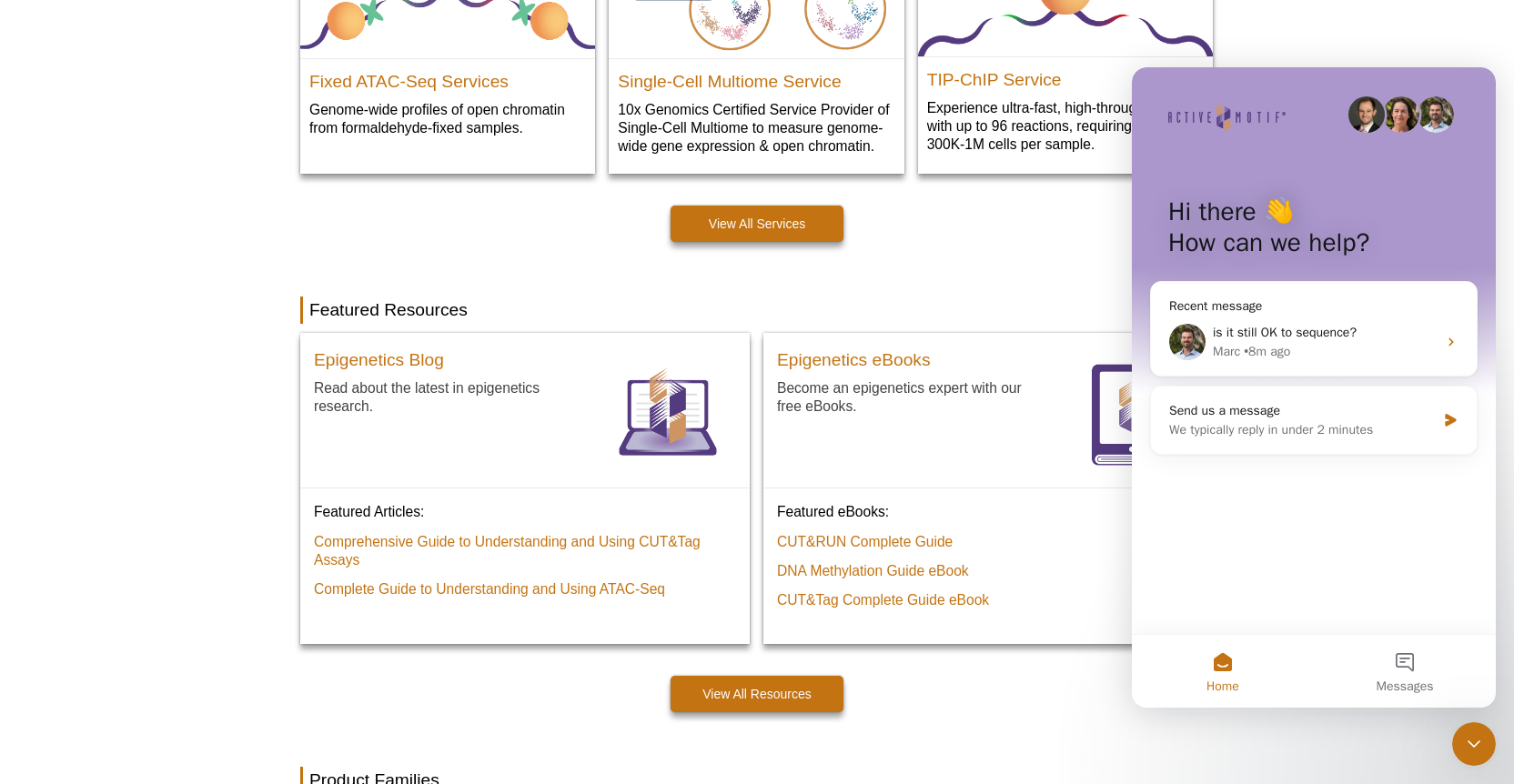 scroll, scrollTop: 0, scrollLeft: 0, axis: both 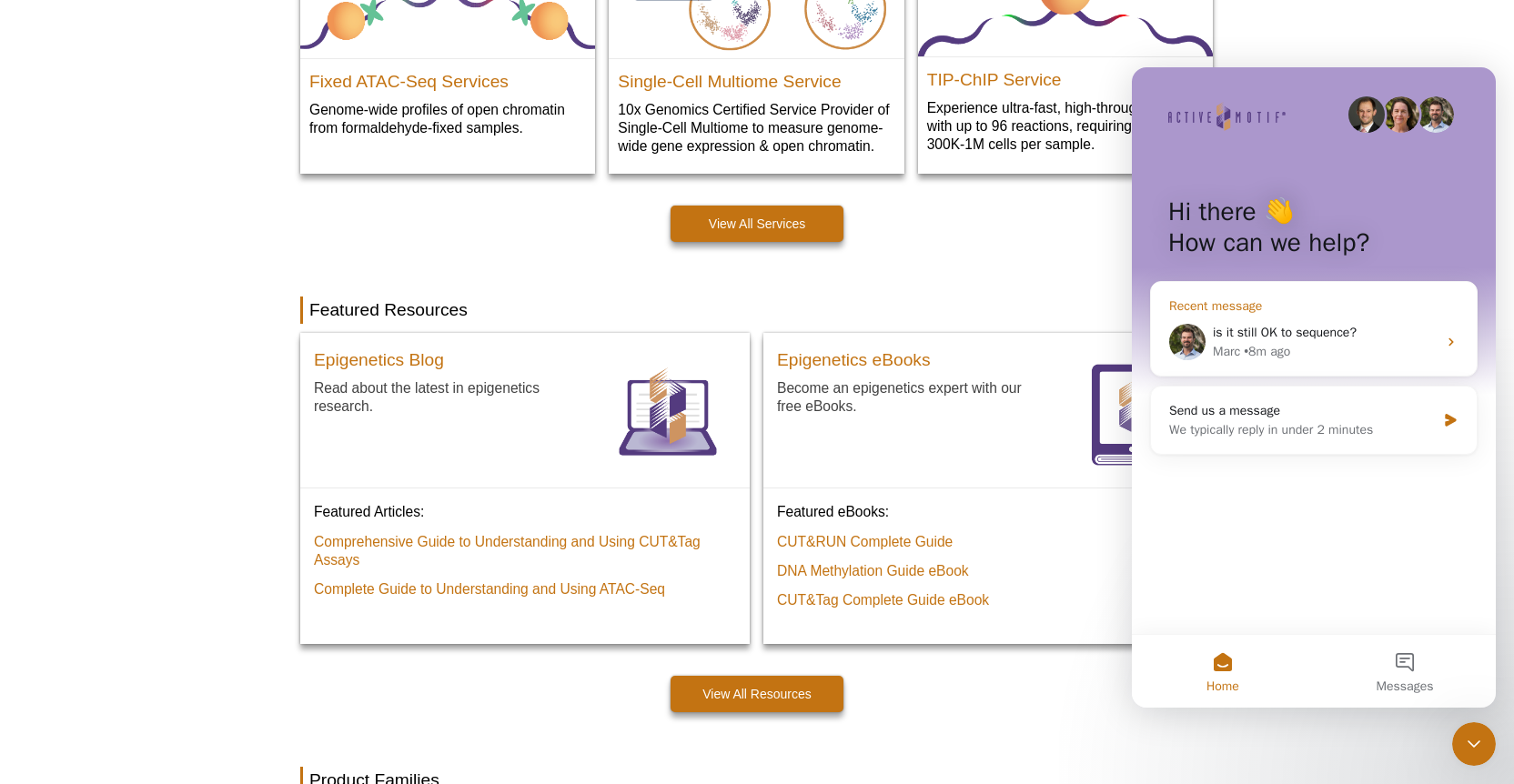 click on "Marc •  8m ago" at bounding box center (1325, 351) 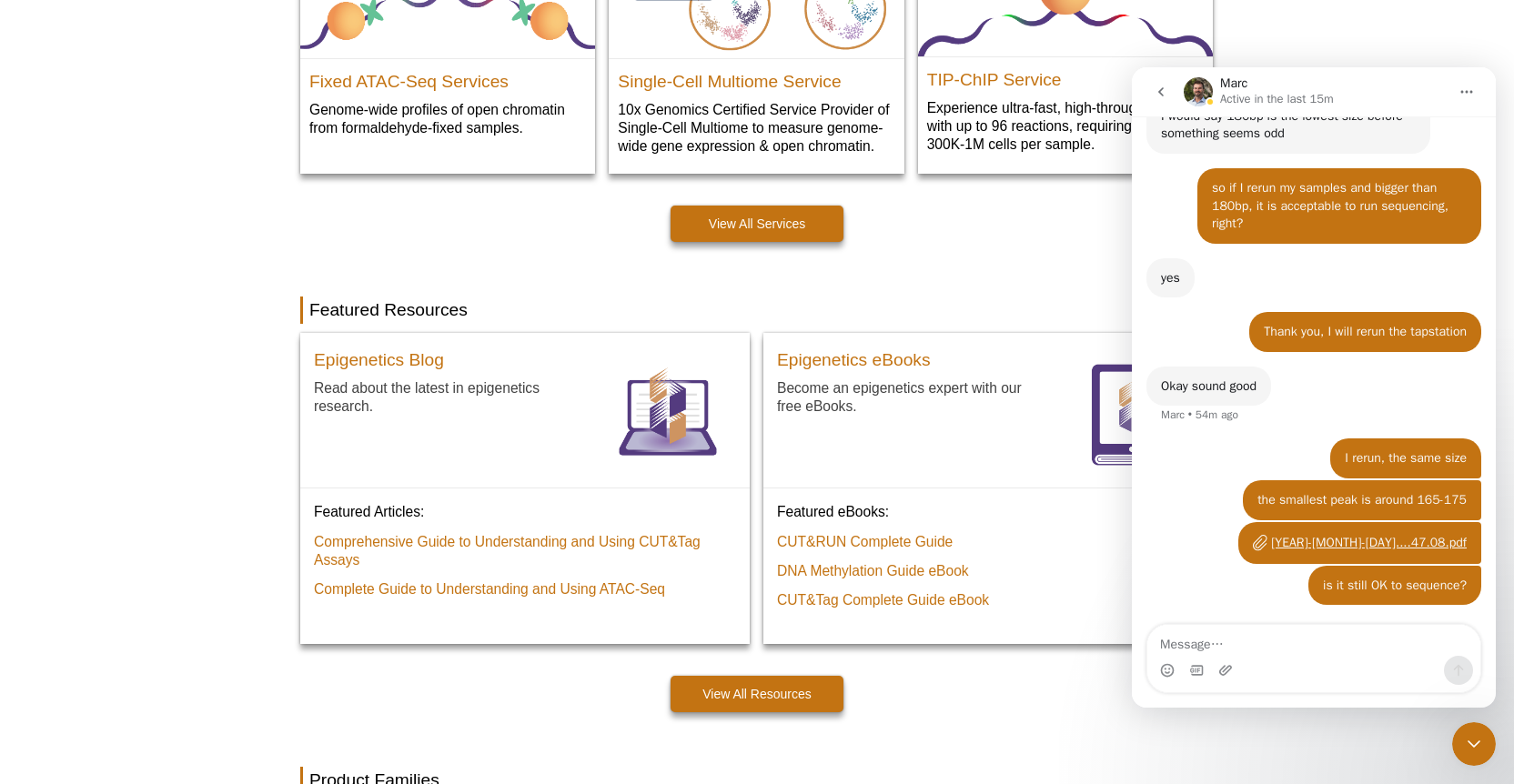 scroll, scrollTop: 1985, scrollLeft: 0, axis: vertical 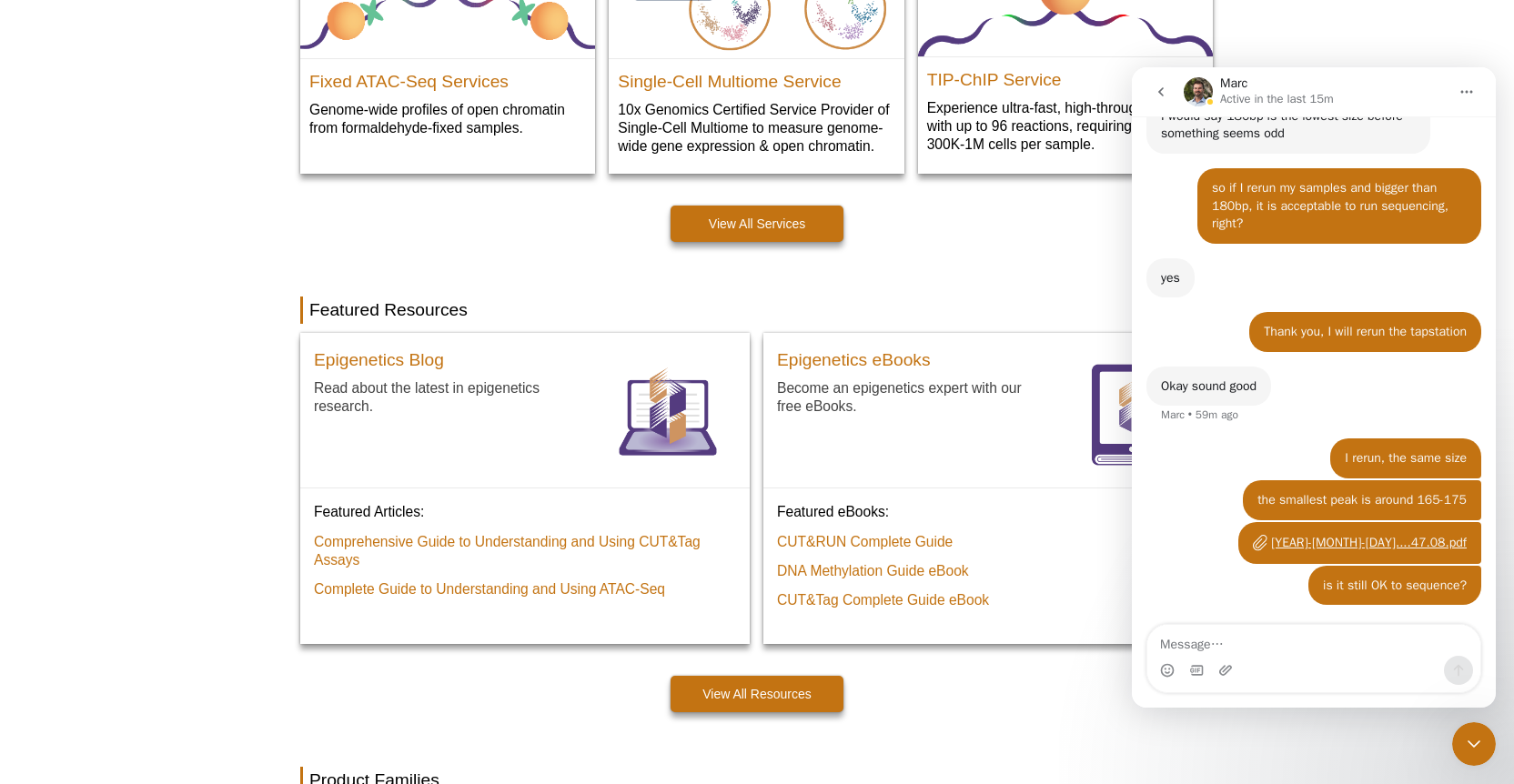 click at bounding box center (1314, 670) 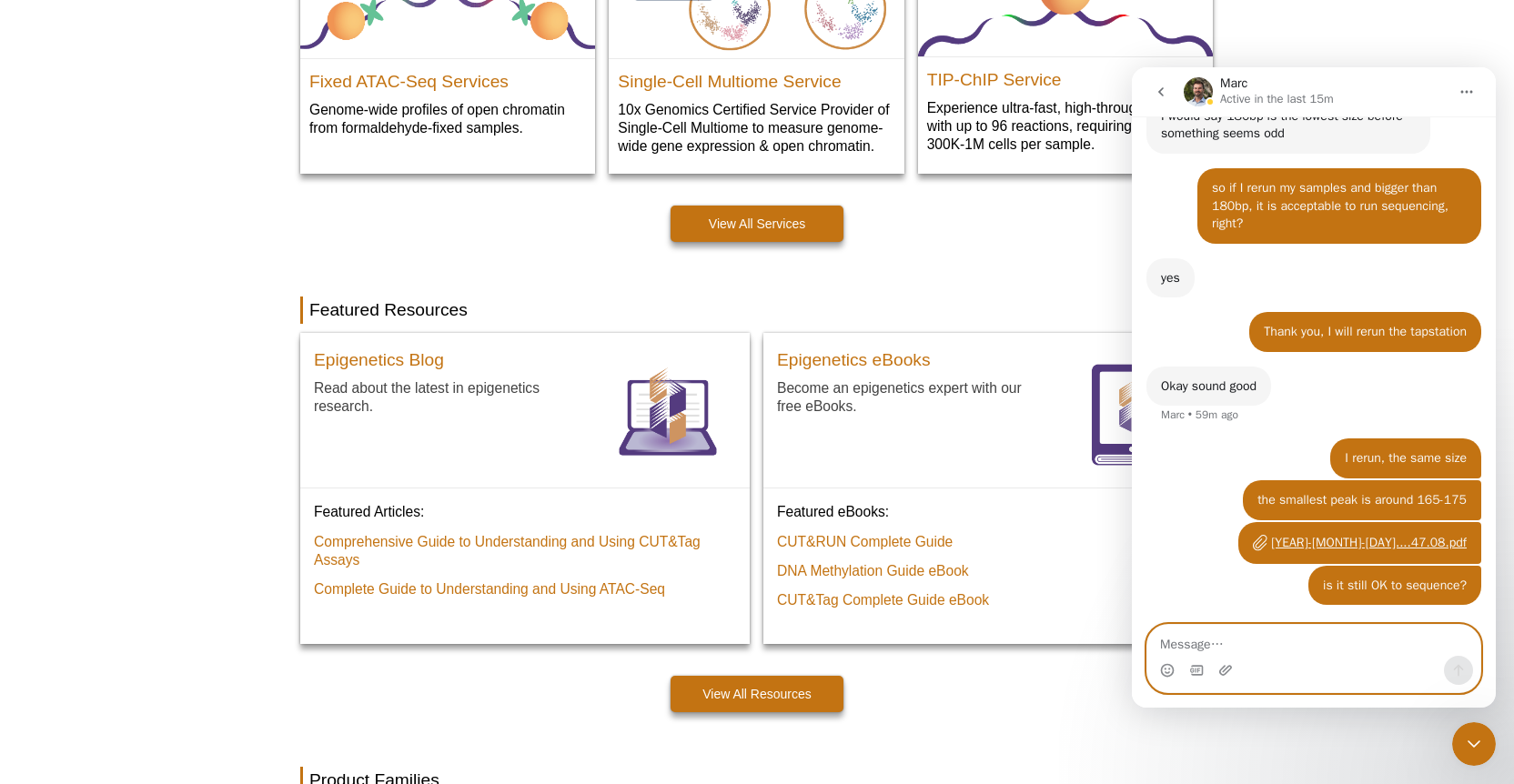 click at bounding box center [1314, 640] 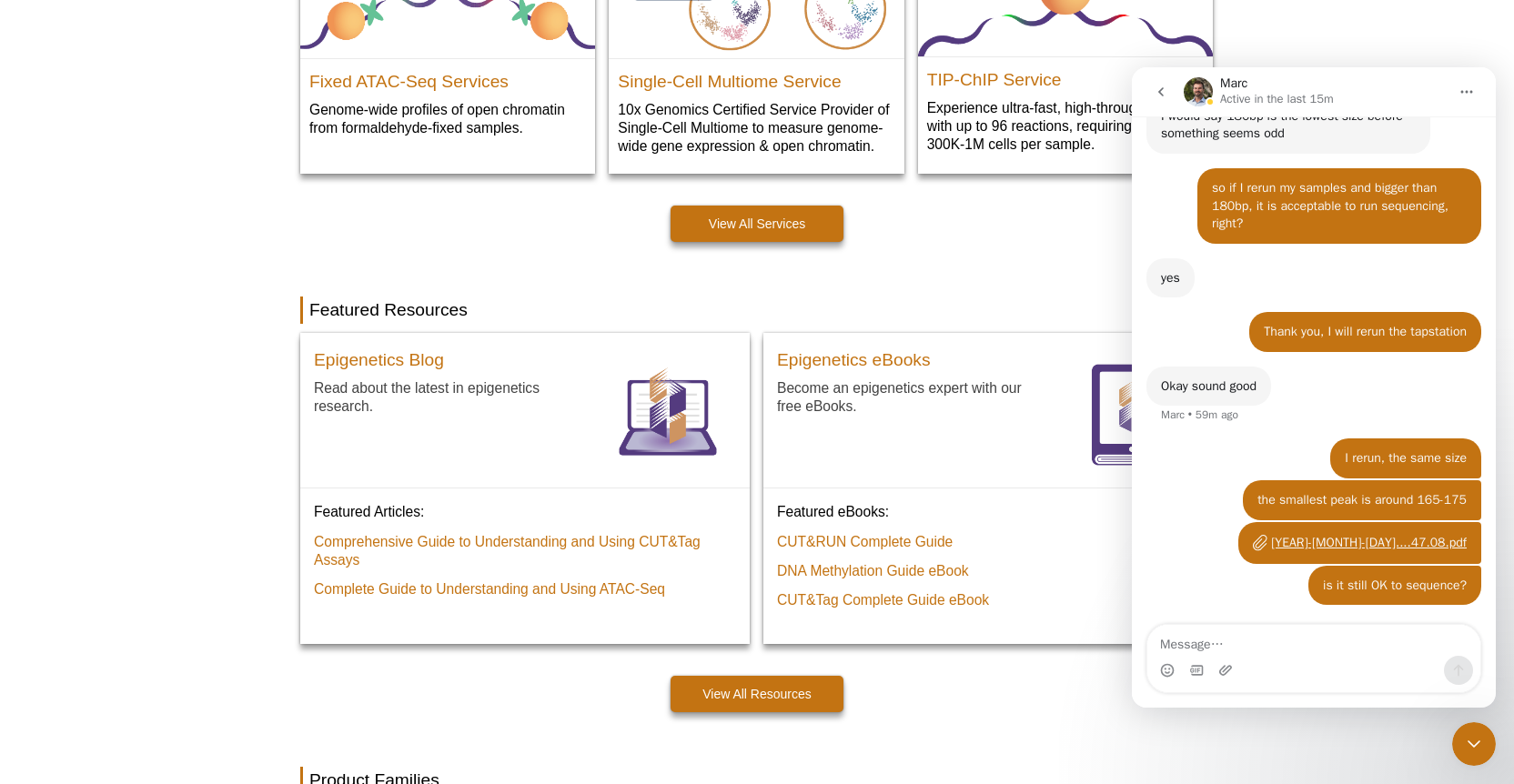 click 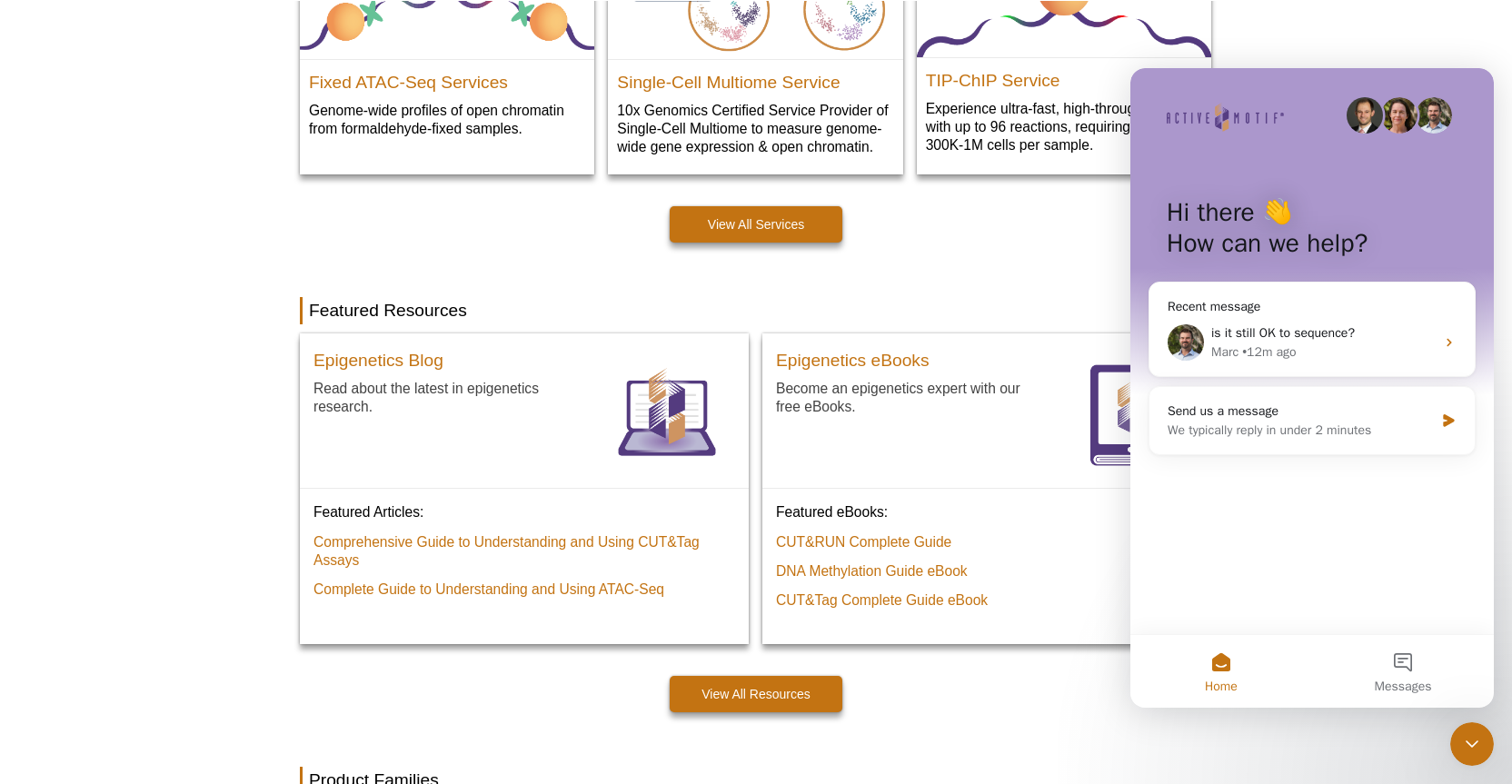 scroll, scrollTop: 0, scrollLeft: 0, axis: both 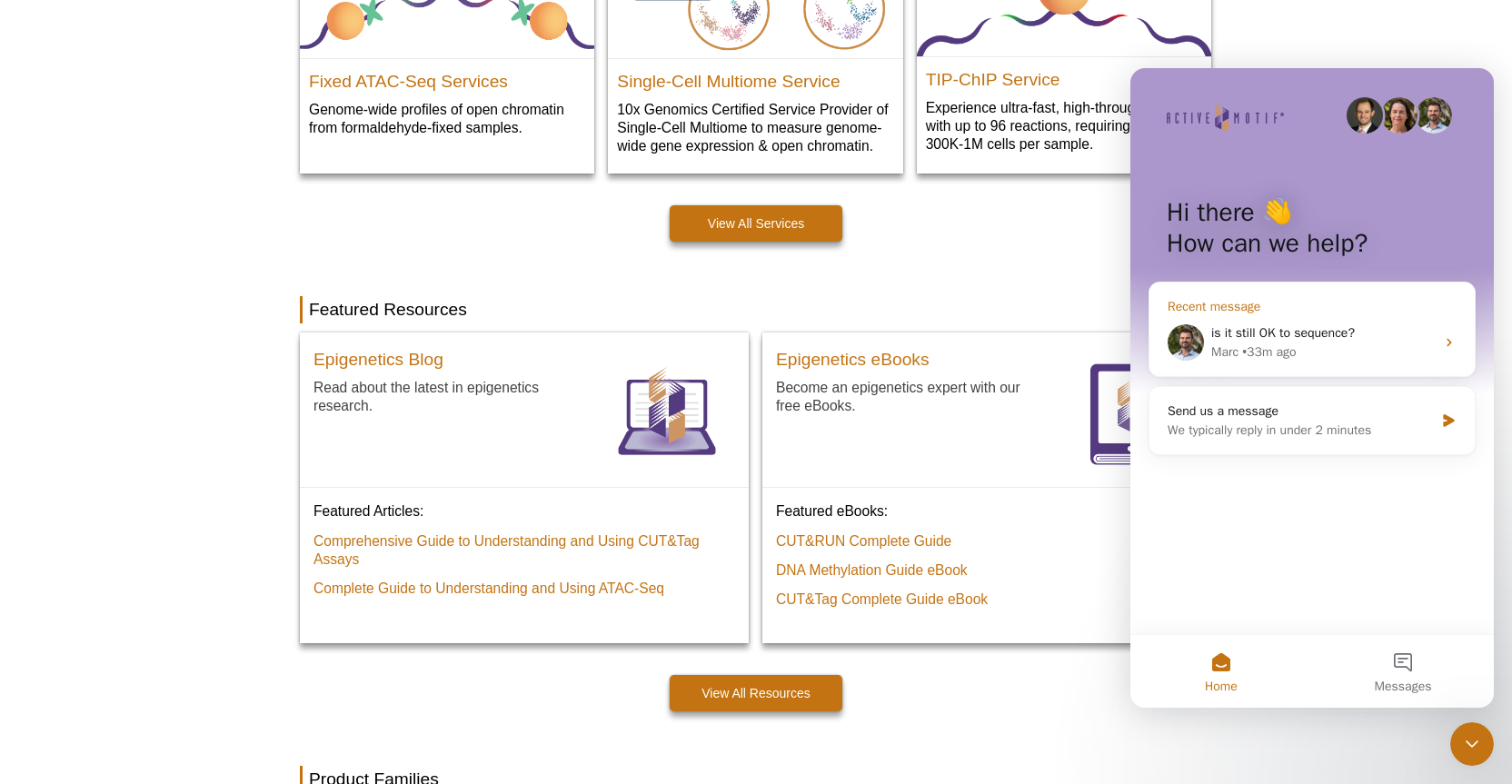 click on "is it still OK to sequence?" at bounding box center [1323, 332] 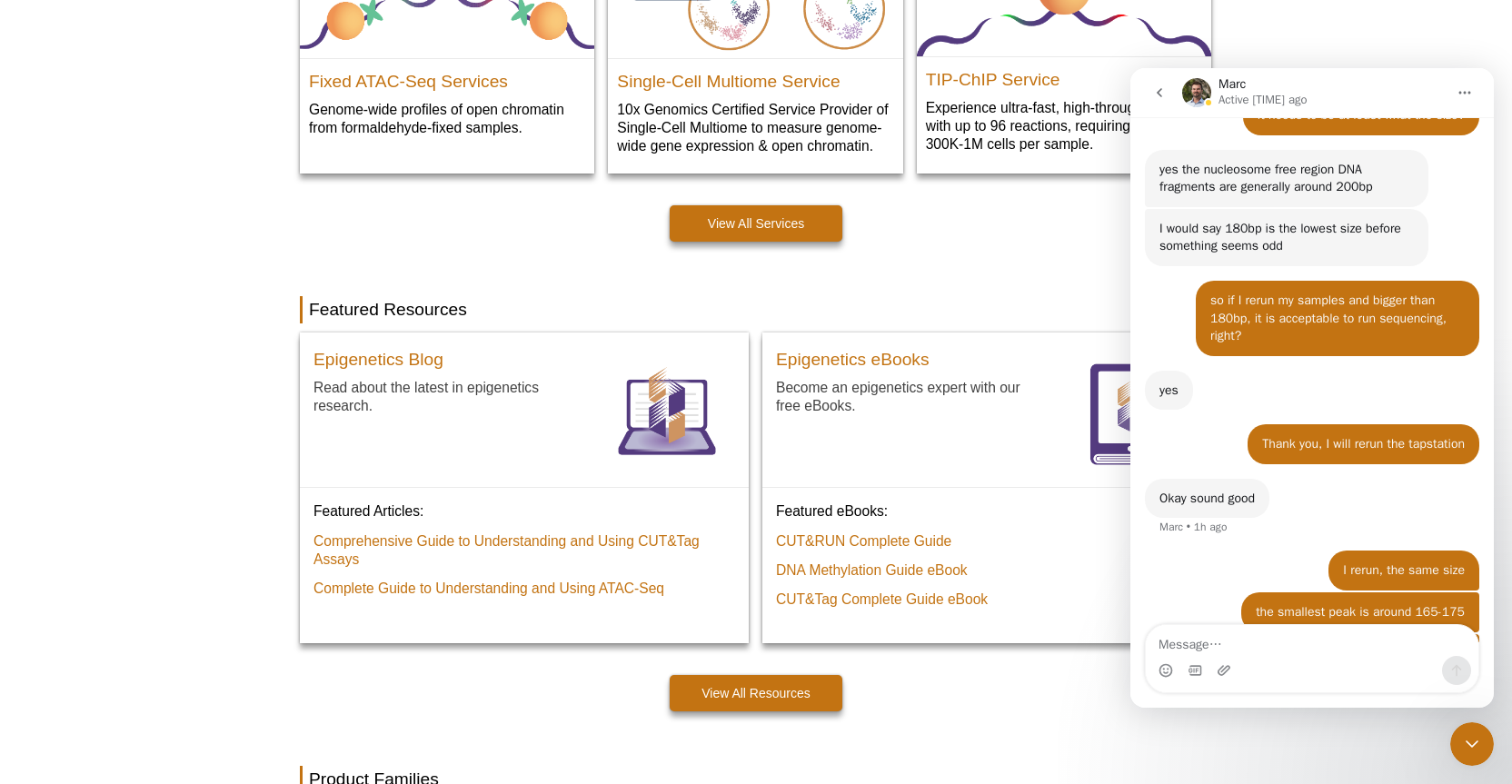 scroll, scrollTop: 1983, scrollLeft: 0, axis: vertical 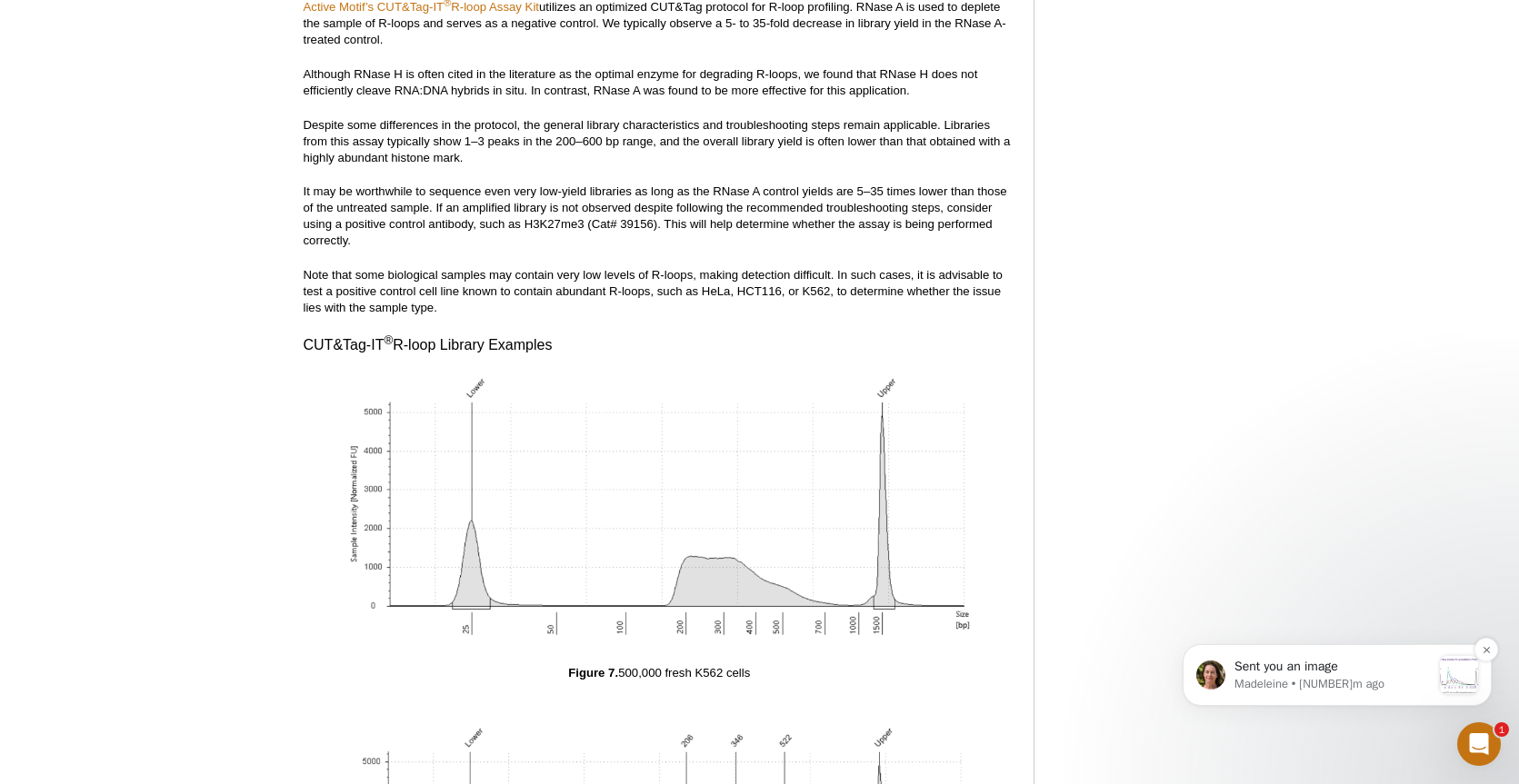 click on "Madeleine • [NUMBER]m ago" at bounding box center [1333, 684] 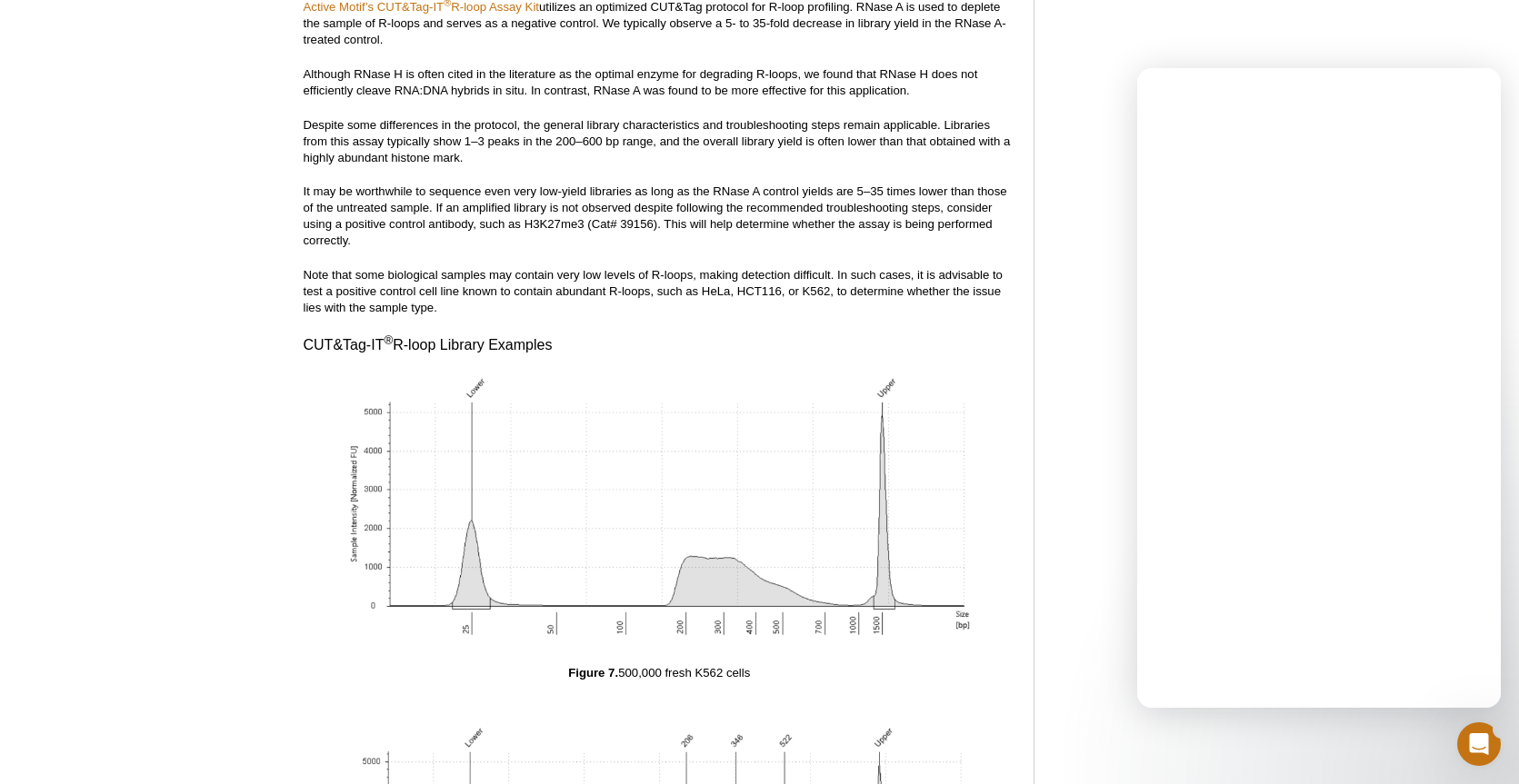 scroll, scrollTop: 0, scrollLeft: 0, axis: both 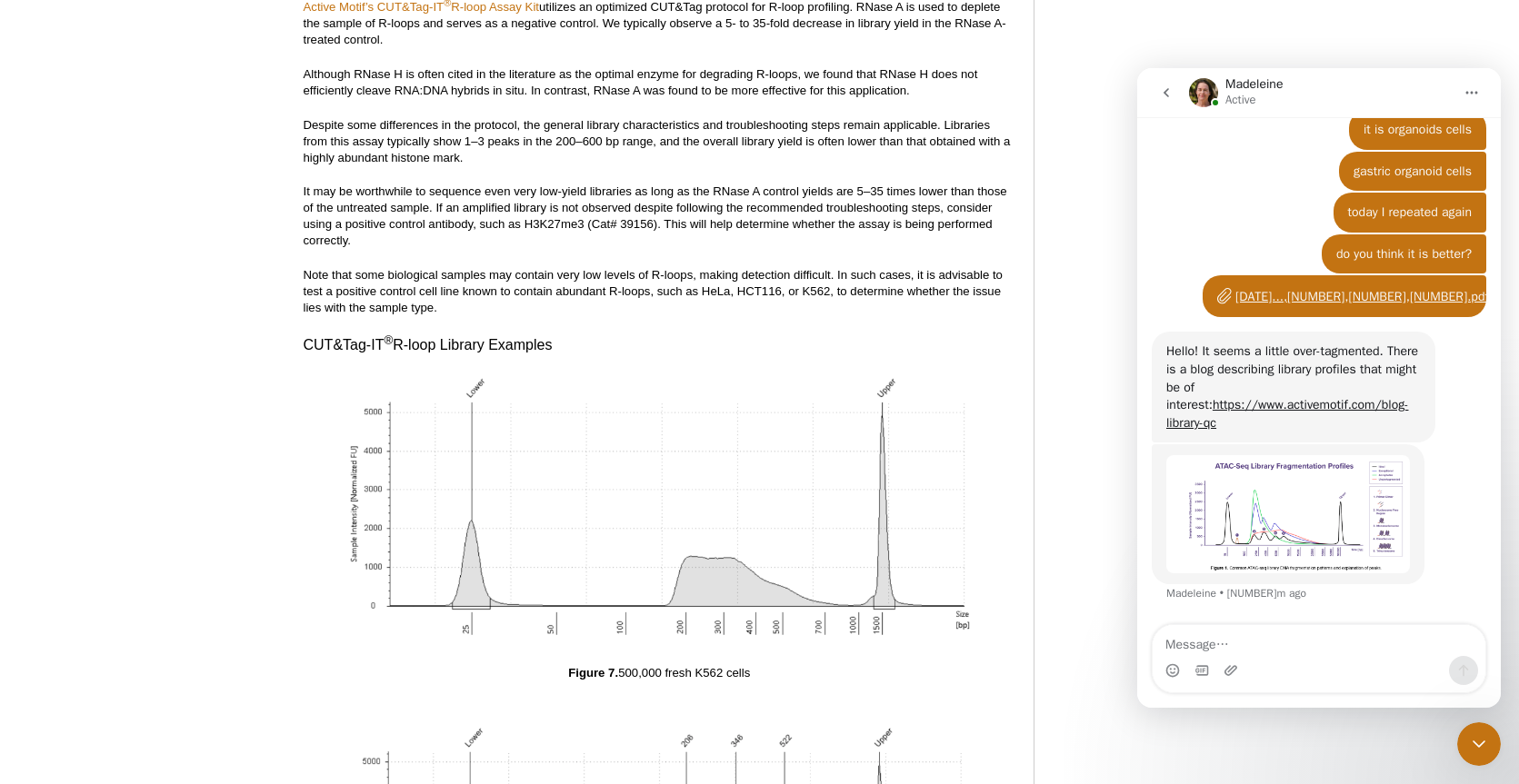click at bounding box center (1319, 640) 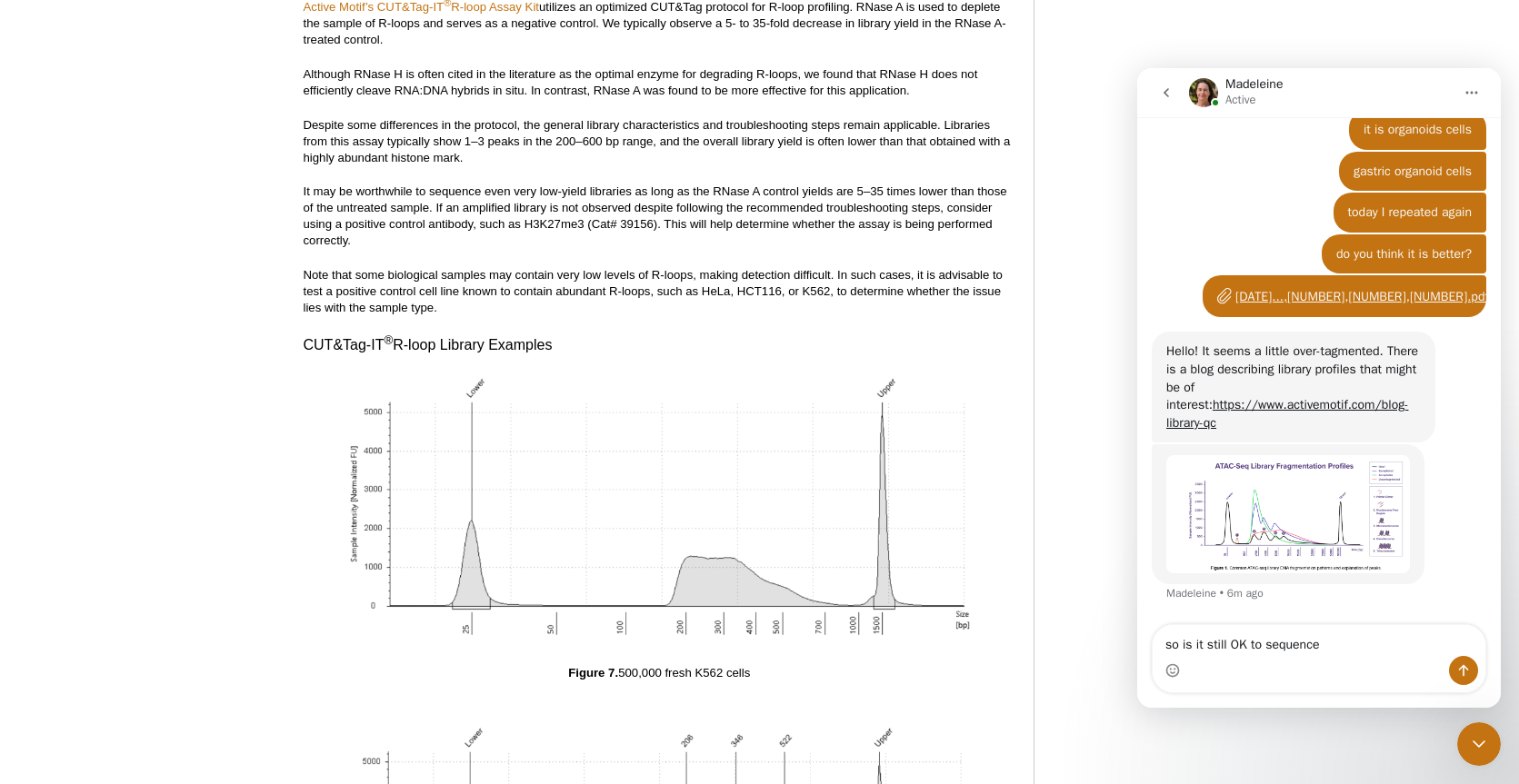 type on "so is it still OK to sequence?" 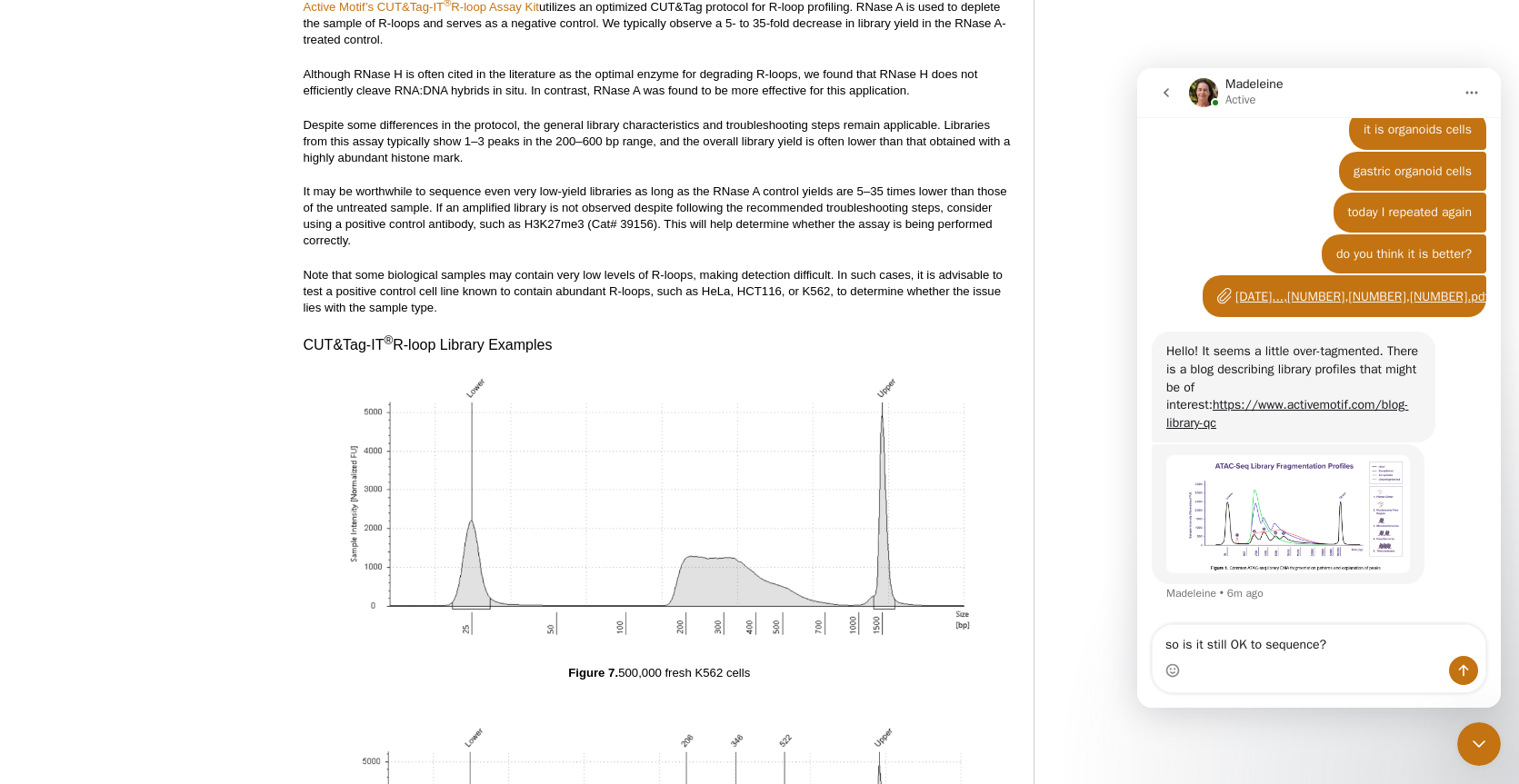 type 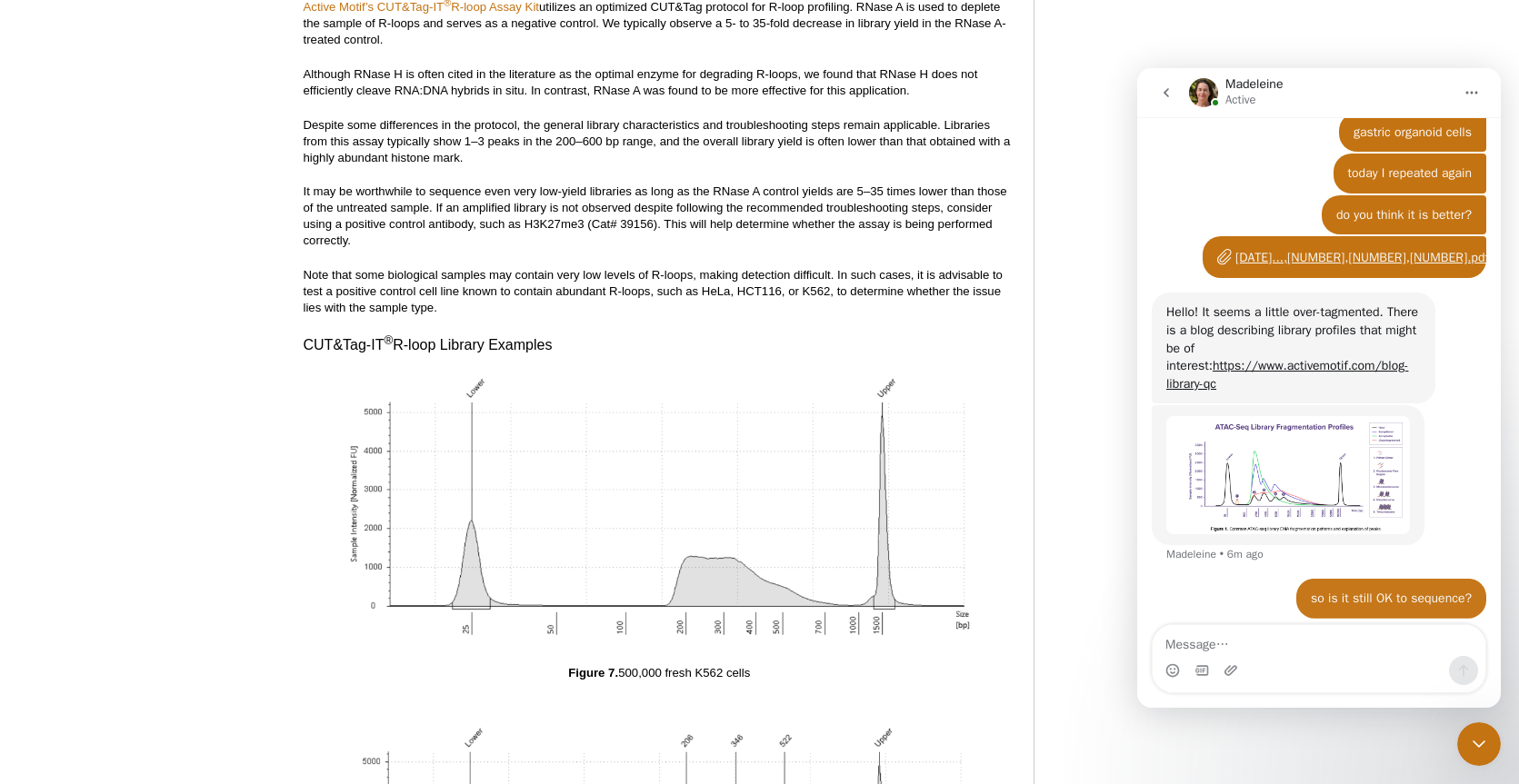 scroll, scrollTop: 527, scrollLeft: 0, axis: vertical 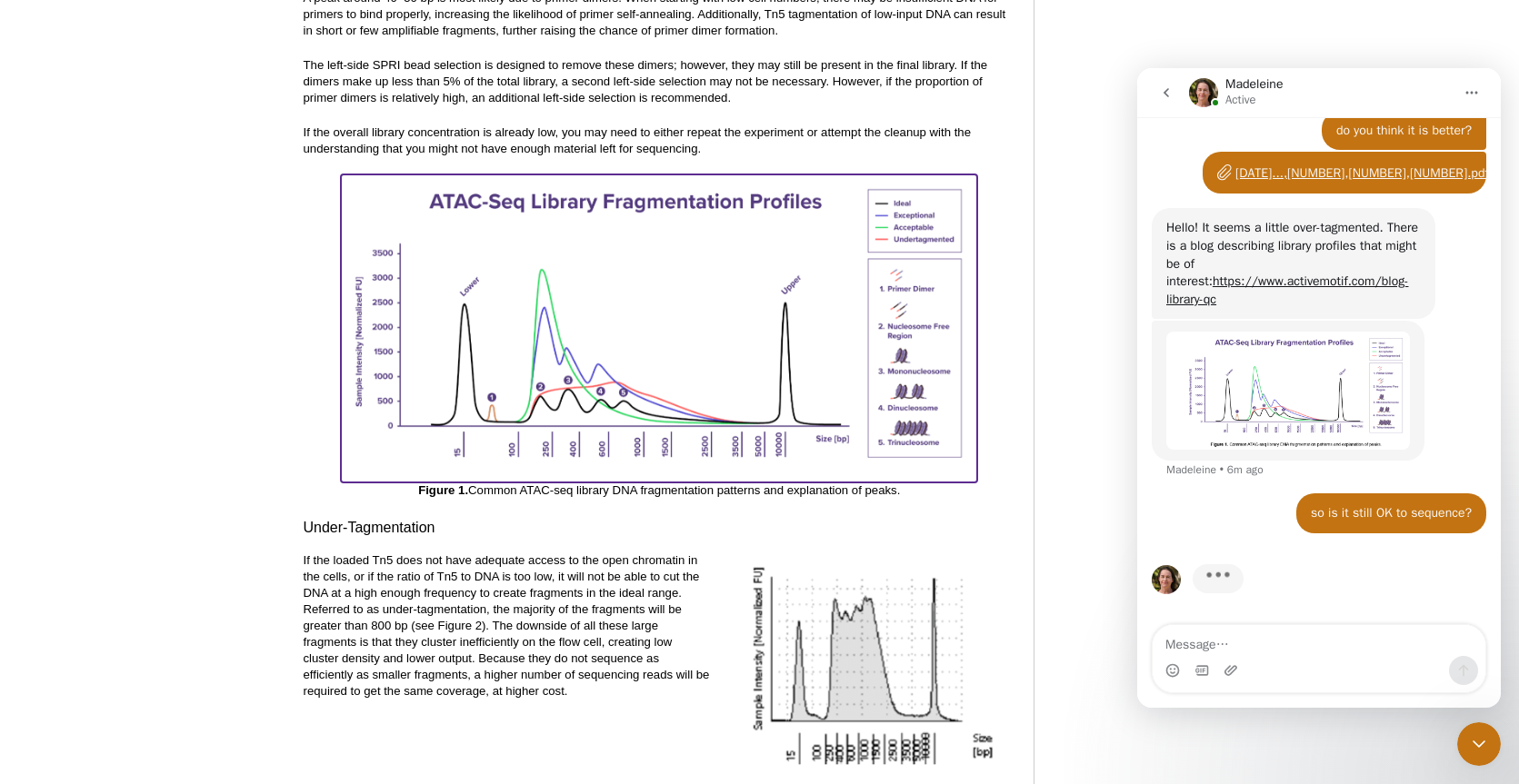 click at bounding box center (659, 326) 